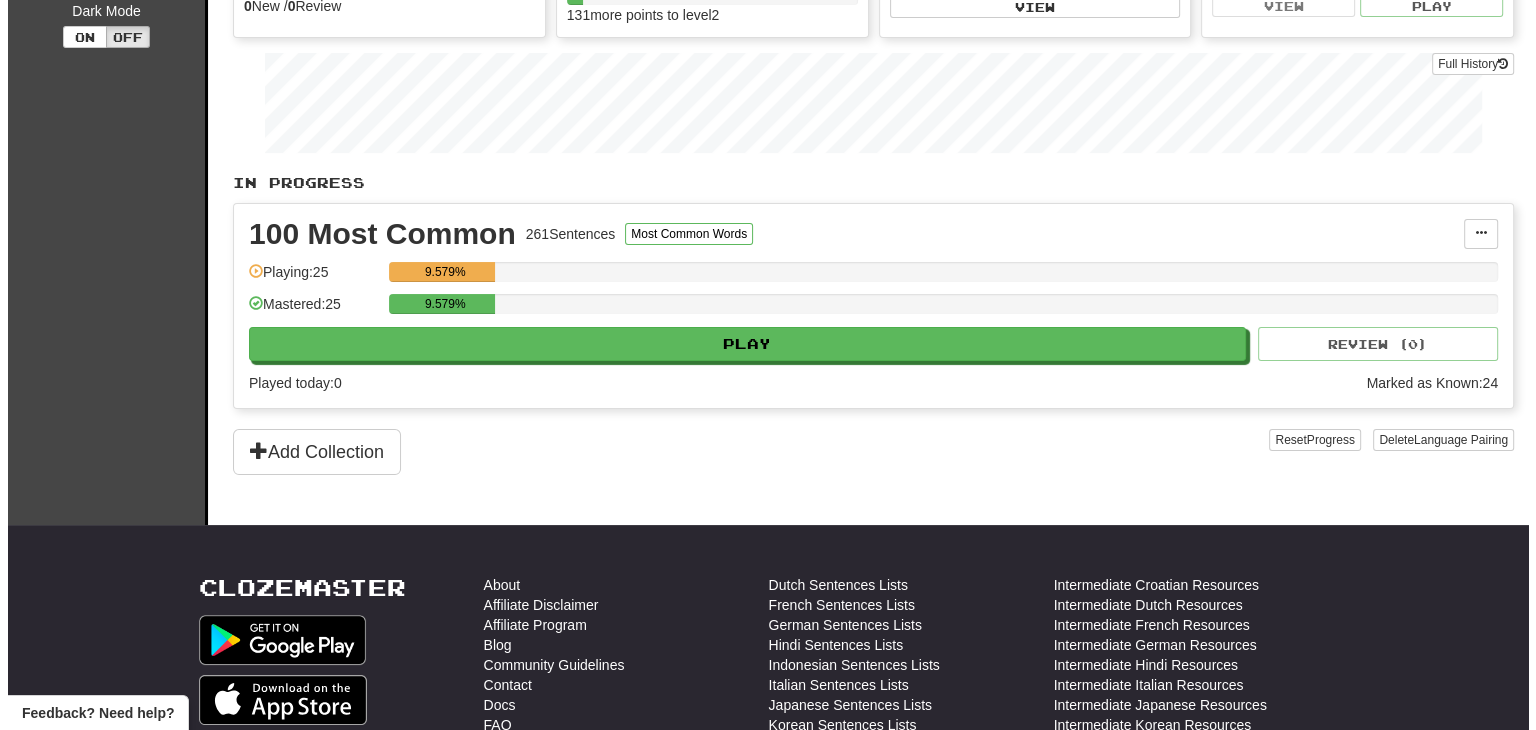 scroll, scrollTop: 257, scrollLeft: 0, axis: vertical 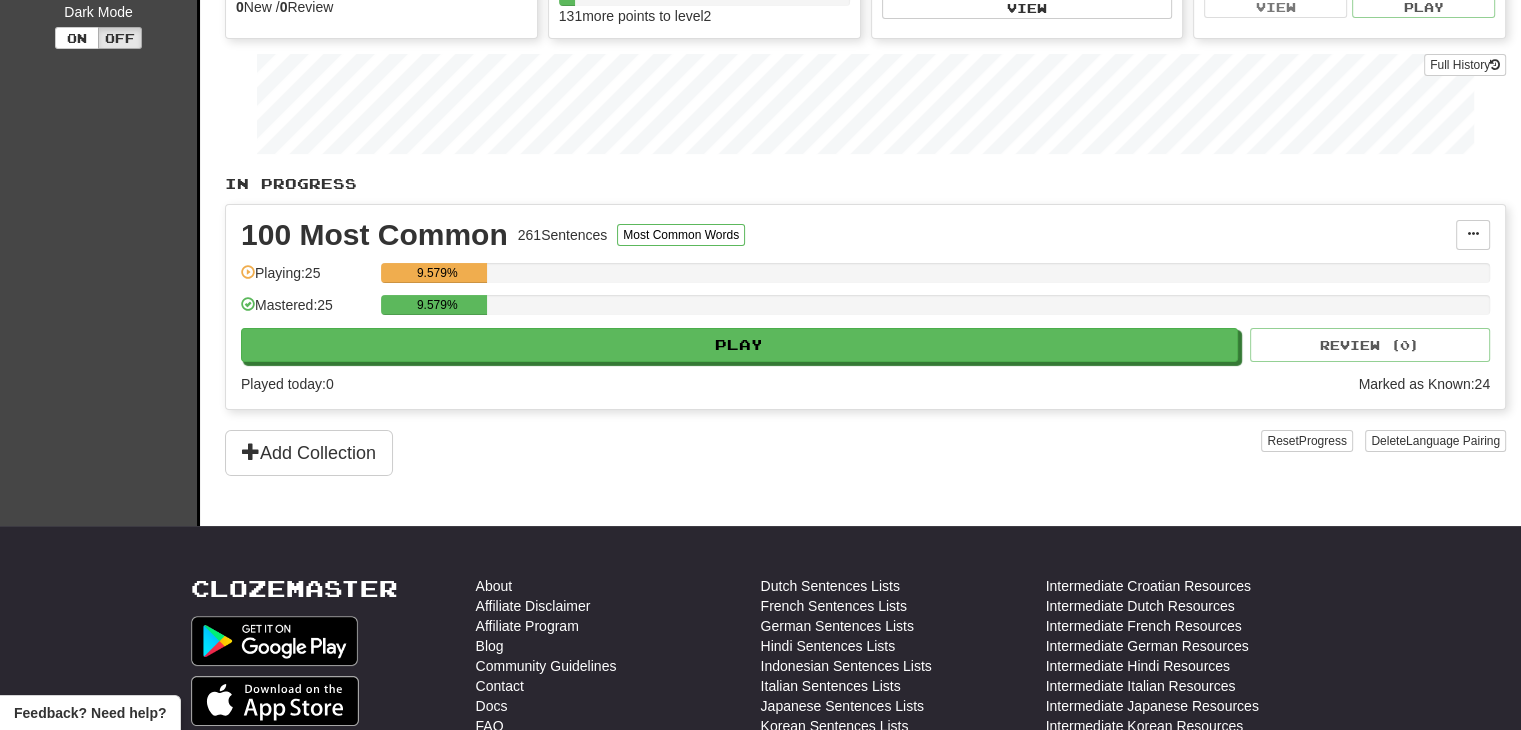 click on "In Progress 100 Most Common 261 Sentences Most Common Words Manage Sentences Unpin from Dashboard Playing: 25 9.579% Mastered: 25 9.579% Play Review ( 0 ) Played today: 0 Marked as Known: 24 Add Collection Reset Progress Delete Language Pairing Dark Mode On Off" at bounding box center [865, 325] 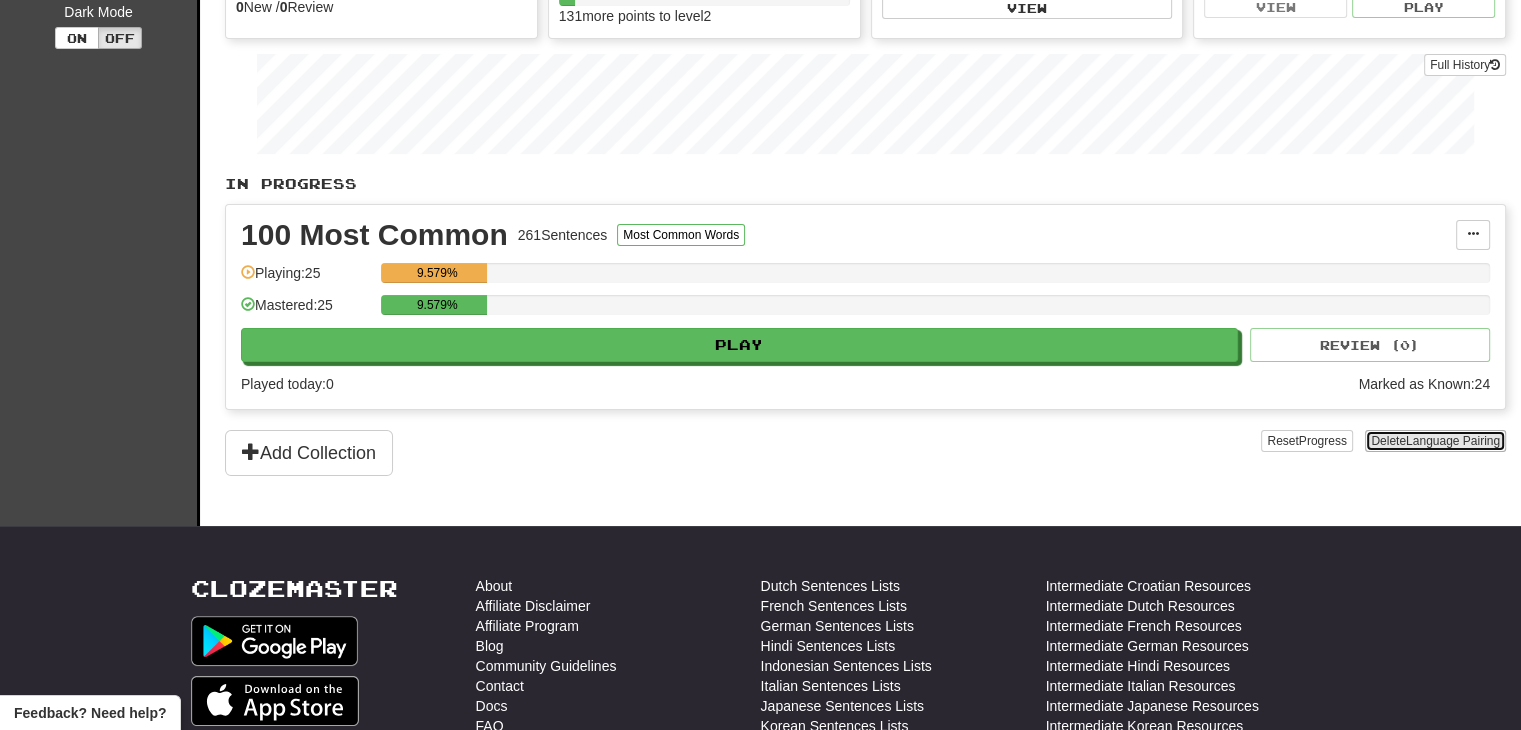 click on "Delete  Language Pairing" at bounding box center (1435, 441) 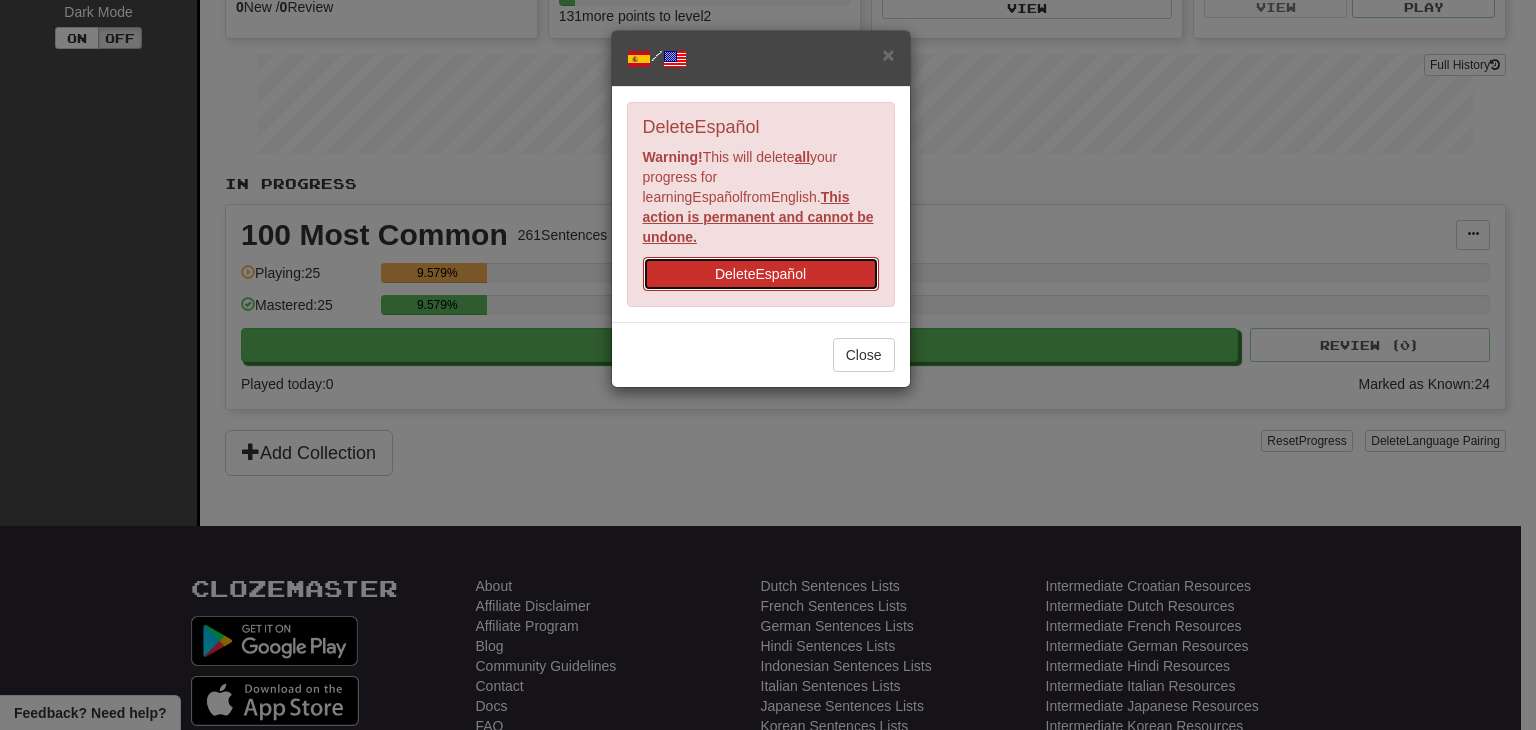 click on "Delete  Español" at bounding box center [761, 274] 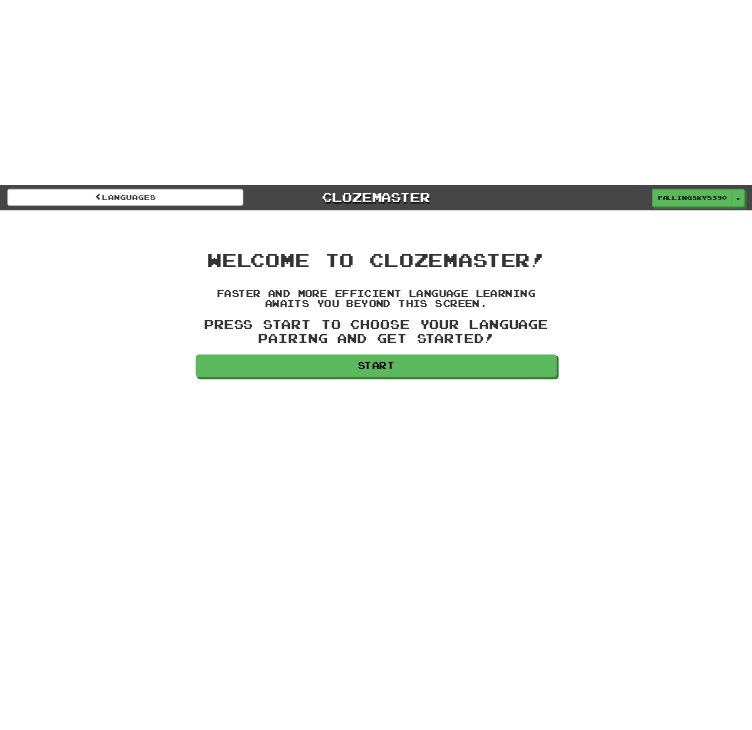 scroll, scrollTop: 0, scrollLeft: 0, axis: both 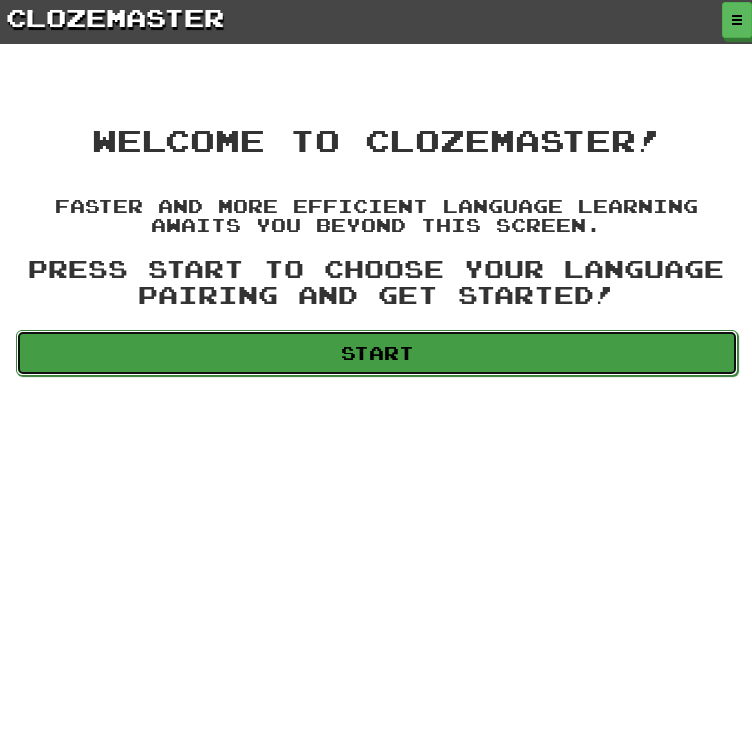 click on "Start" at bounding box center (377, 353) 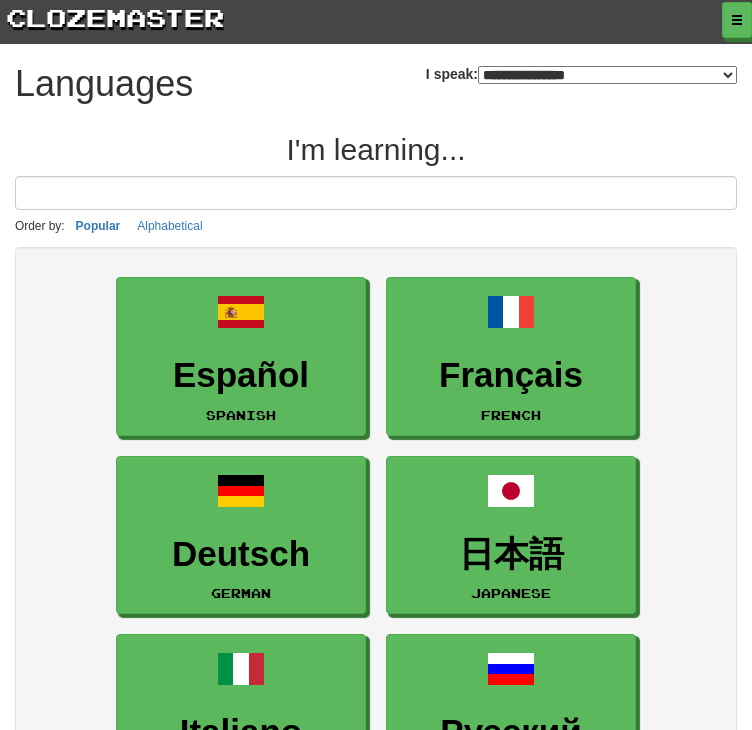 select on "*******" 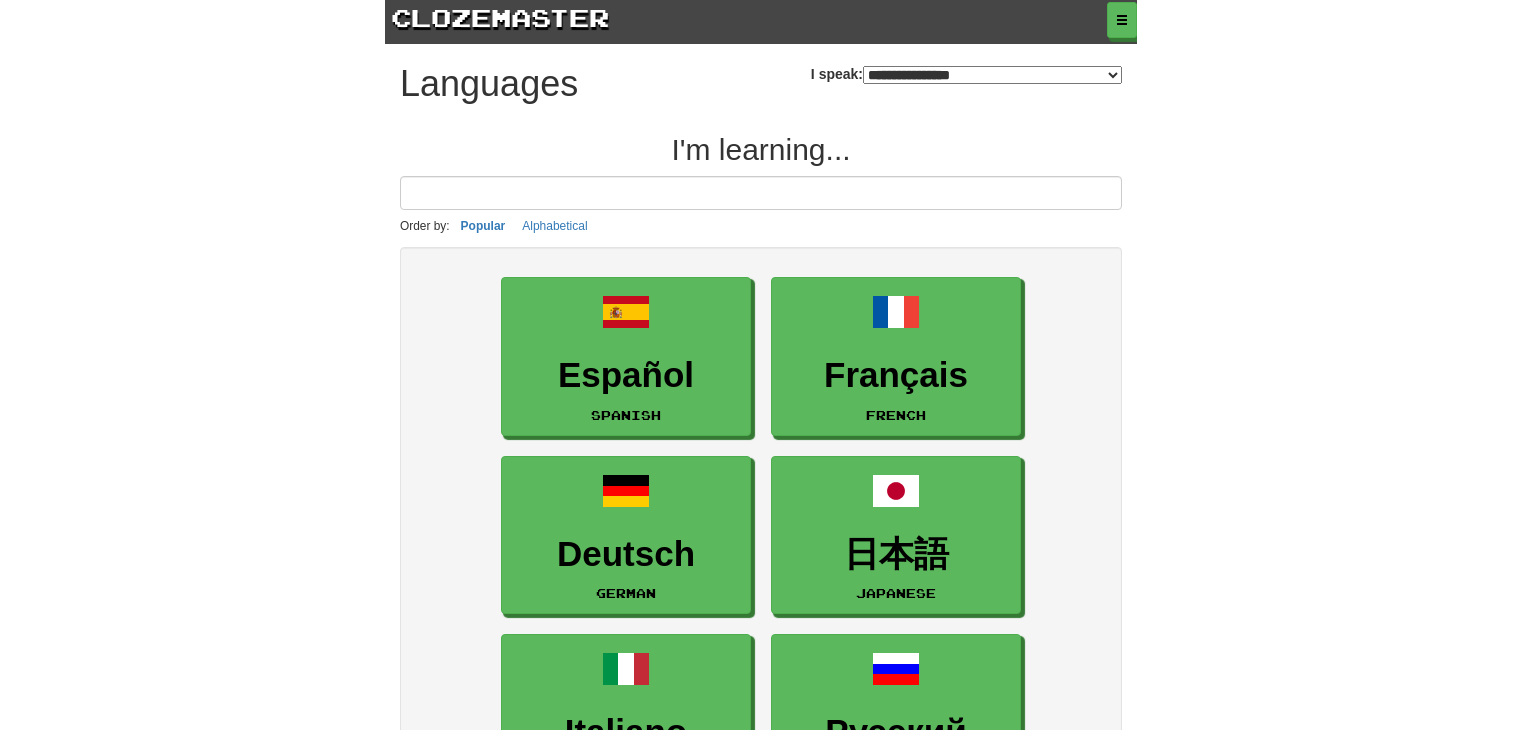 scroll, scrollTop: 0, scrollLeft: 0, axis: both 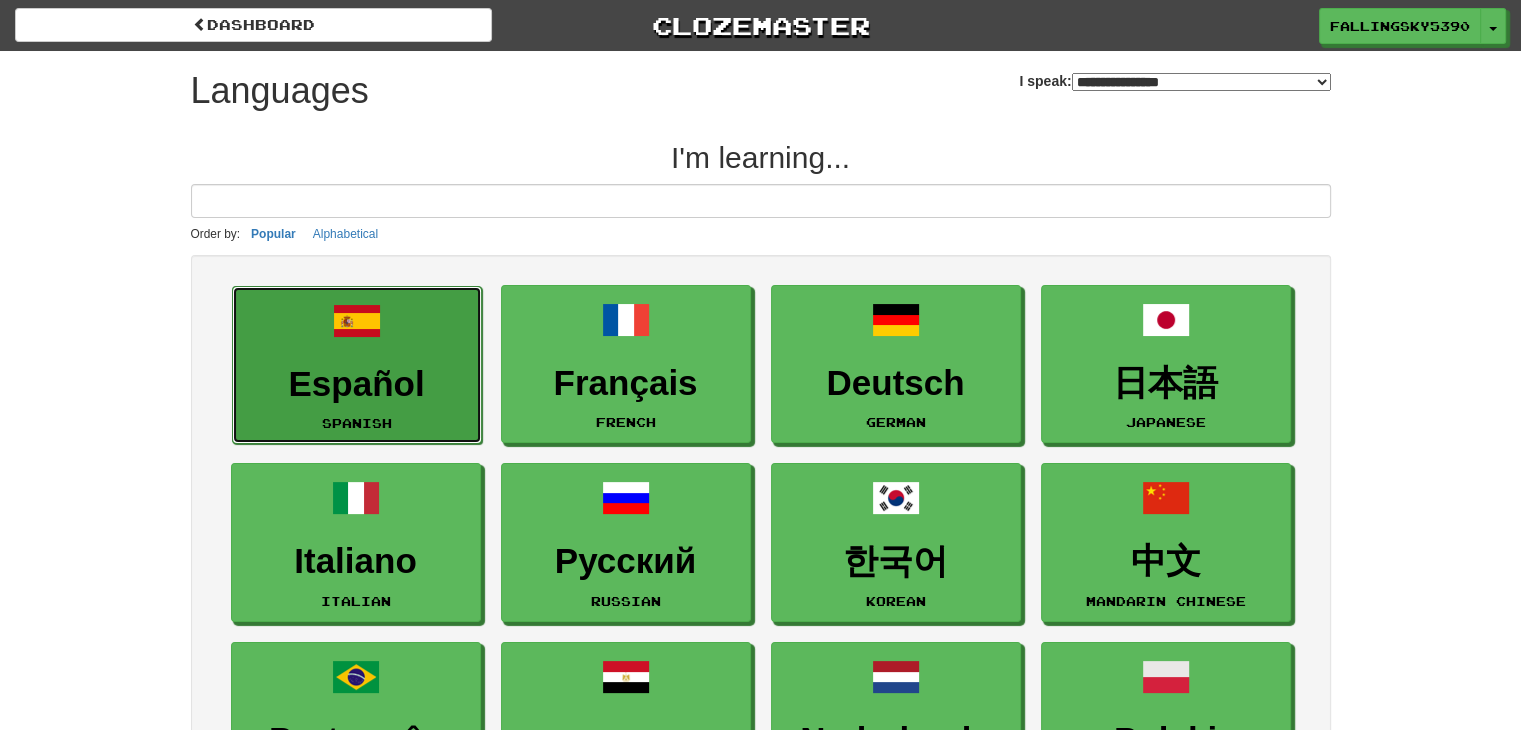 click on "Español" at bounding box center [357, 384] 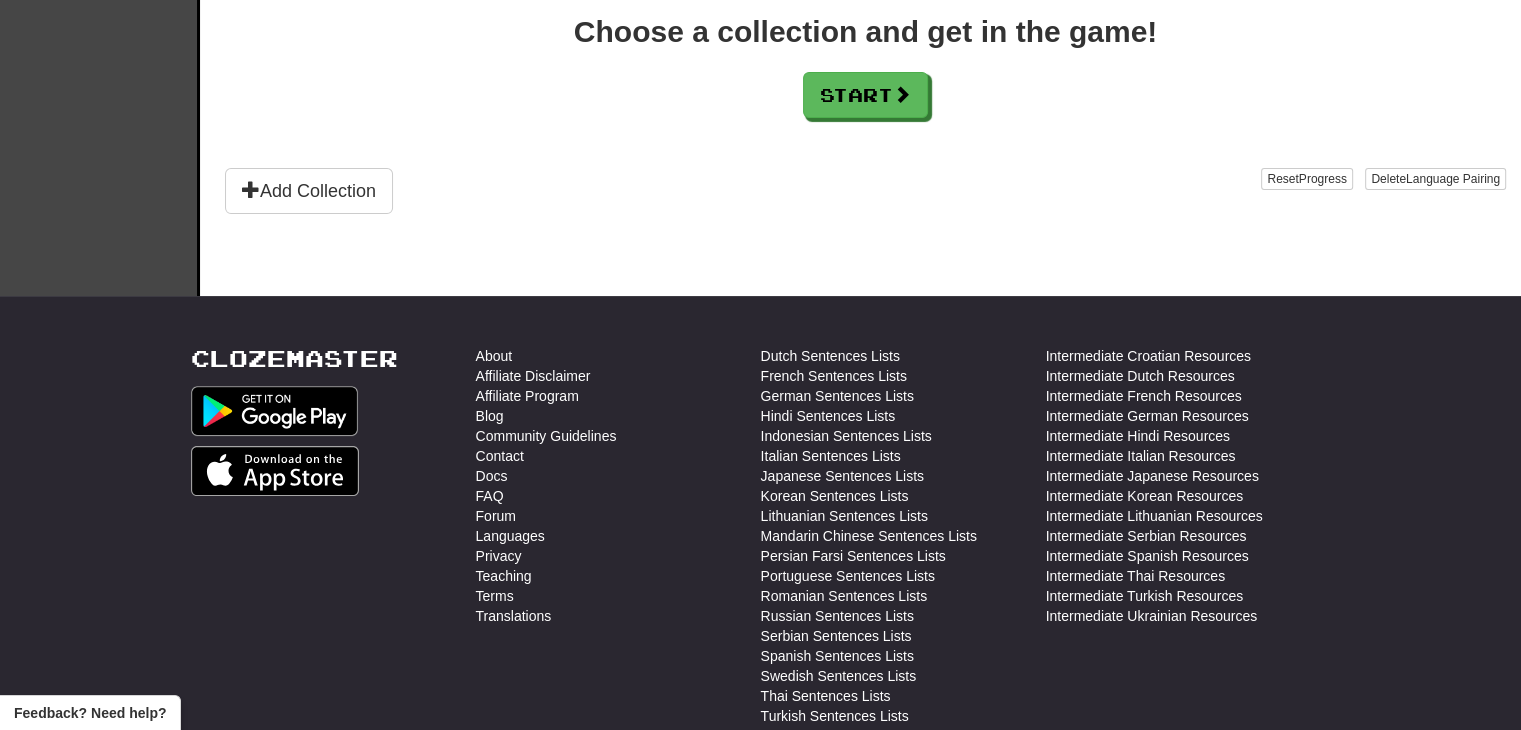 scroll, scrollTop: 486, scrollLeft: 0, axis: vertical 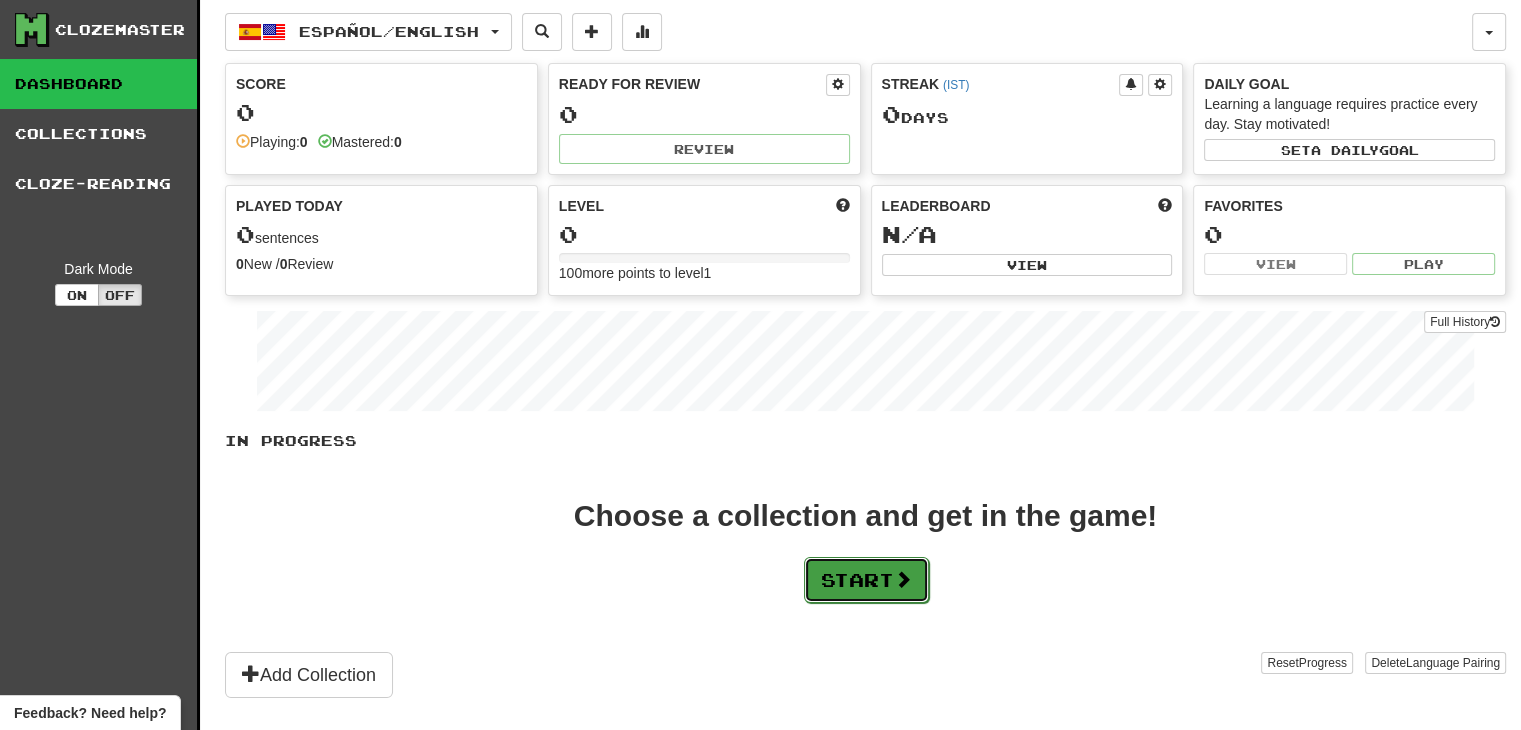 click on "Start" at bounding box center (866, 580) 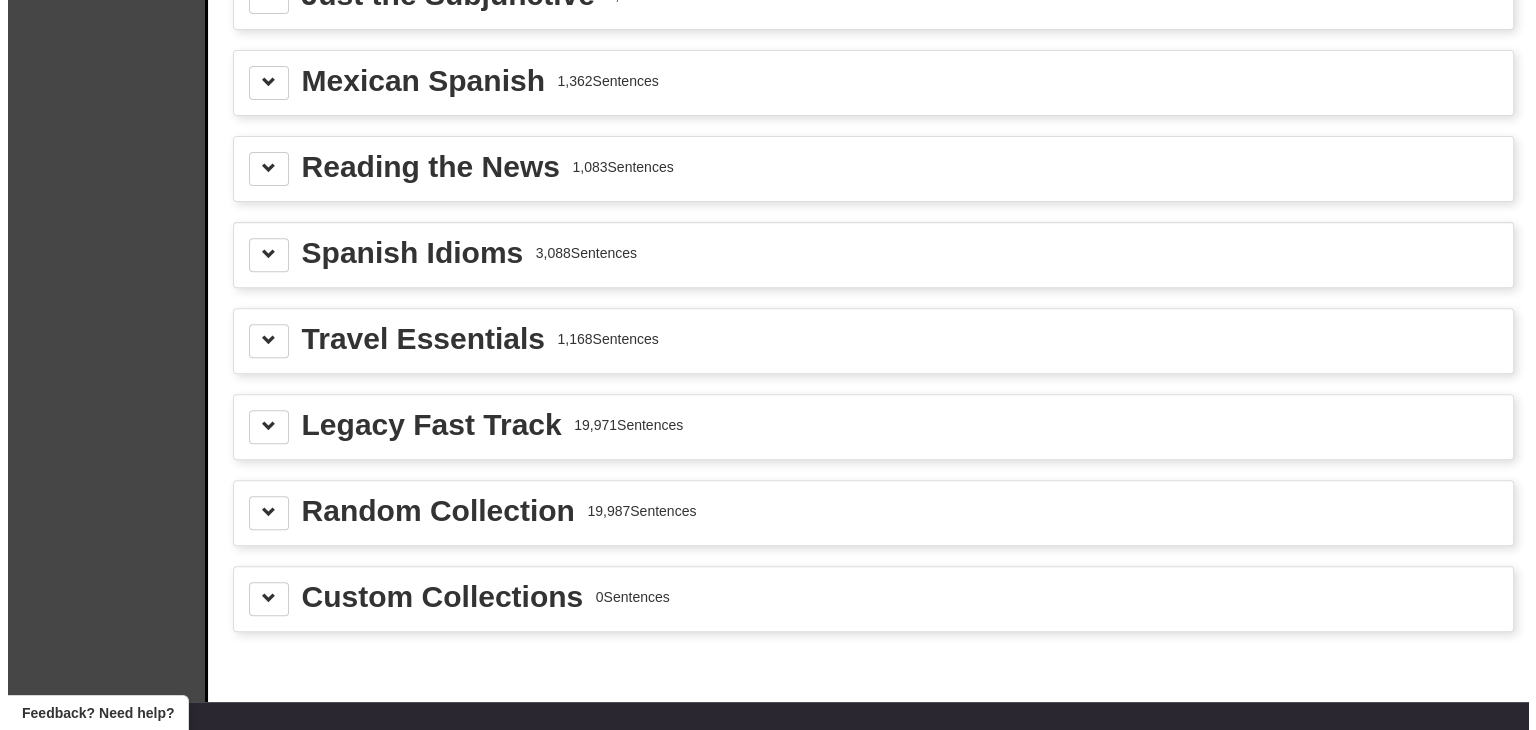 scroll, scrollTop: 731, scrollLeft: 0, axis: vertical 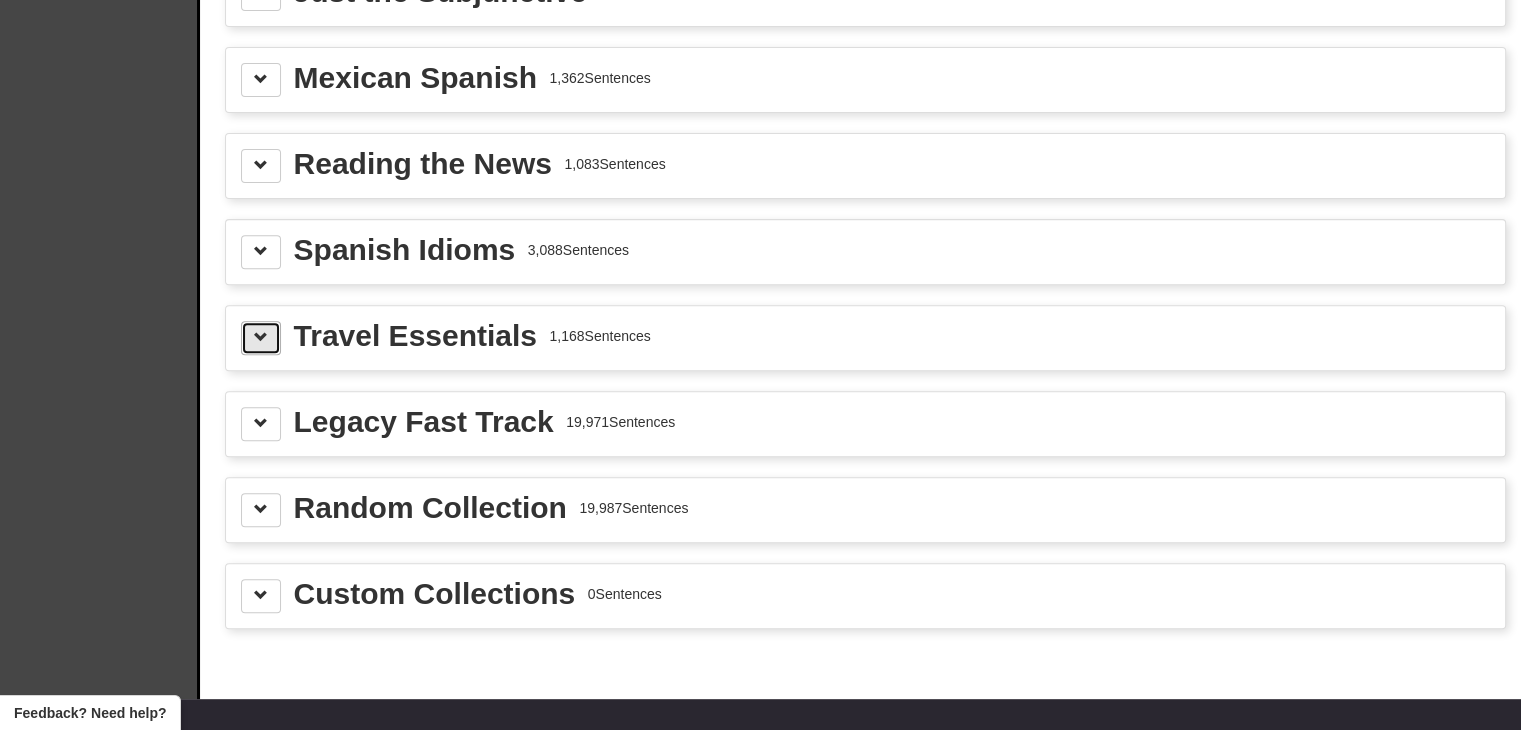 click at bounding box center (261, 338) 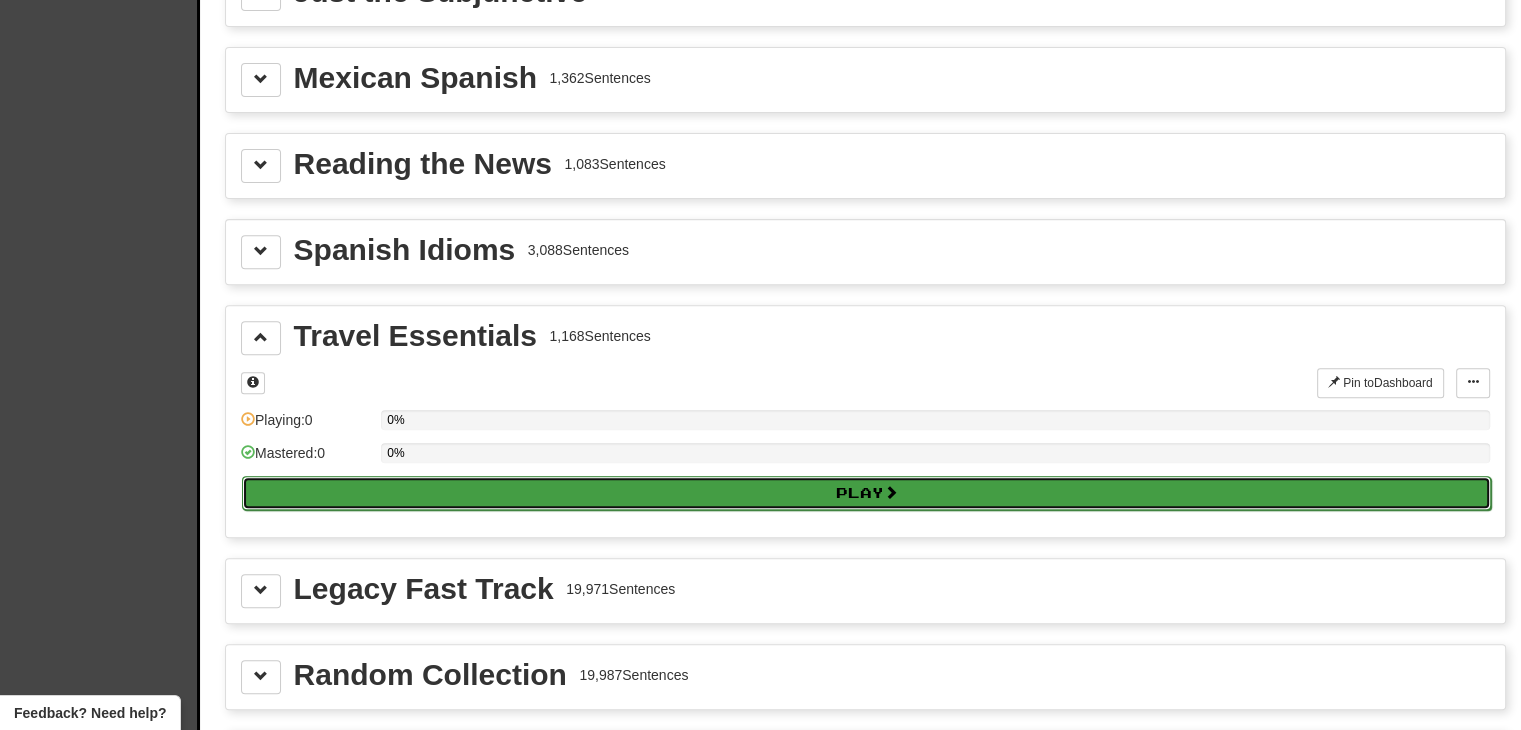 click on "Play" at bounding box center [866, 493] 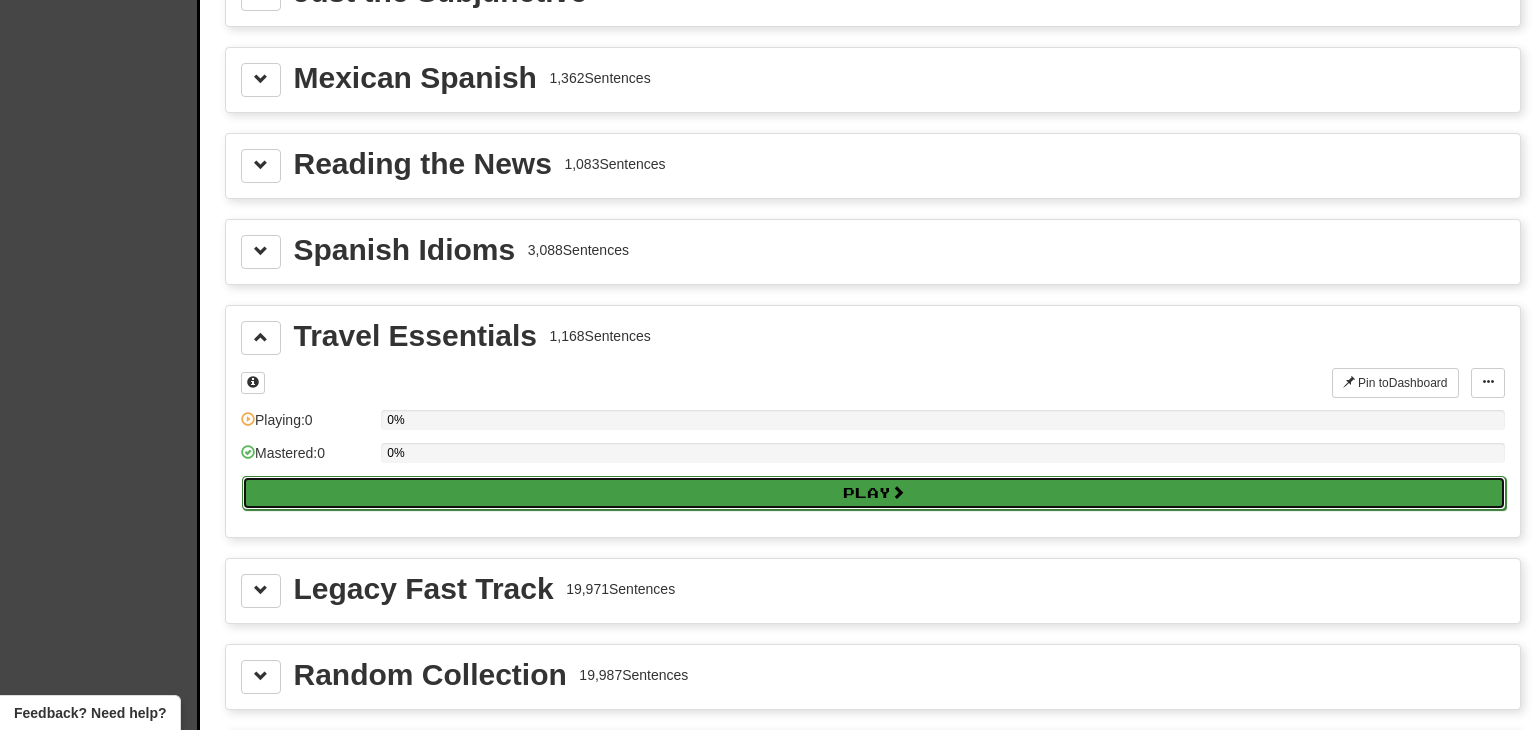 select on "**" 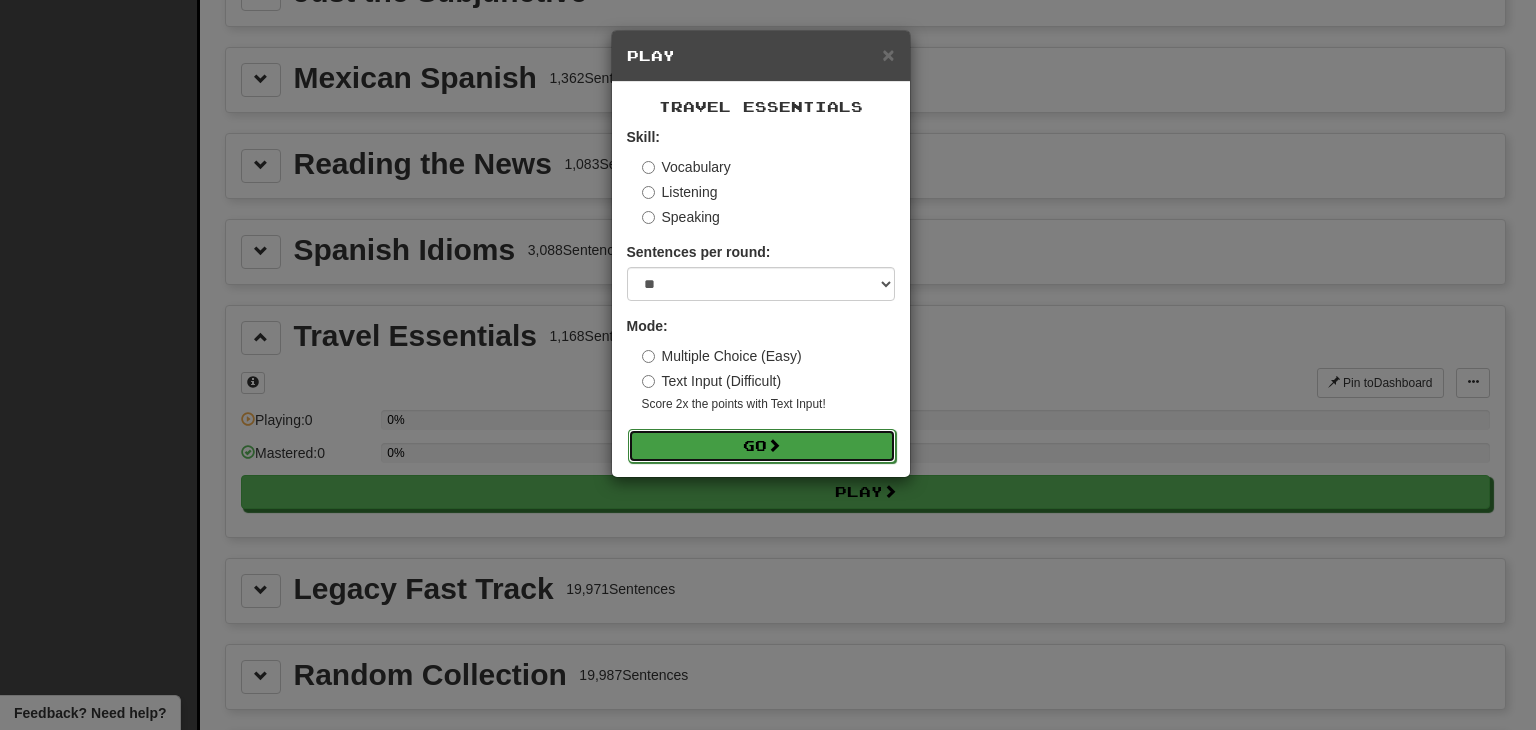 click on "Go" at bounding box center (762, 446) 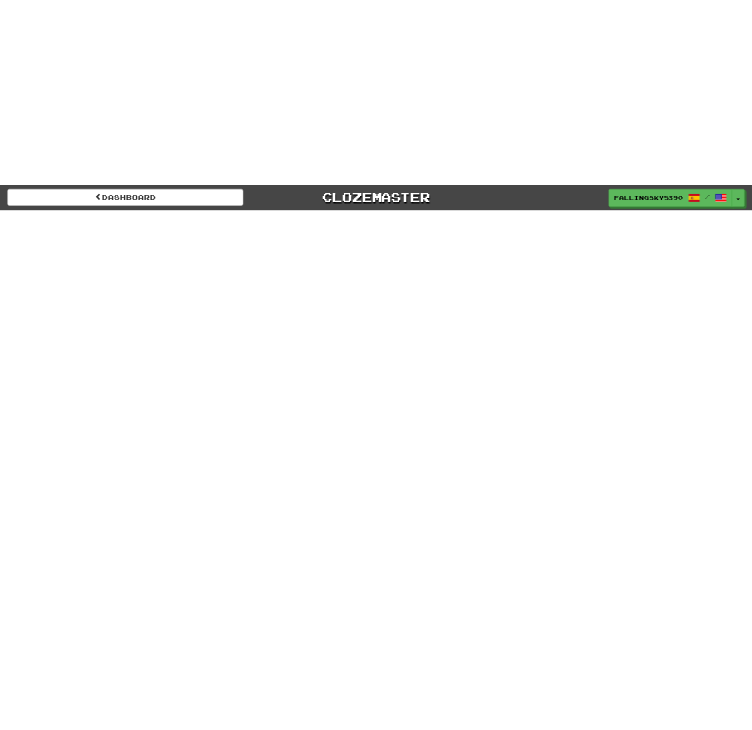 scroll, scrollTop: 0, scrollLeft: 0, axis: both 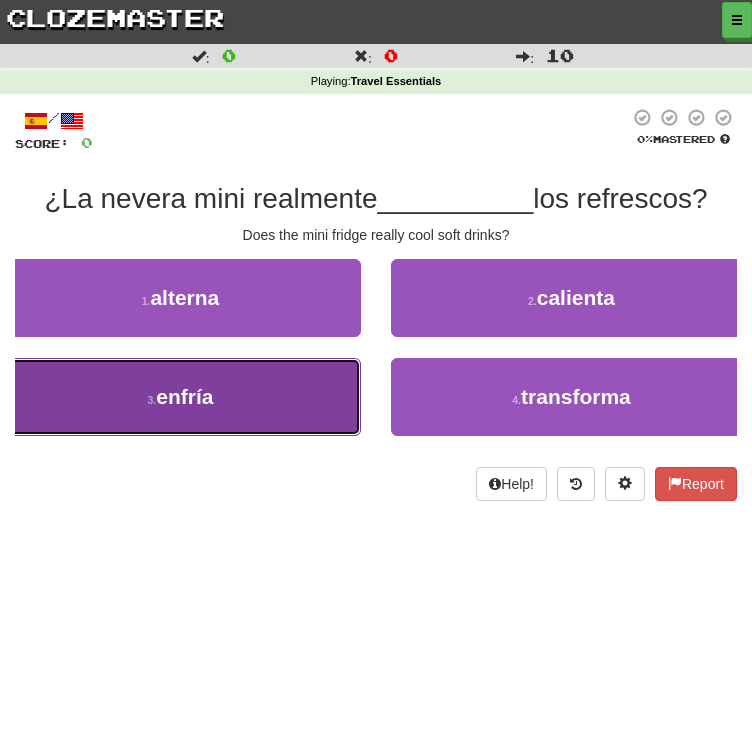 click on "3 .  enfría" at bounding box center [180, 397] 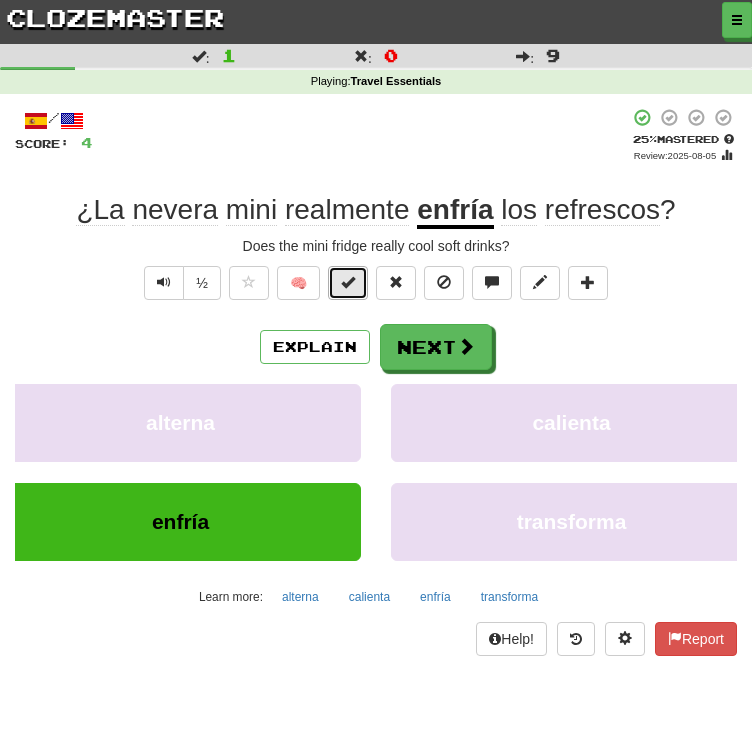 click at bounding box center (348, 283) 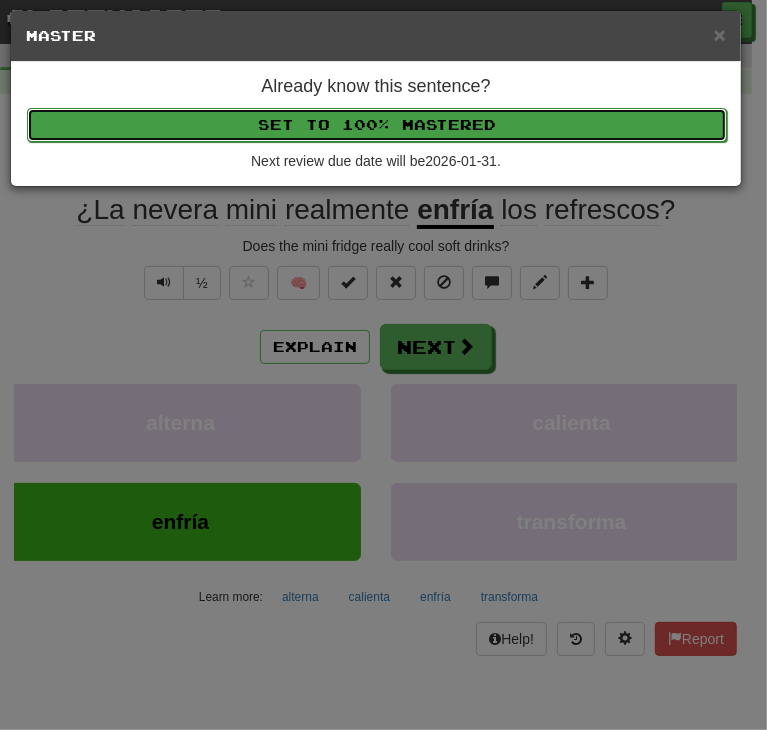click on "Set to 100% Mastered" at bounding box center (377, 125) 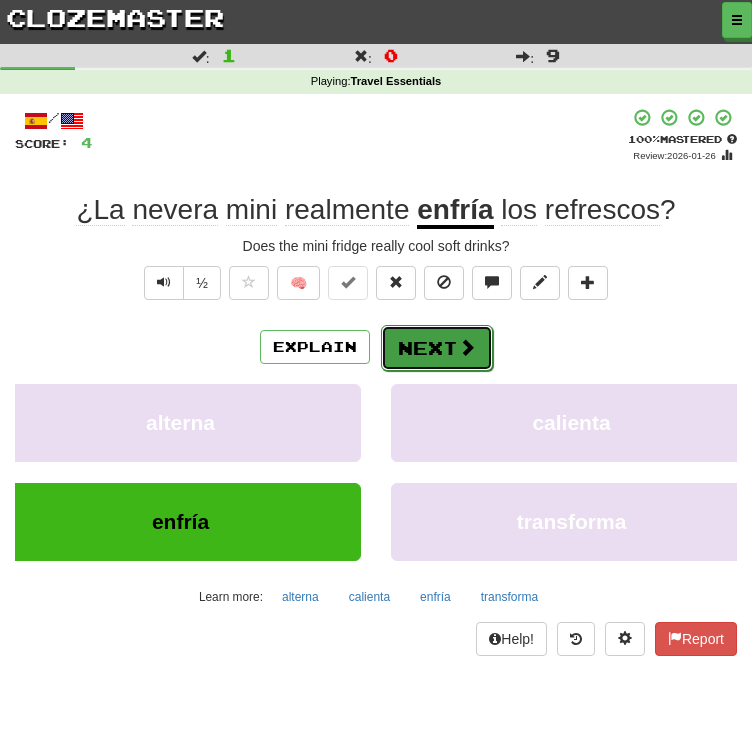 click on "Next" at bounding box center (437, 348) 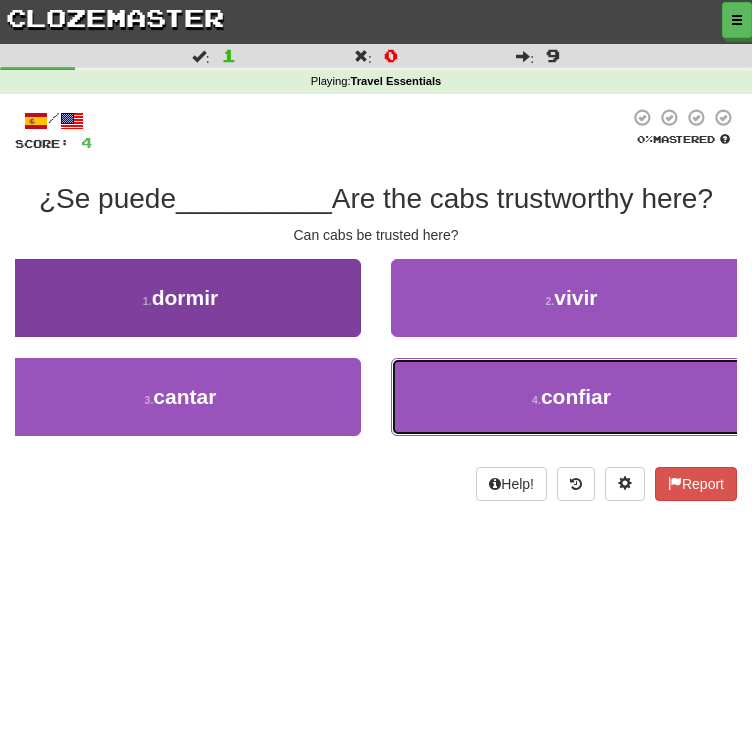 drag, startPoint x: 392, startPoint y: 655, endPoint x: 358, endPoint y: 491, distance: 167.48732 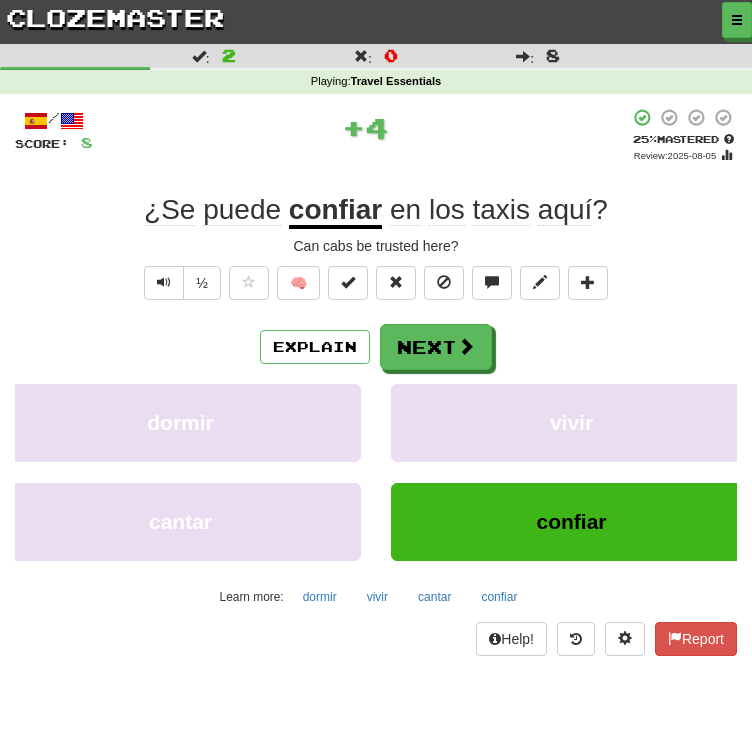 click on "/ Score: [NUMBER] + [NUMBER] [PERCENT] Mastered Review: [DATE] ¿Se puede confiar en los taxis aquí ? Can cabs be trusted here? ½ 🧠 Explain Next dormir vivir cantar confiar Learn more: dormir vivir cantar confiar Help! Report" at bounding box center (376, 382) 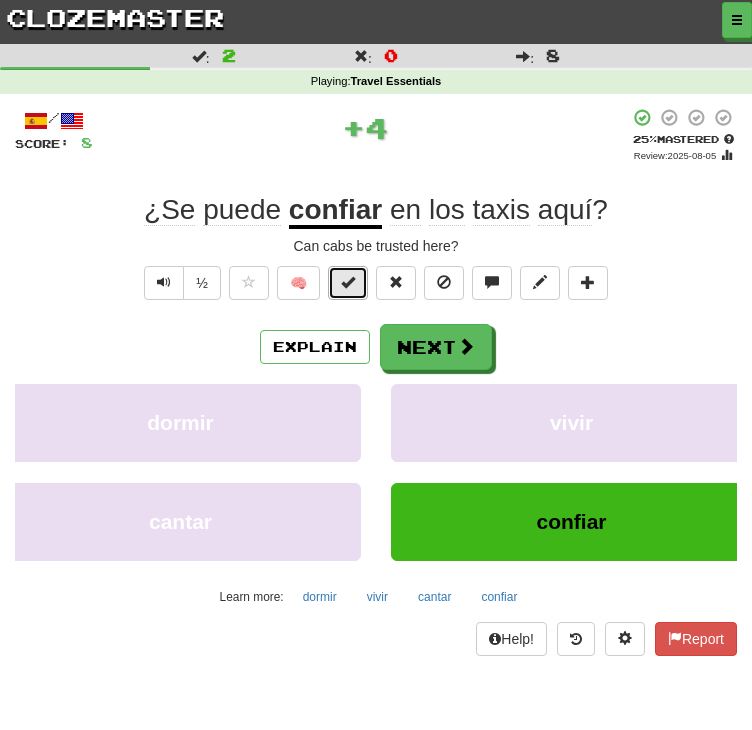 click at bounding box center [348, 282] 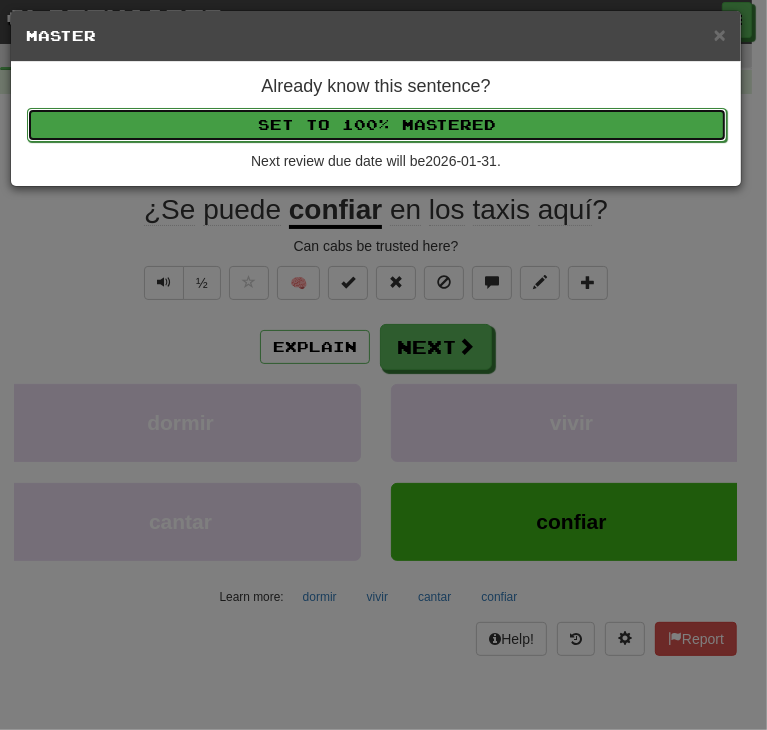 click on "Set to 100% Mastered" at bounding box center (377, 125) 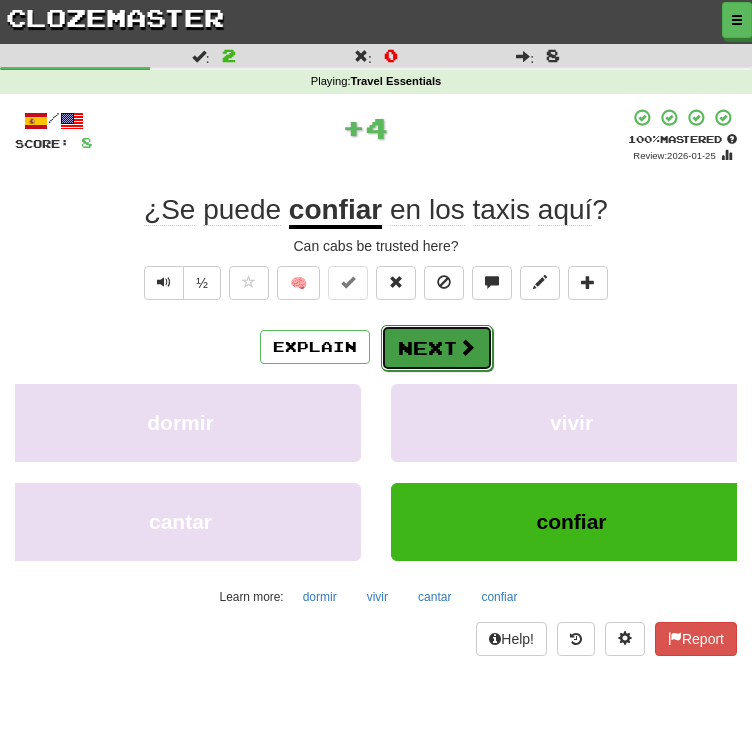 click on "Next" at bounding box center (437, 348) 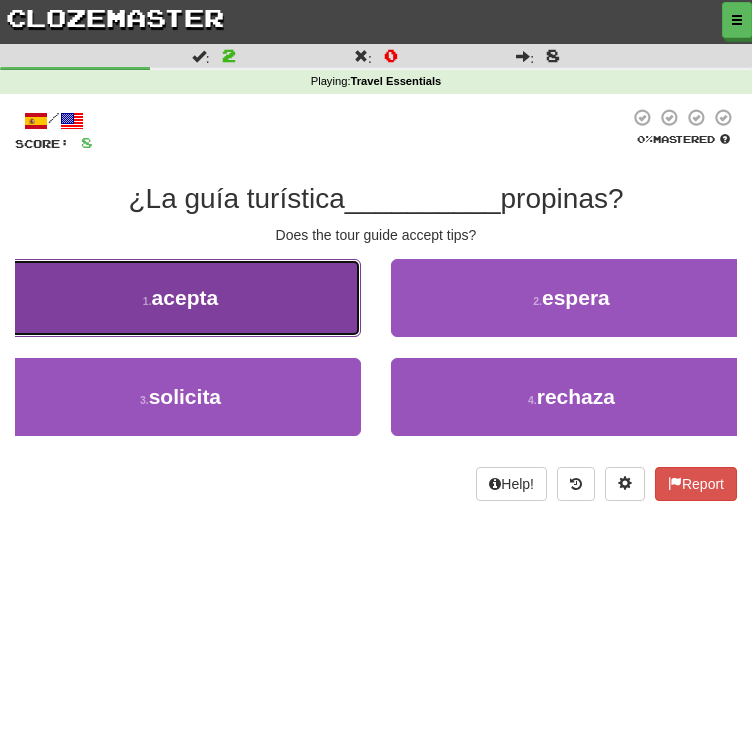 click on "acepta" at bounding box center [185, 297] 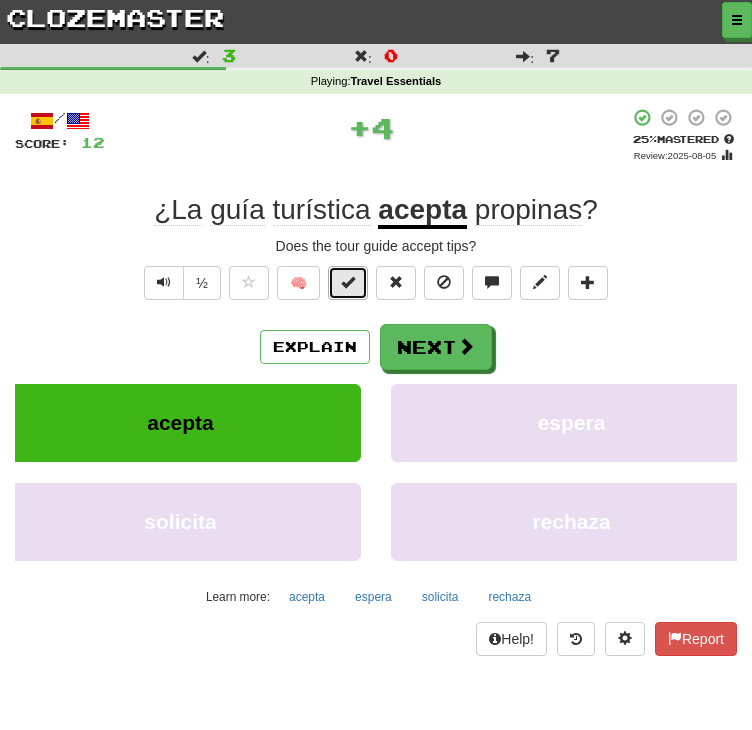 click at bounding box center (348, 283) 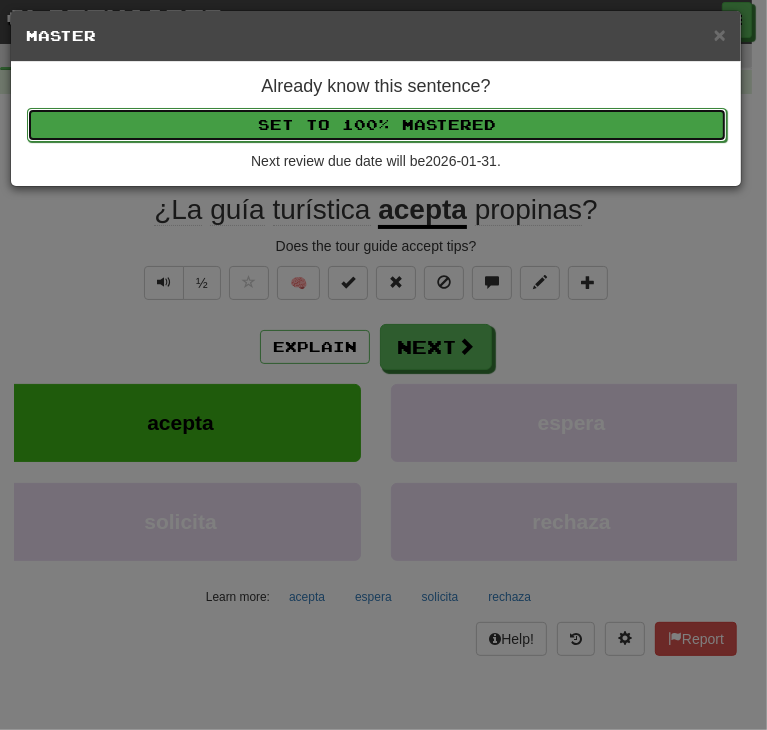 click on "Set to 100% Mastered" at bounding box center [377, 125] 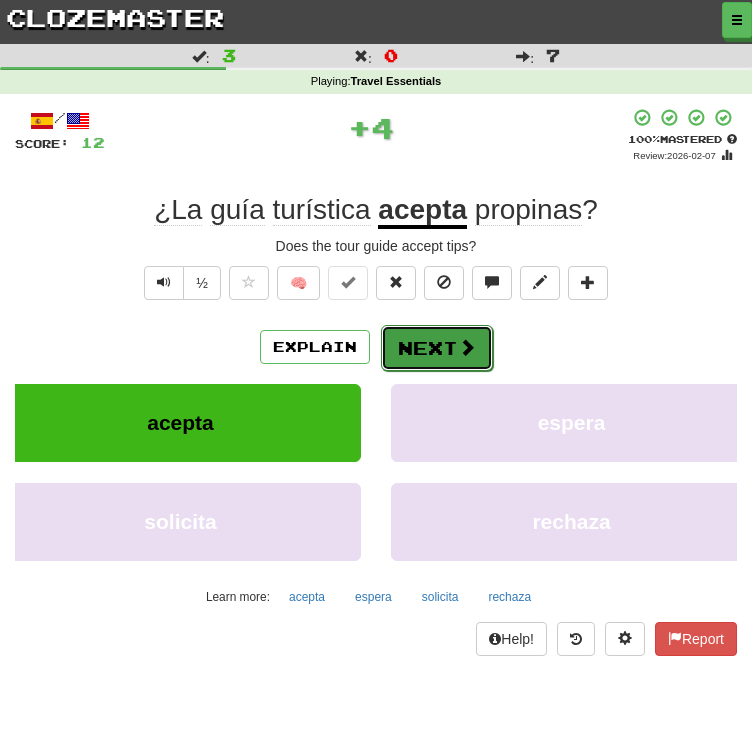 click on "Next" at bounding box center (437, 348) 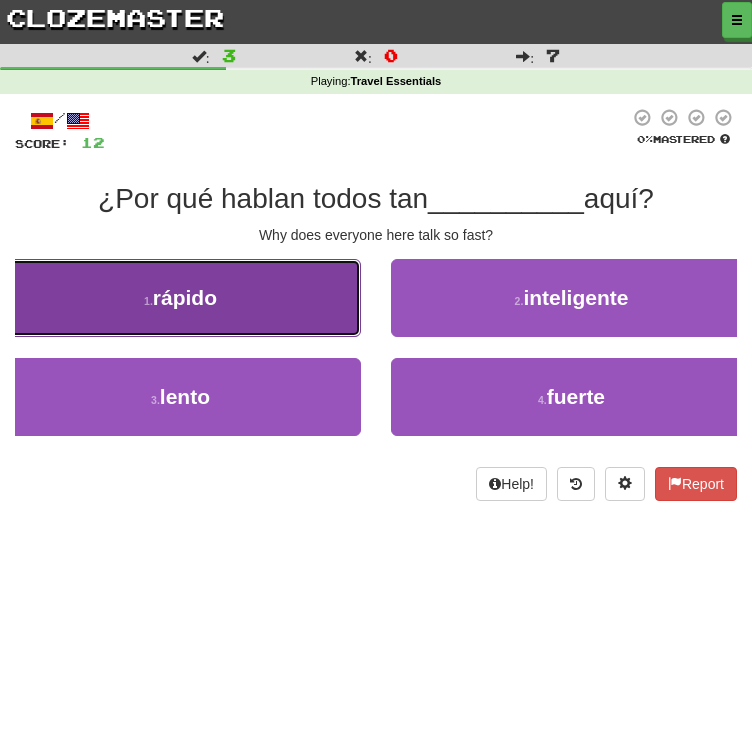 click on "1 .  rápido" at bounding box center (180, 298) 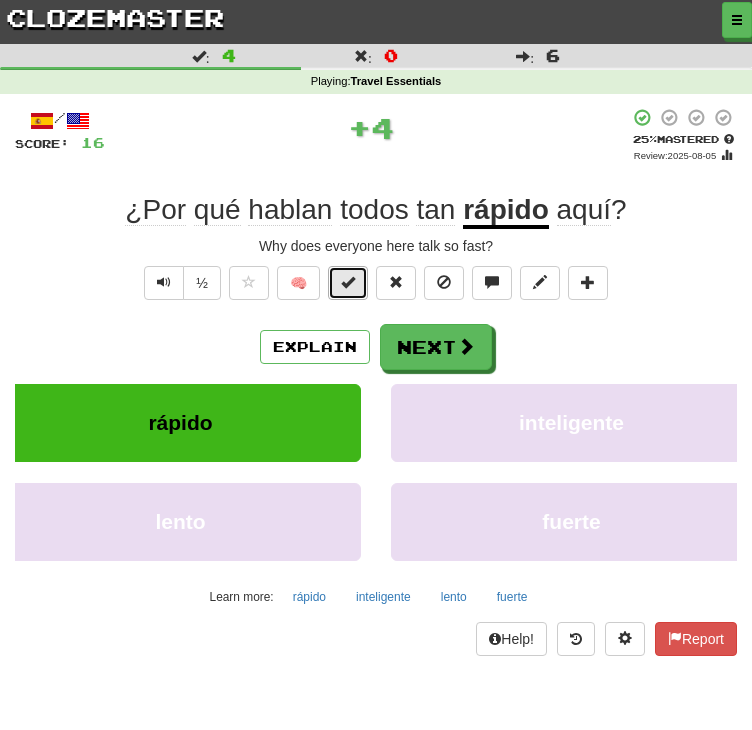 click at bounding box center [348, 282] 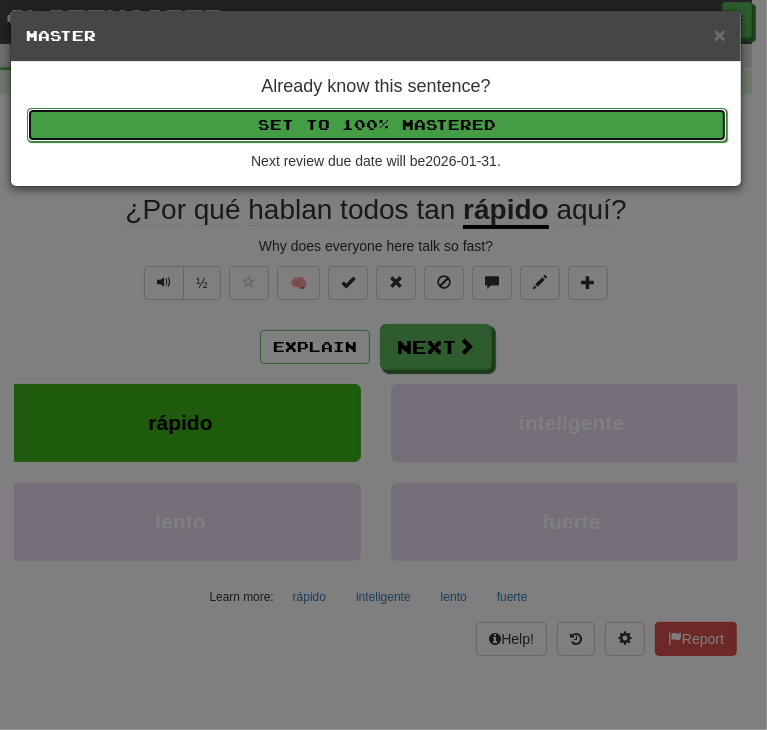 click on "Set to 100% Mastered" at bounding box center (377, 125) 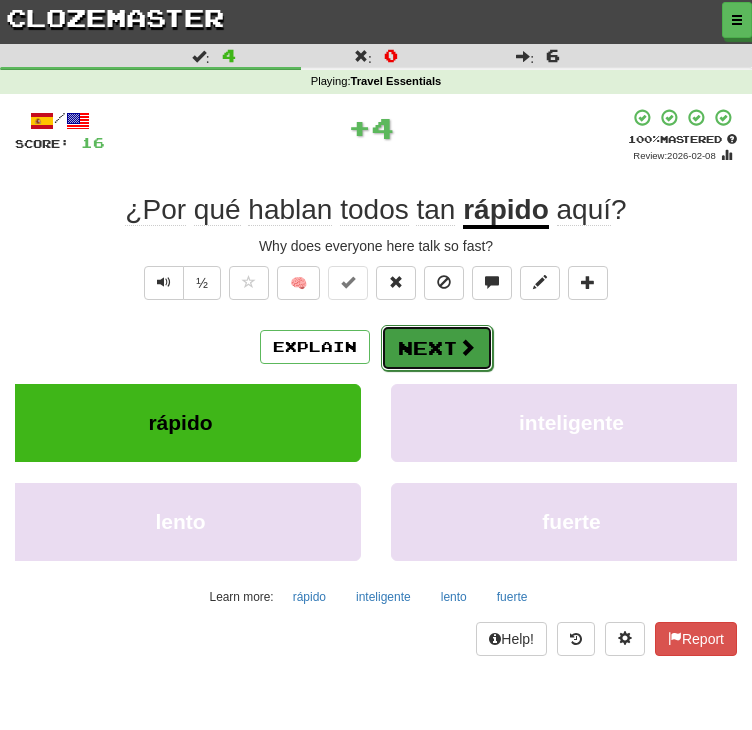 click on "Next" at bounding box center [437, 348] 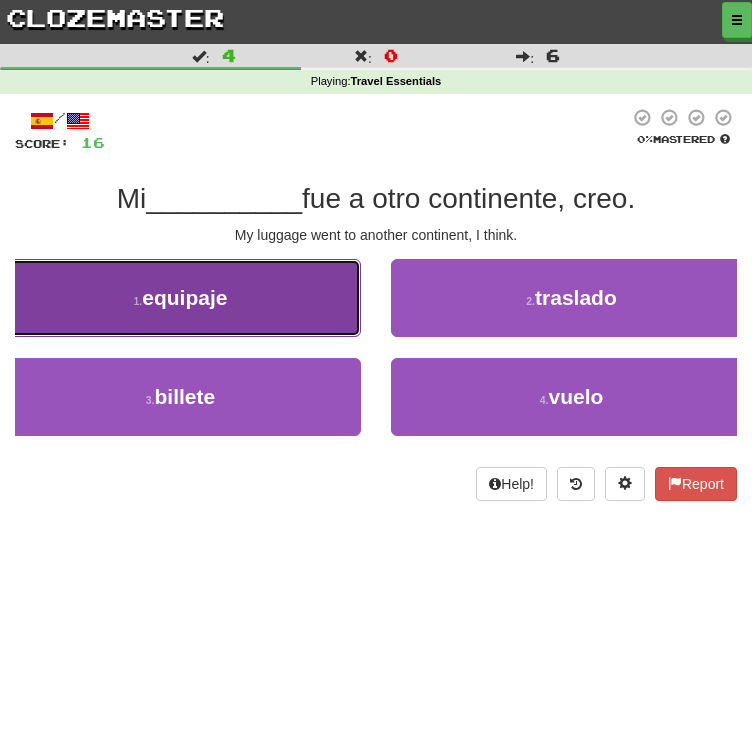 click on "1 .  equipaje" at bounding box center (180, 298) 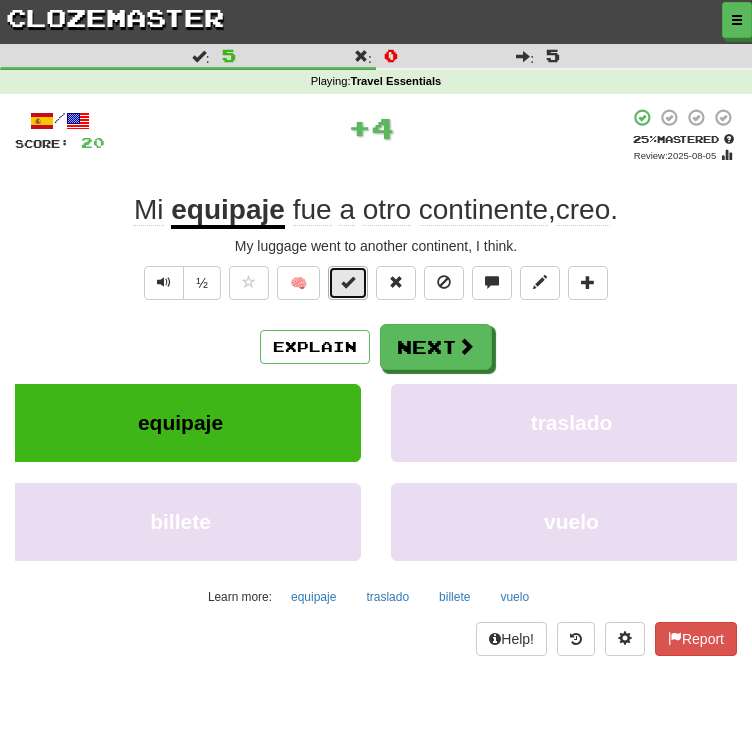 click at bounding box center (348, 283) 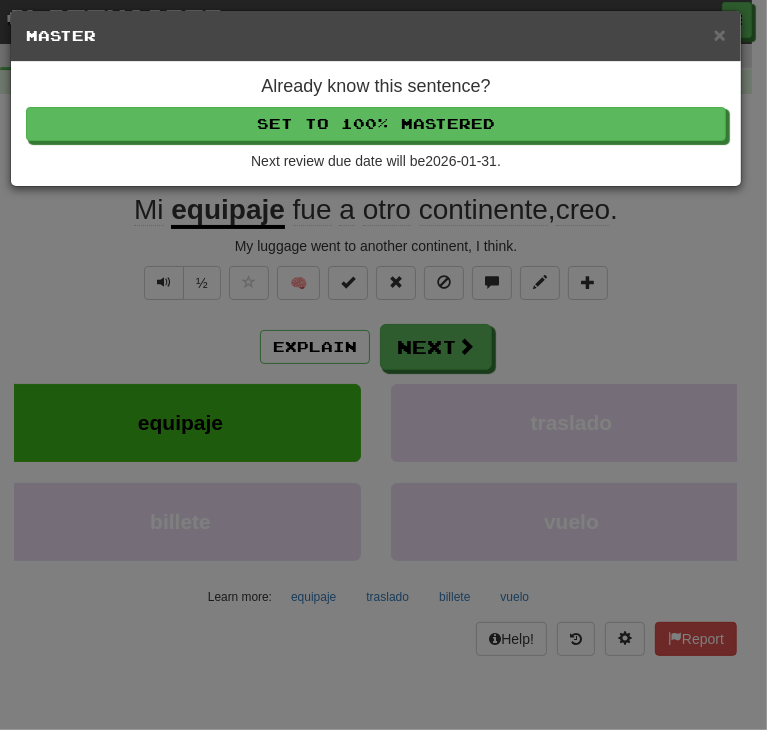 click on "Already know this sentence? Set to 100% Mastered Next review due date will be  2026-01-31 ." at bounding box center [376, 124] 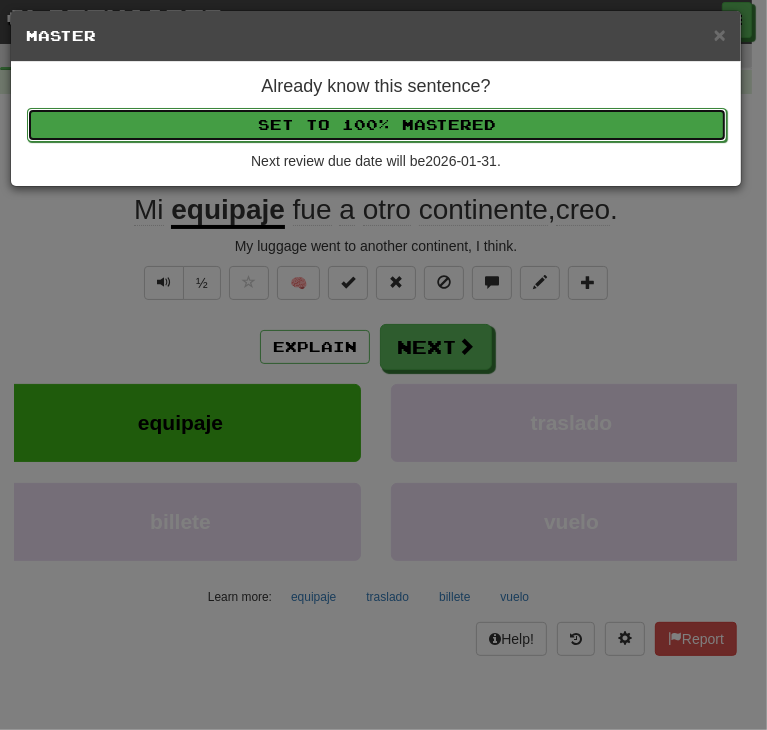 click on "Set to 100% Mastered" at bounding box center (377, 125) 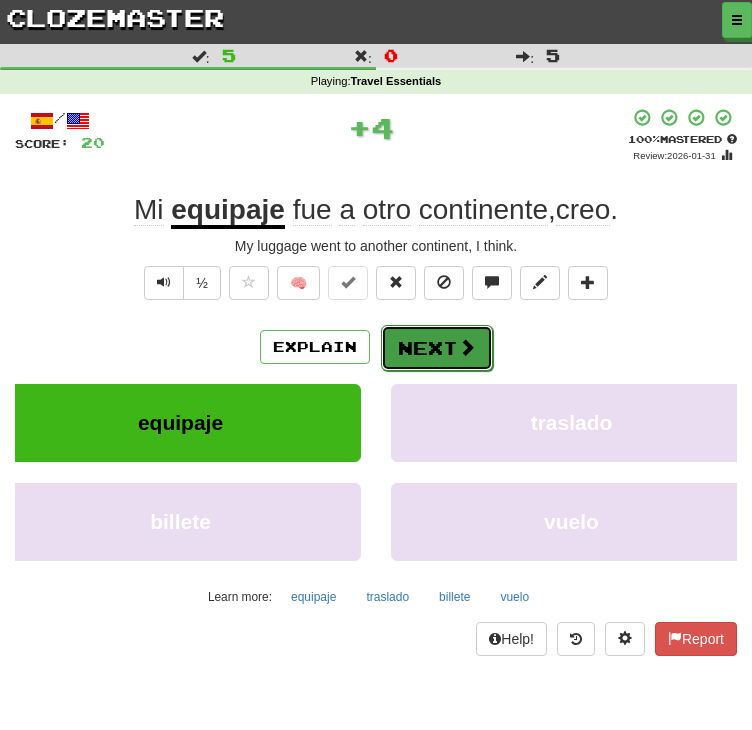 click on "Next" at bounding box center (437, 348) 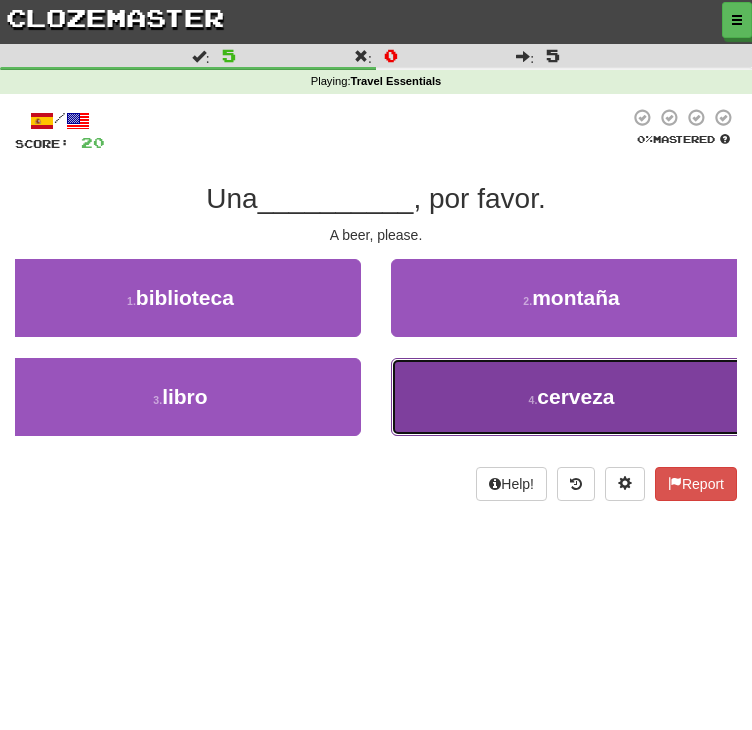drag, startPoint x: 422, startPoint y: 653, endPoint x: 398, endPoint y: 540, distance: 115.52056 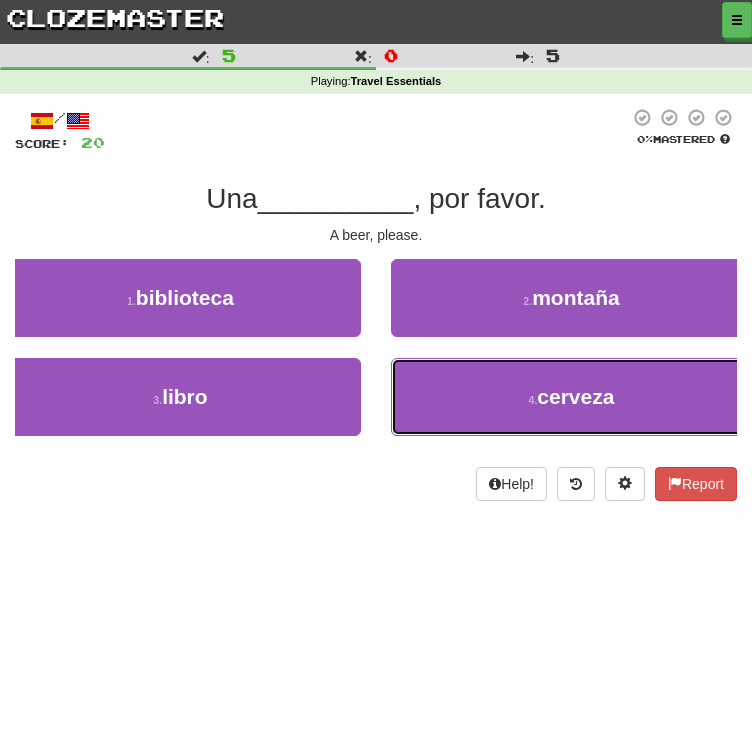 click on "4 .  cerveza" at bounding box center (571, 397) 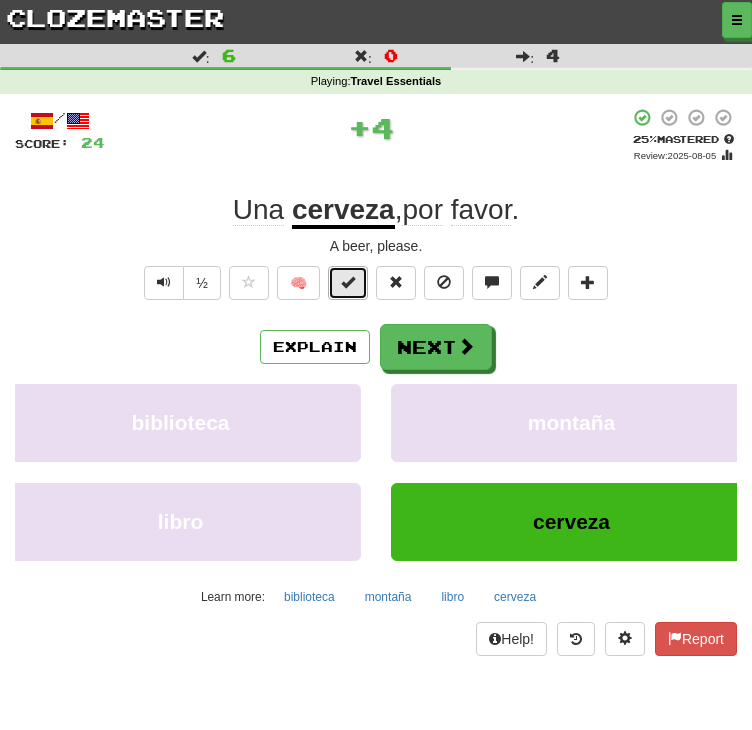 click at bounding box center (348, 283) 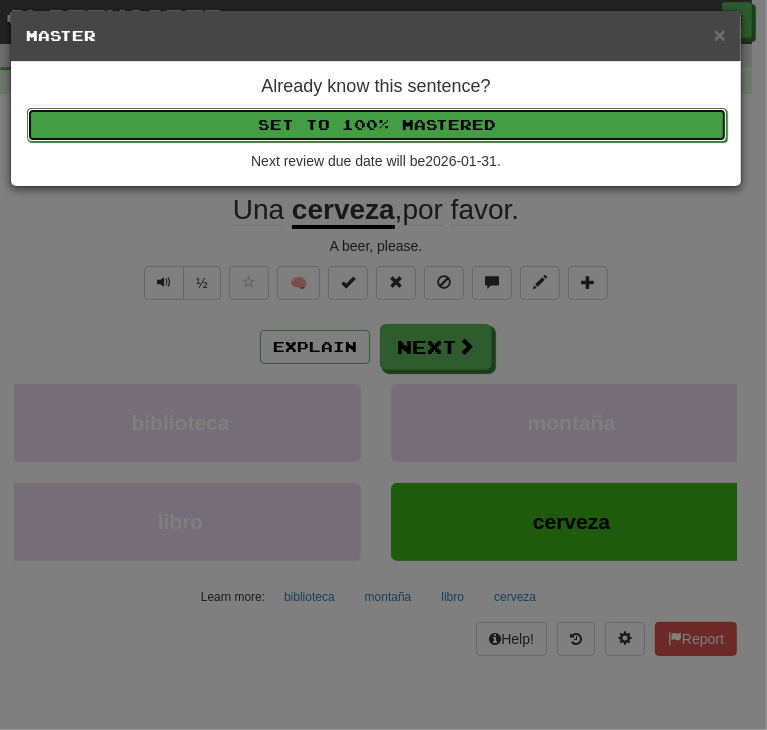 click on "Set to 100% Mastered" at bounding box center (377, 125) 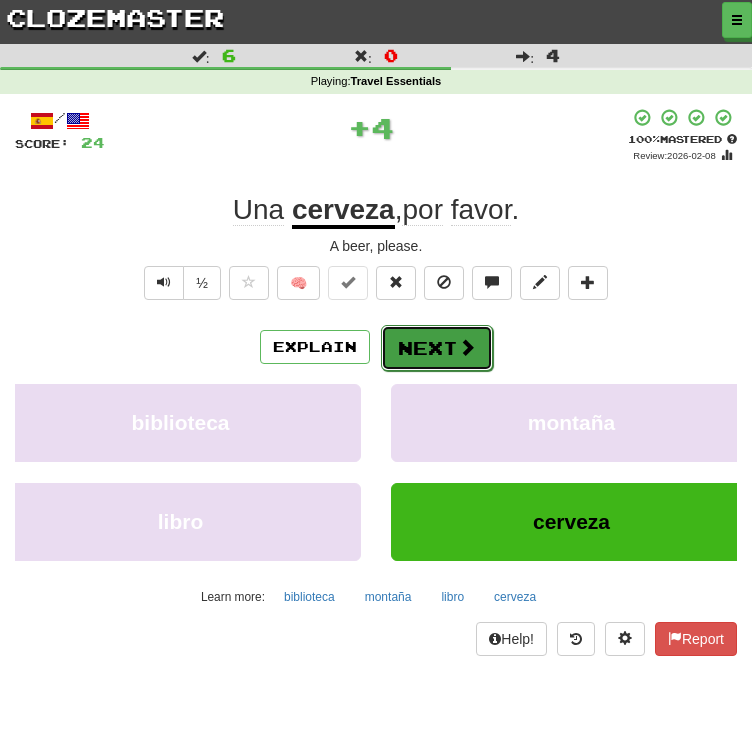 click on "Next" at bounding box center [437, 348] 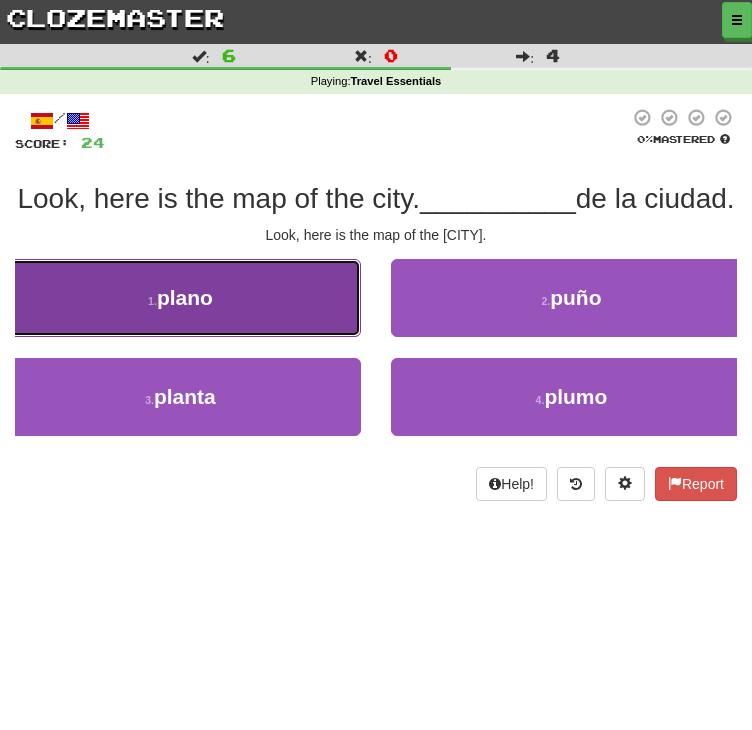 click on "1 .  plano" at bounding box center [180, 298] 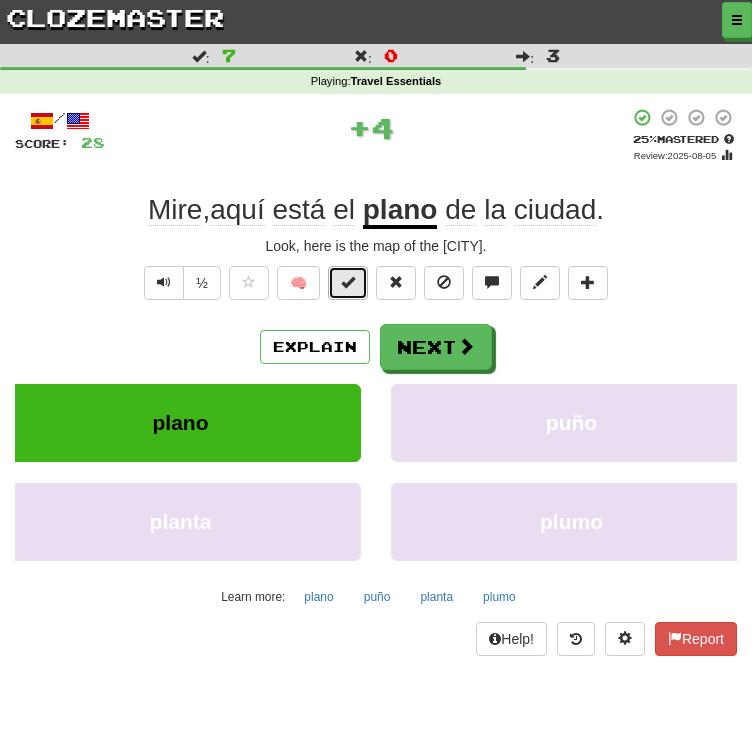 click at bounding box center (348, 282) 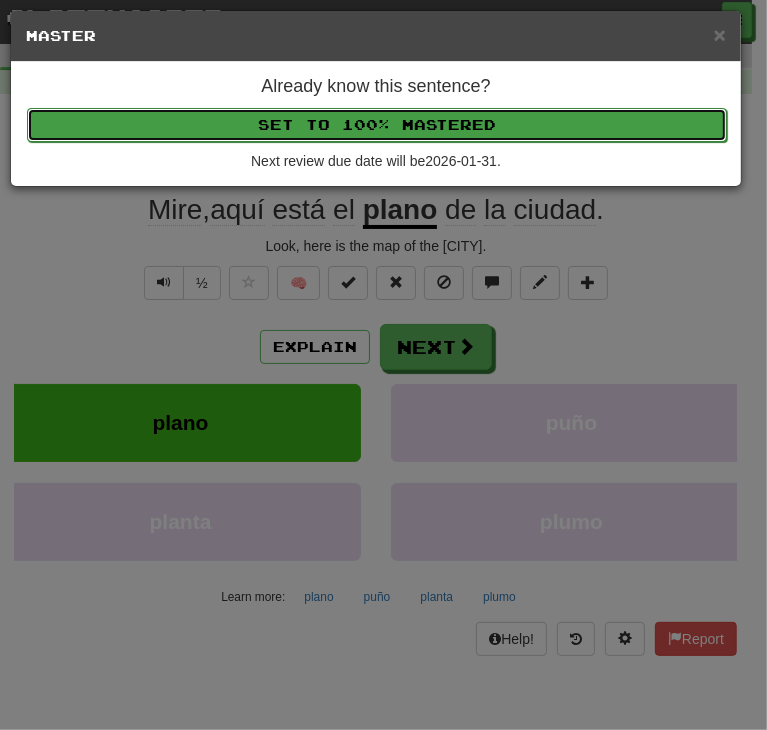 click on "Set to 100% Mastered" at bounding box center [377, 125] 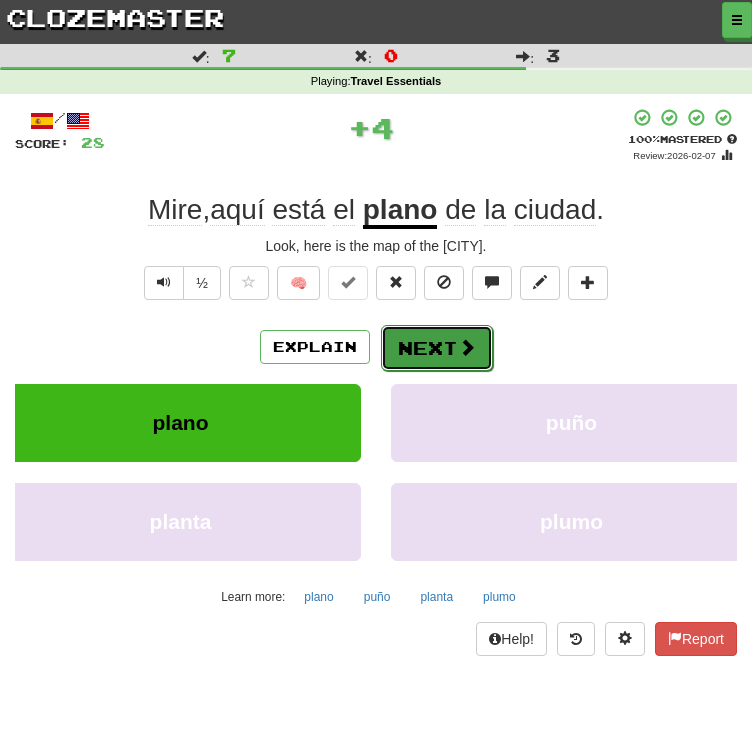 click on "Next" at bounding box center [437, 348] 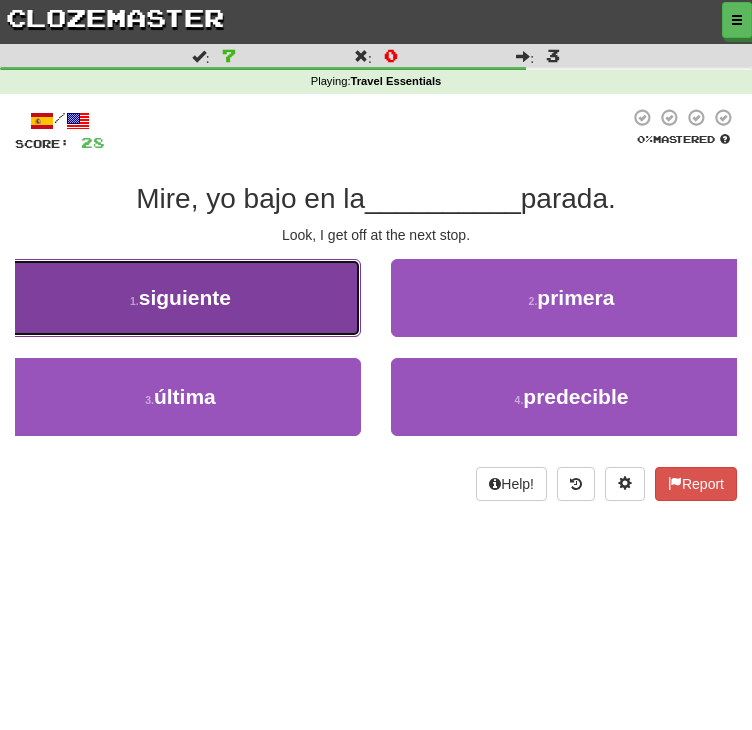click on "1 .  siguiente" at bounding box center [180, 298] 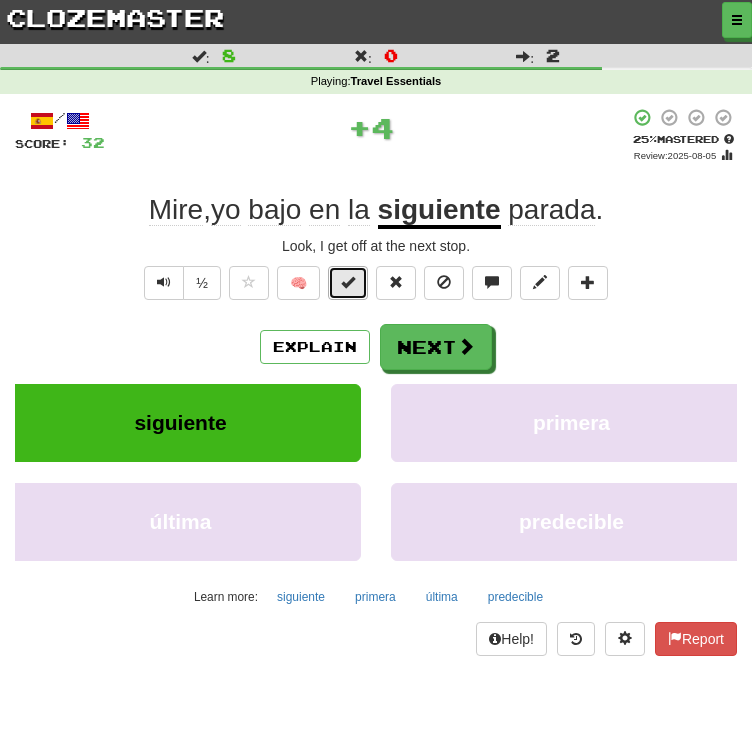 click at bounding box center [348, 283] 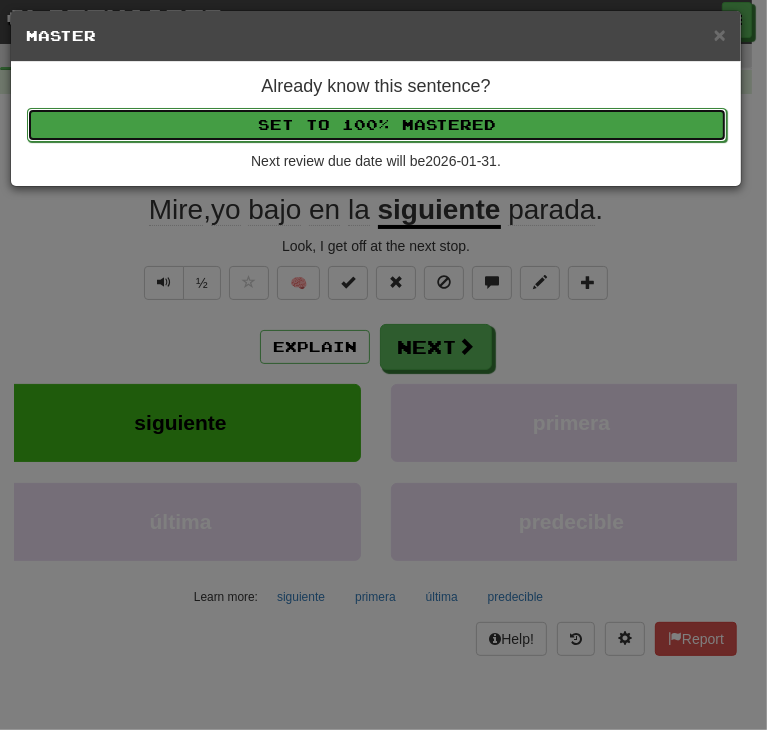 click on "Set to 100% Mastered" at bounding box center (377, 125) 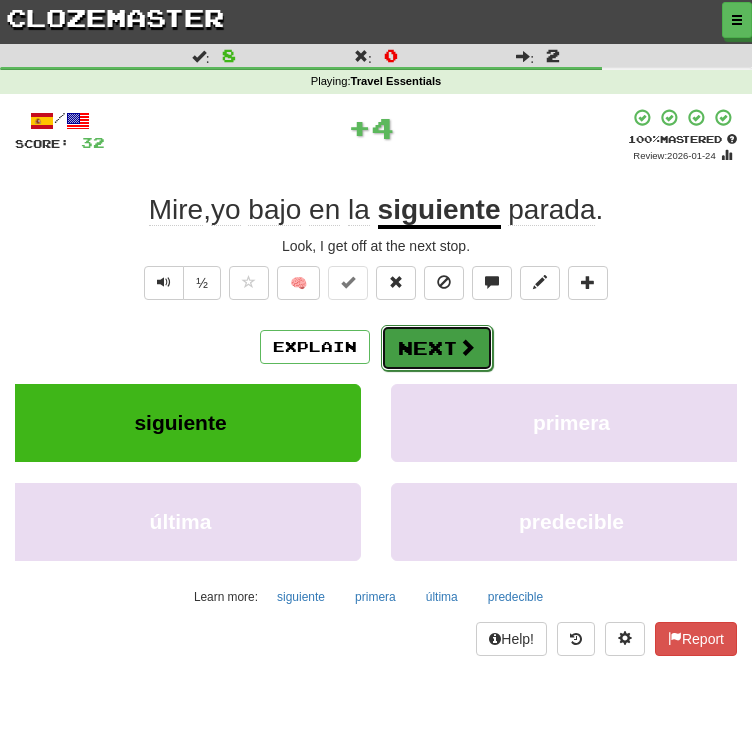 click on "Next" at bounding box center [437, 348] 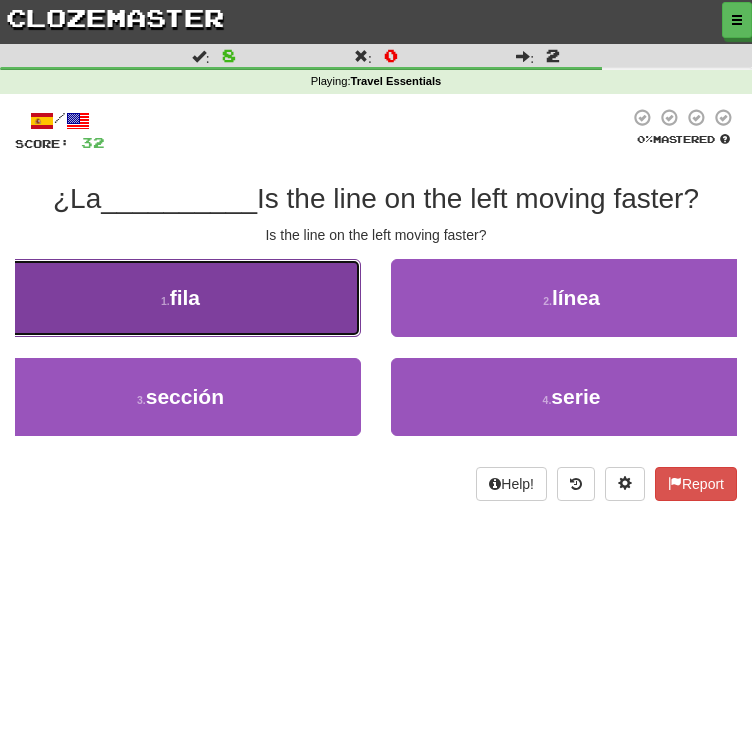 click on "fila" at bounding box center [185, 297] 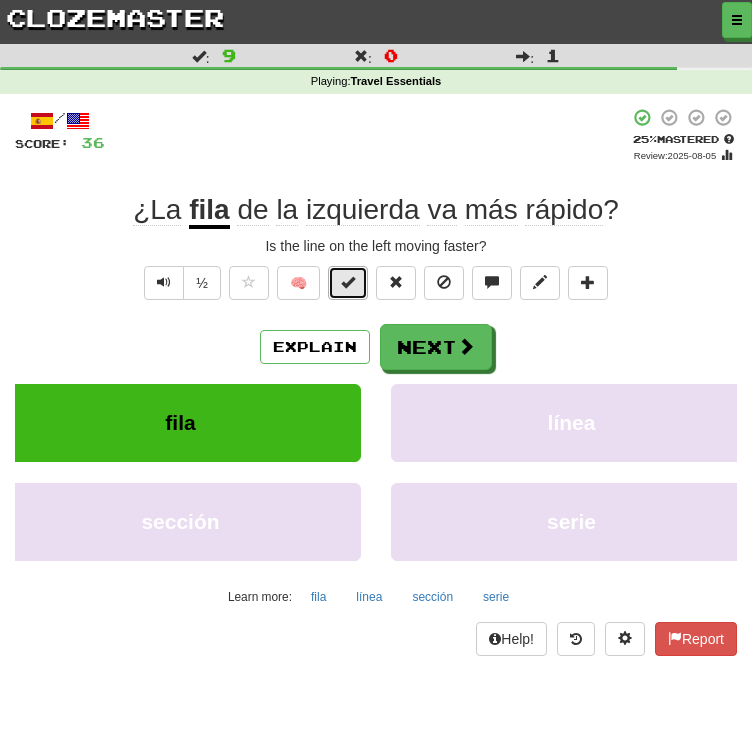 click at bounding box center (348, 283) 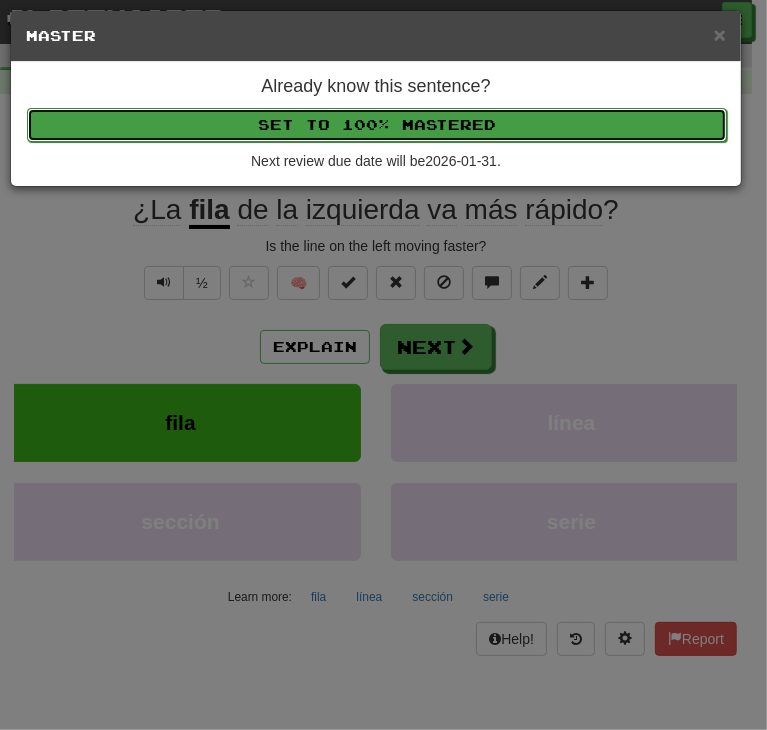 click on "Set to 100% Mastered" at bounding box center (377, 125) 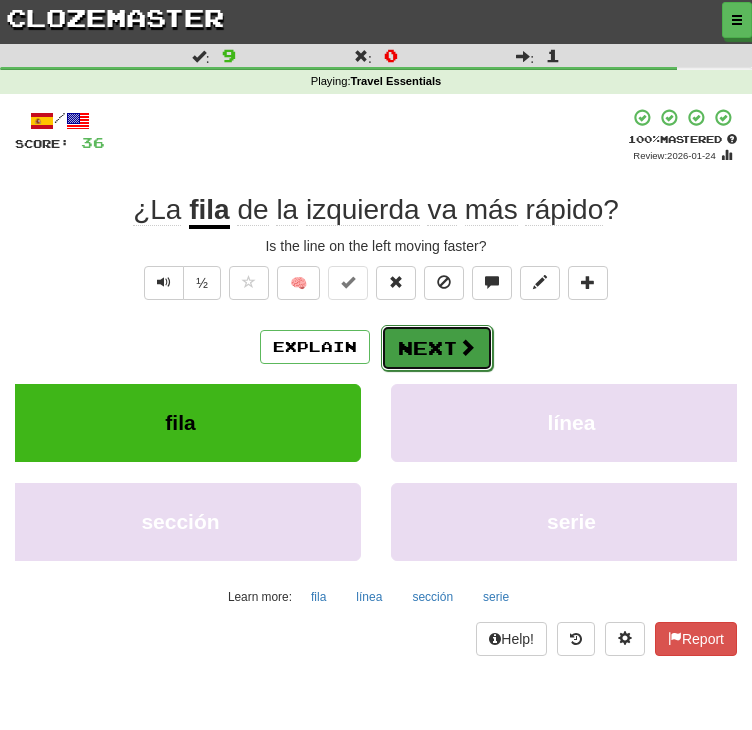 click on "Next" at bounding box center (437, 348) 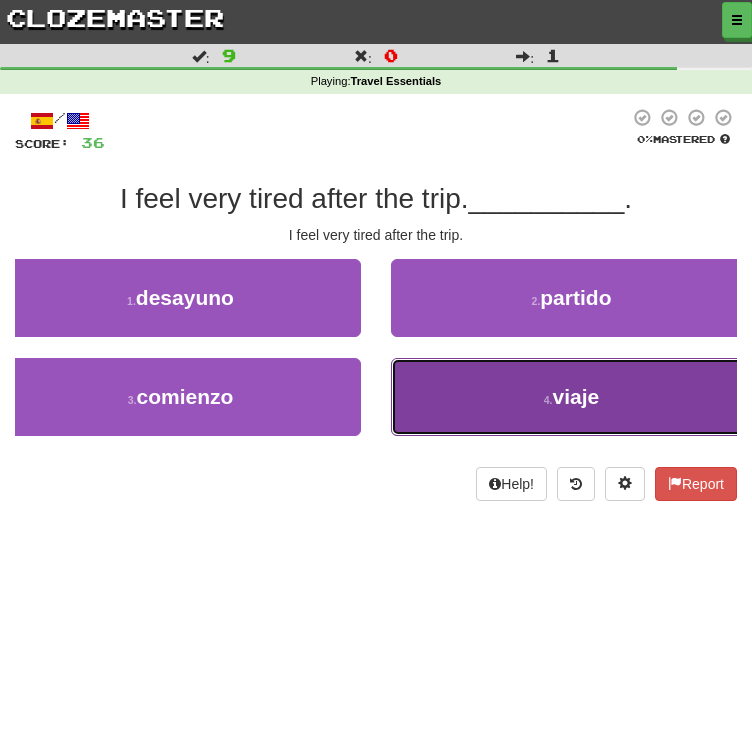 click on "4 .  viaje" at bounding box center (571, 397) 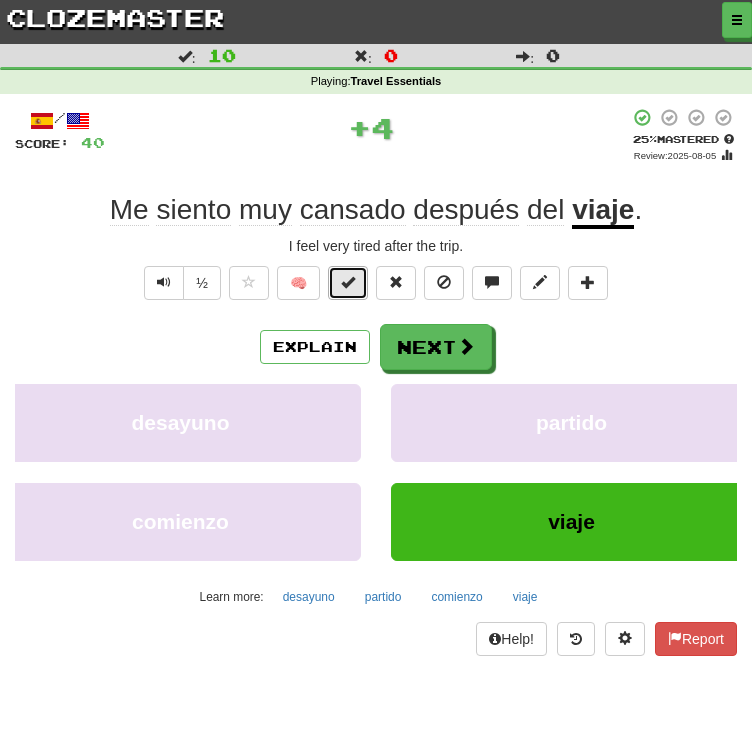 click at bounding box center [348, 283] 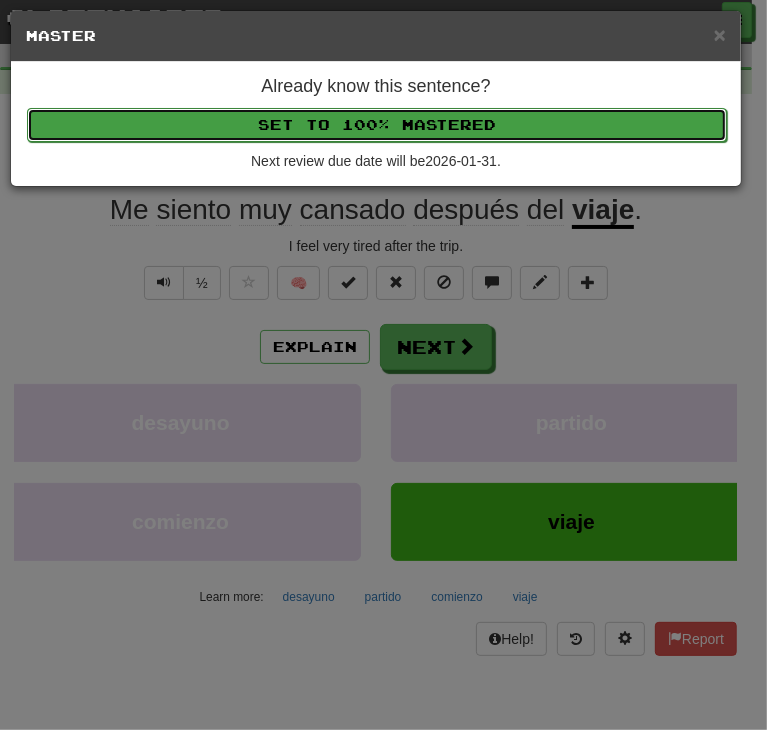 click on "Set to 100% Mastered" at bounding box center [377, 125] 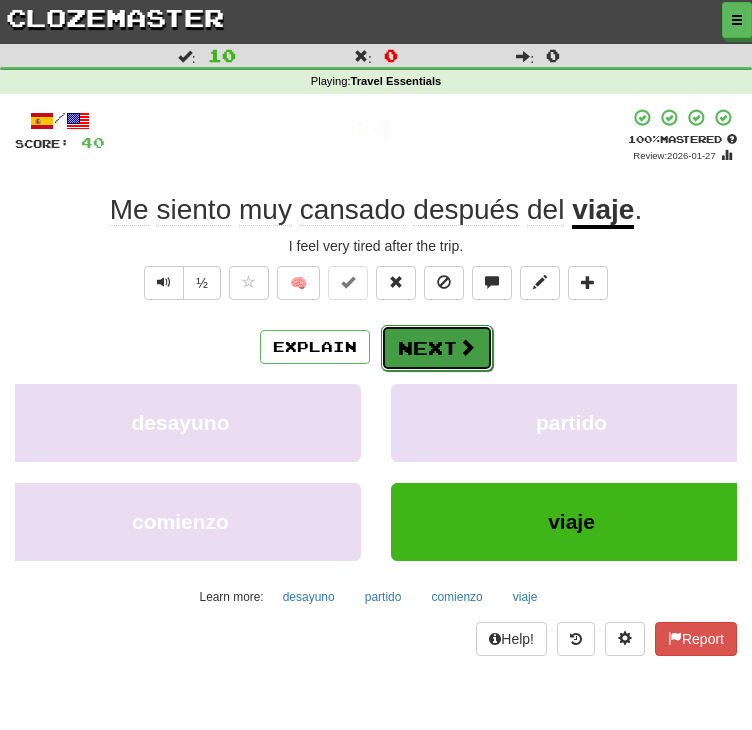 click on "Next" at bounding box center (437, 348) 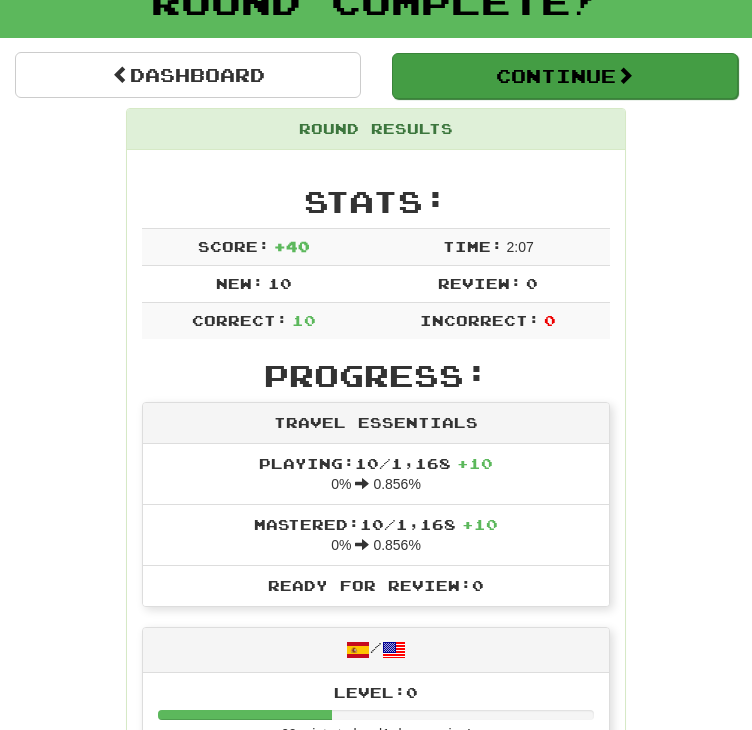 scroll, scrollTop: 0, scrollLeft: 0, axis: both 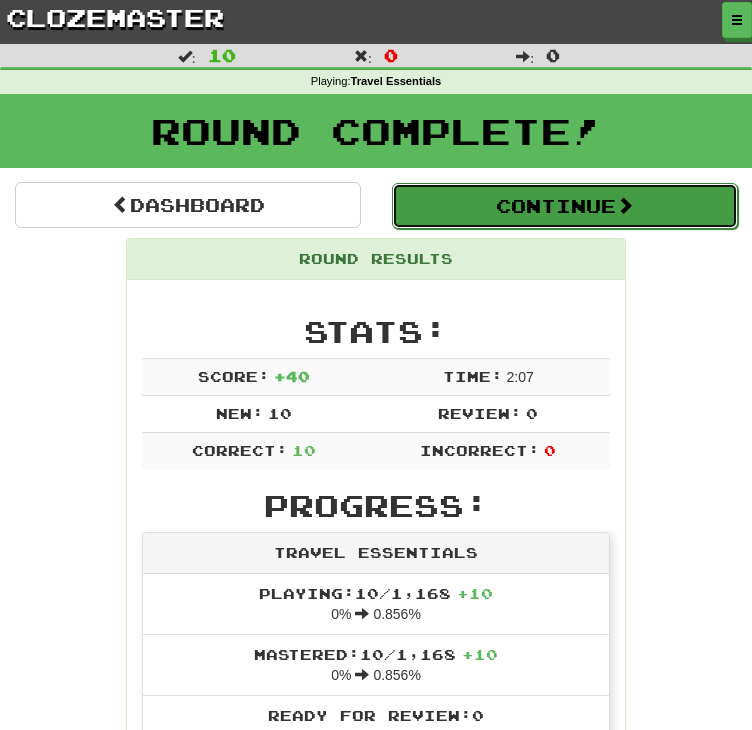 click on "Continue" at bounding box center (565, 206) 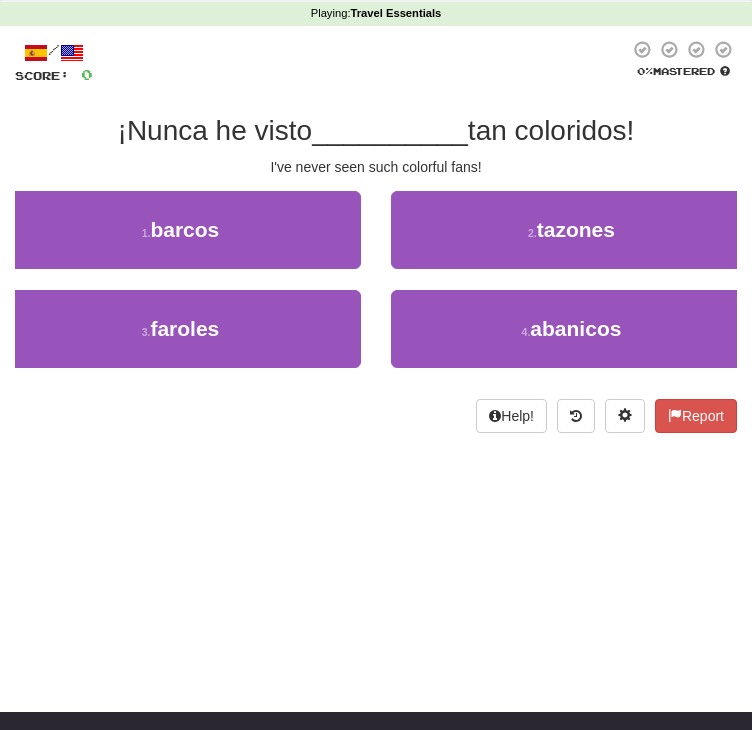 scroll, scrollTop: 70, scrollLeft: 0, axis: vertical 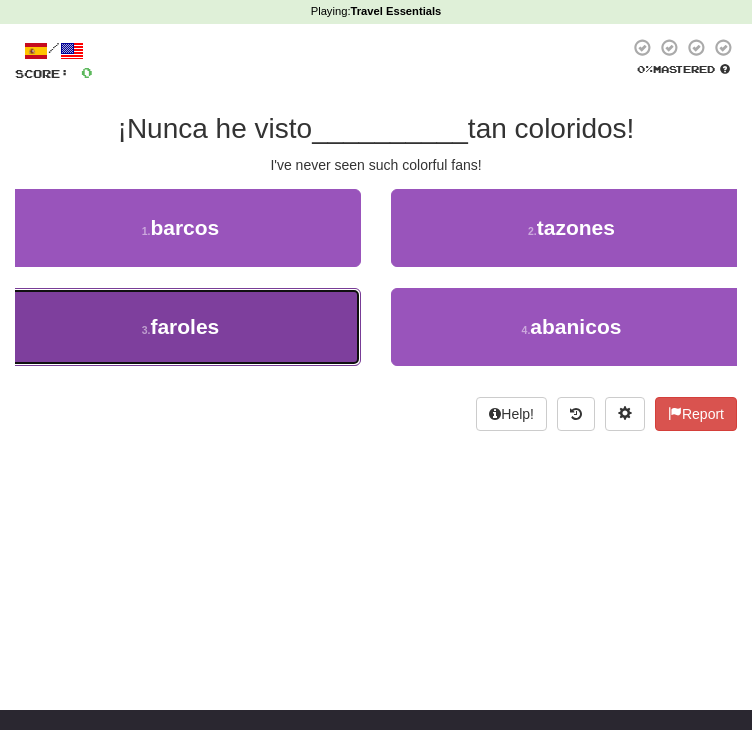 click on "3 .  faroles" at bounding box center [180, 327] 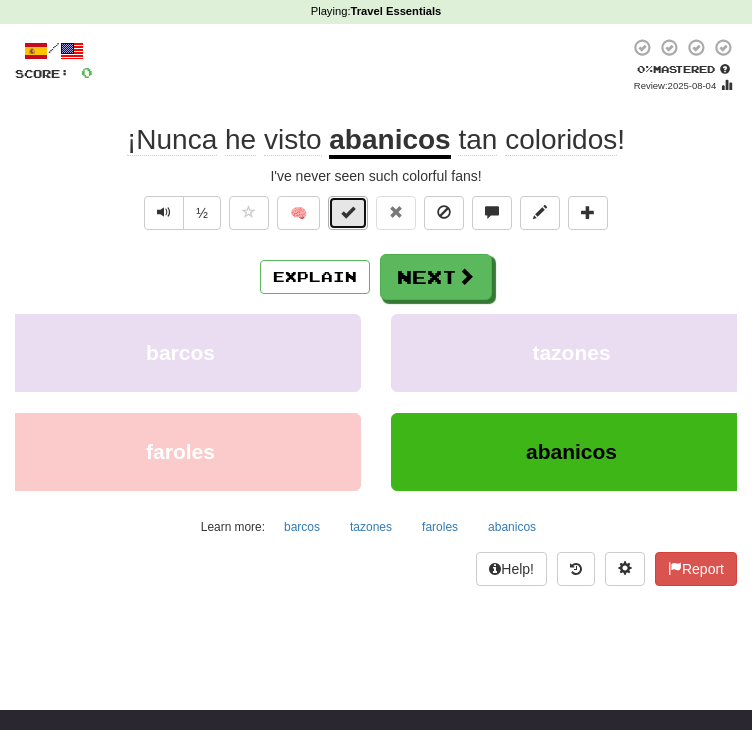 click at bounding box center (348, 213) 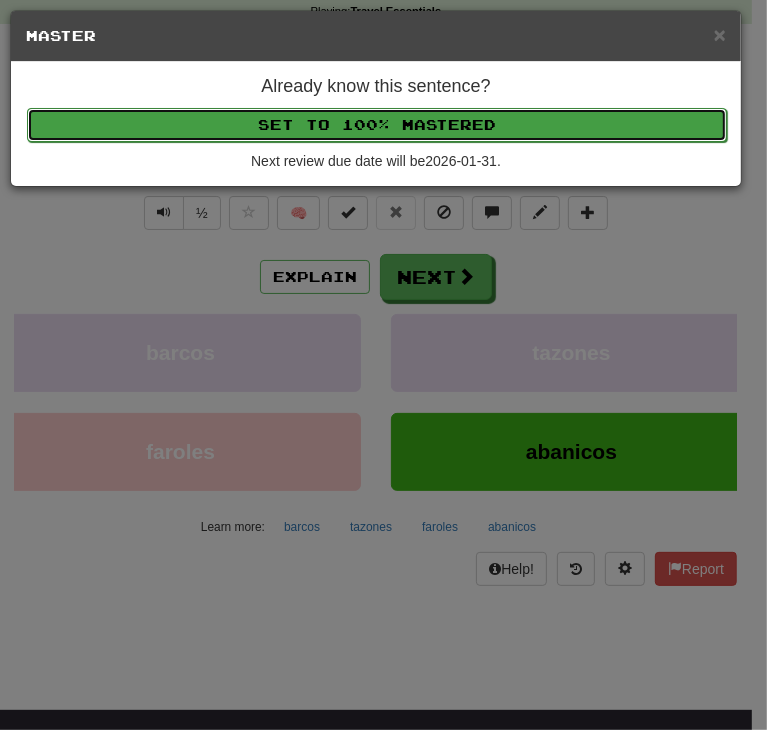 click on "Set to 100% Mastered" at bounding box center (377, 125) 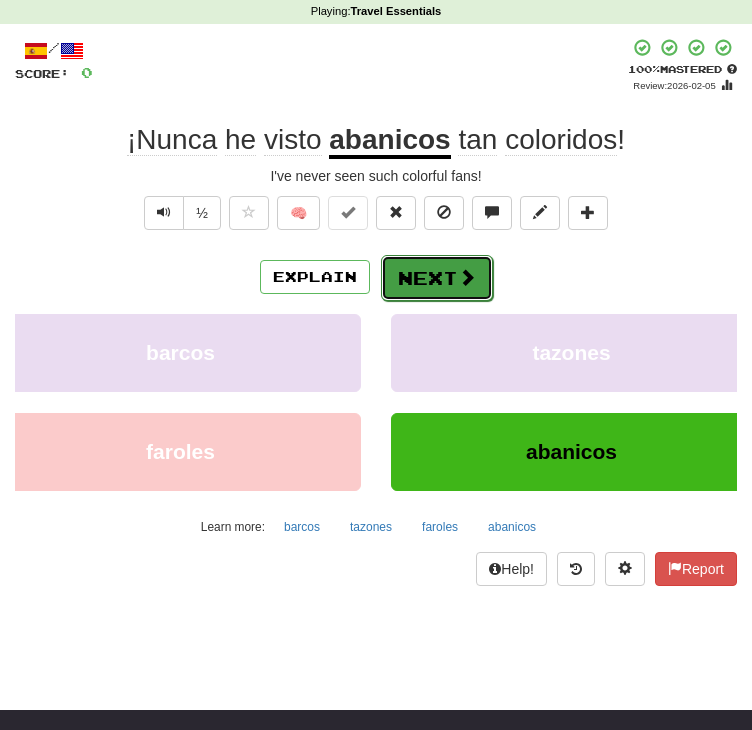click on "Next" at bounding box center (437, 278) 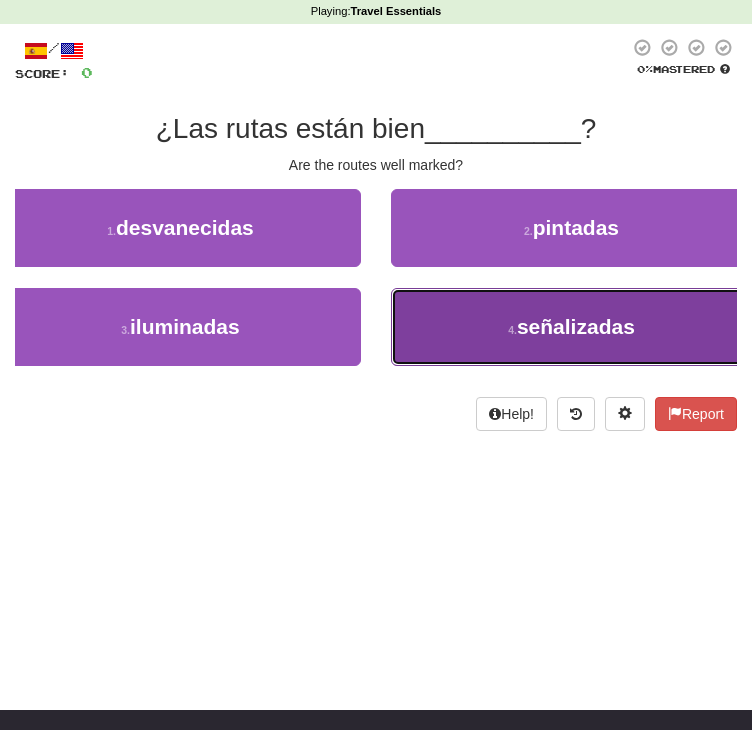 click on "4 .  señalizadas" at bounding box center (571, 327) 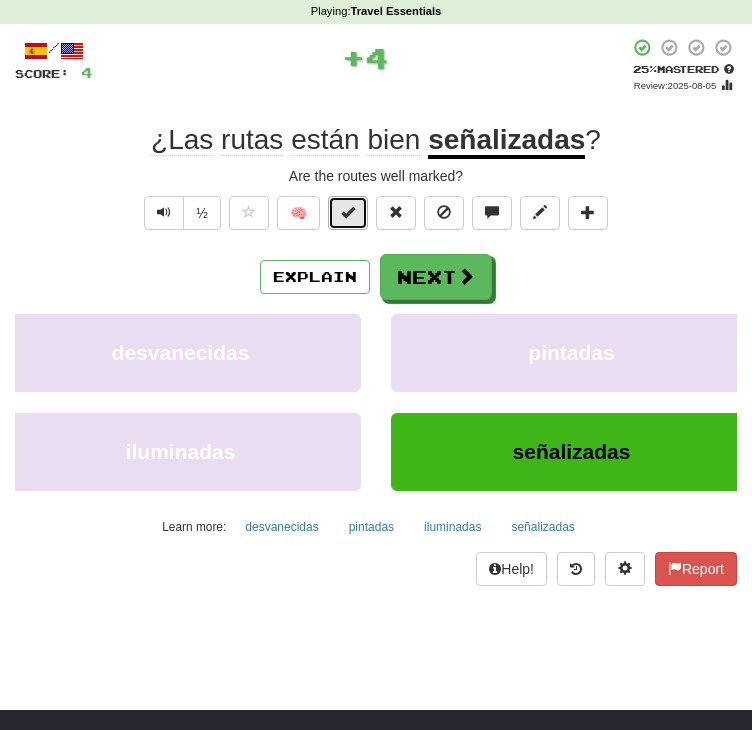 click at bounding box center [348, 213] 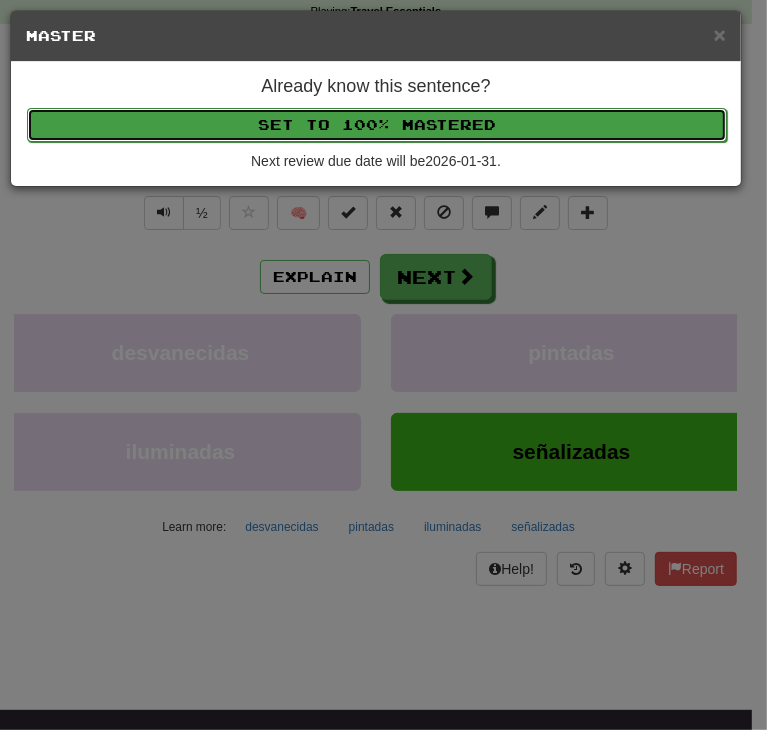 click on "Set to 100% Mastered" at bounding box center [377, 125] 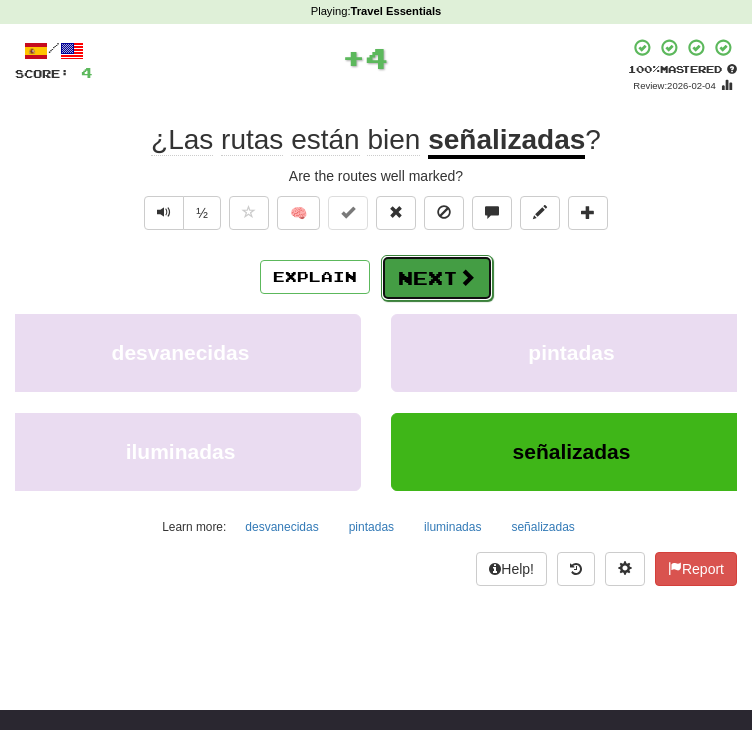 click on "Next" at bounding box center (437, 278) 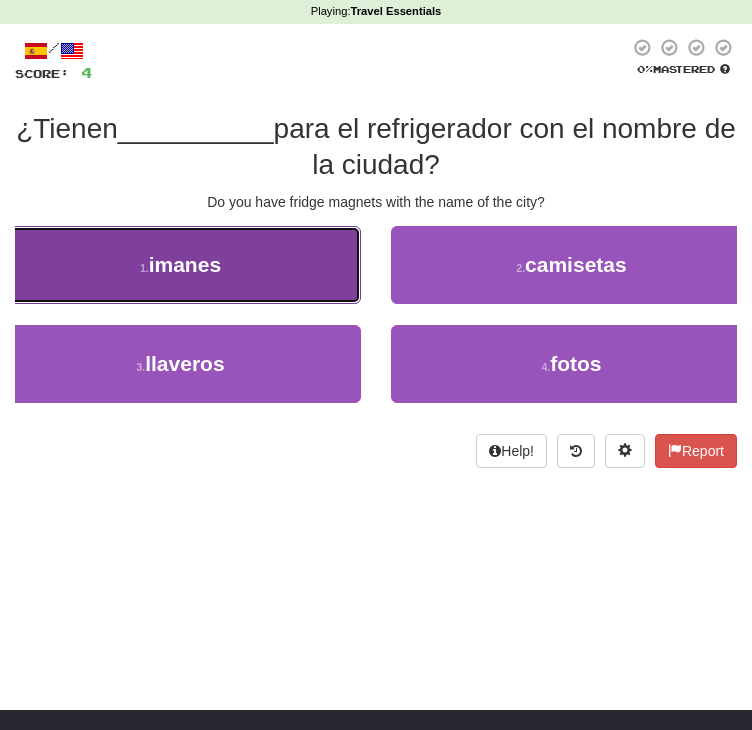 click on "1 .  imanes" at bounding box center (180, 265) 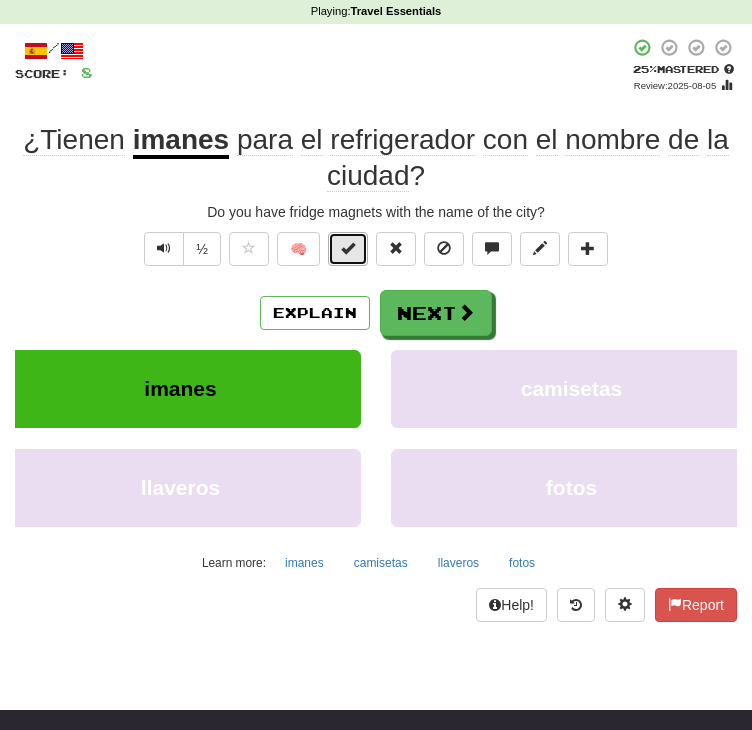 click at bounding box center (348, 248) 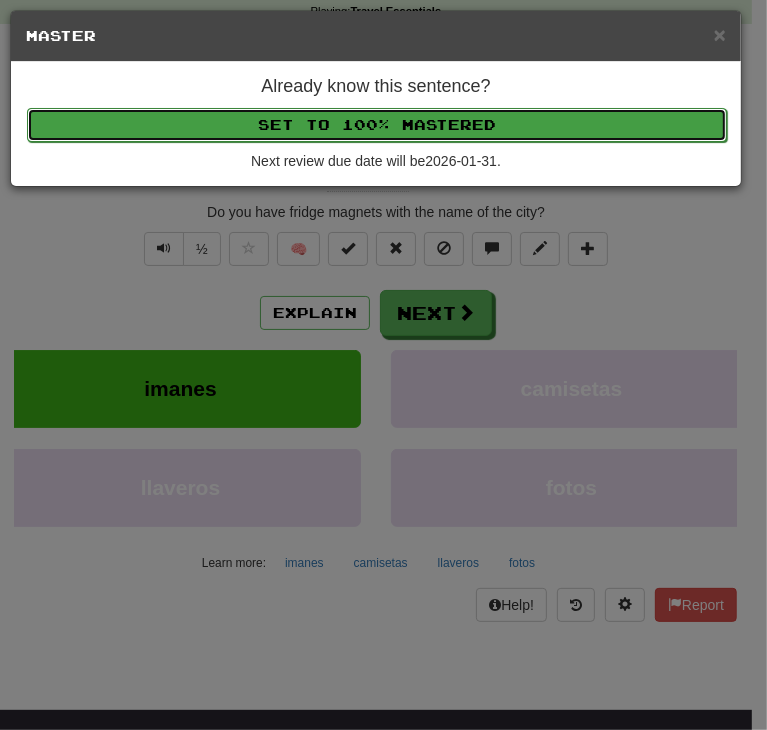 click on "Set to 100% Mastered" at bounding box center (377, 125) 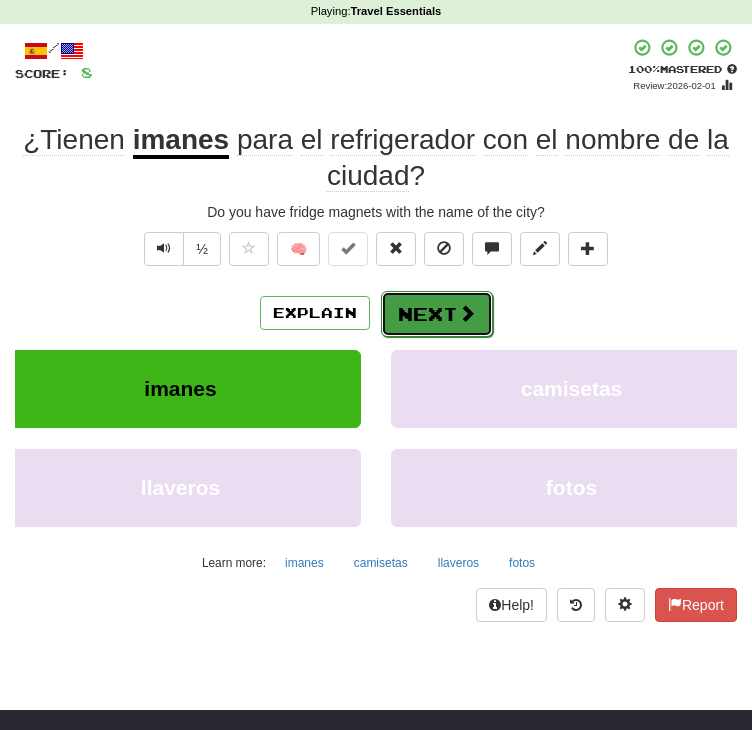 click on "Next" at bounding box center (437, 314) 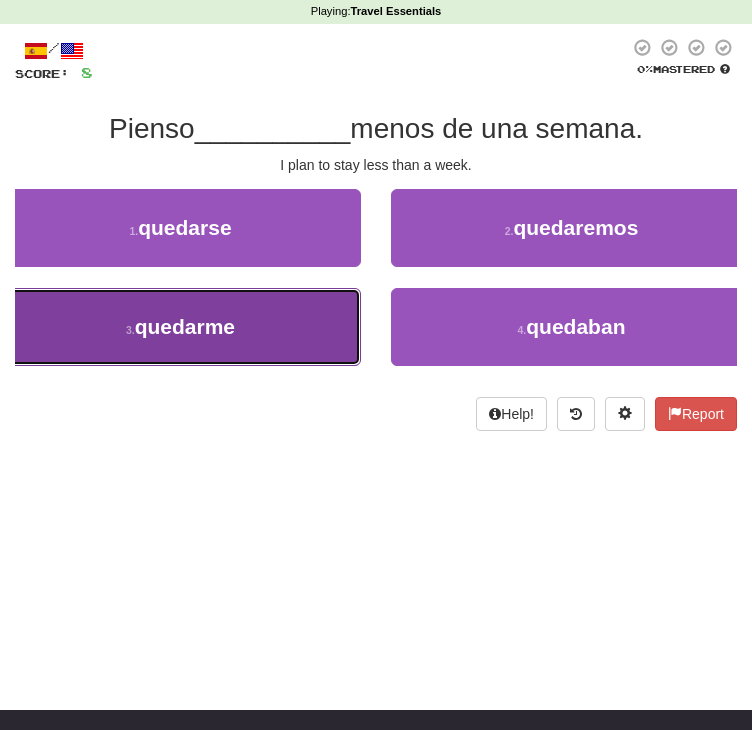 click on "3 .  quedarme" at bounding box center [180, 327] 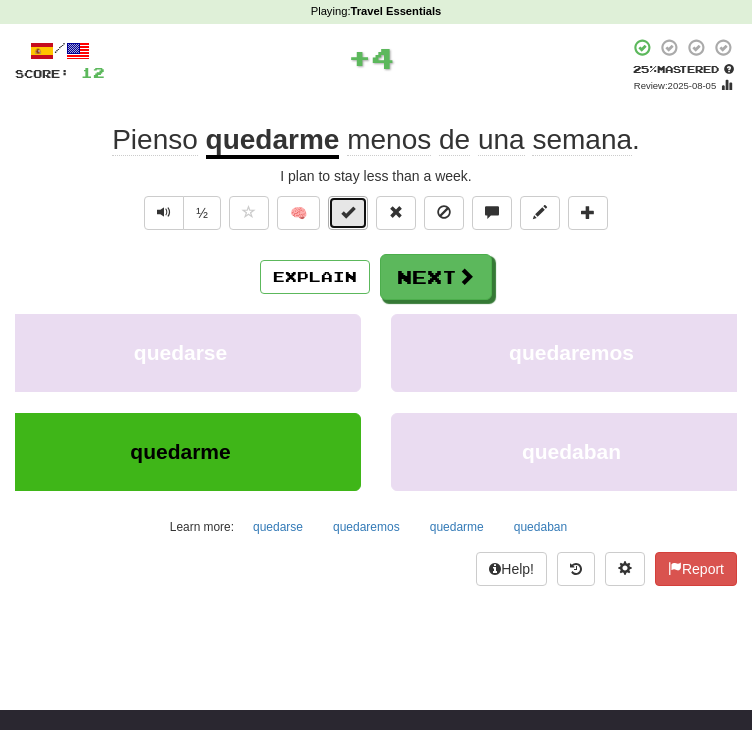 click at bounding box center [348, 212] 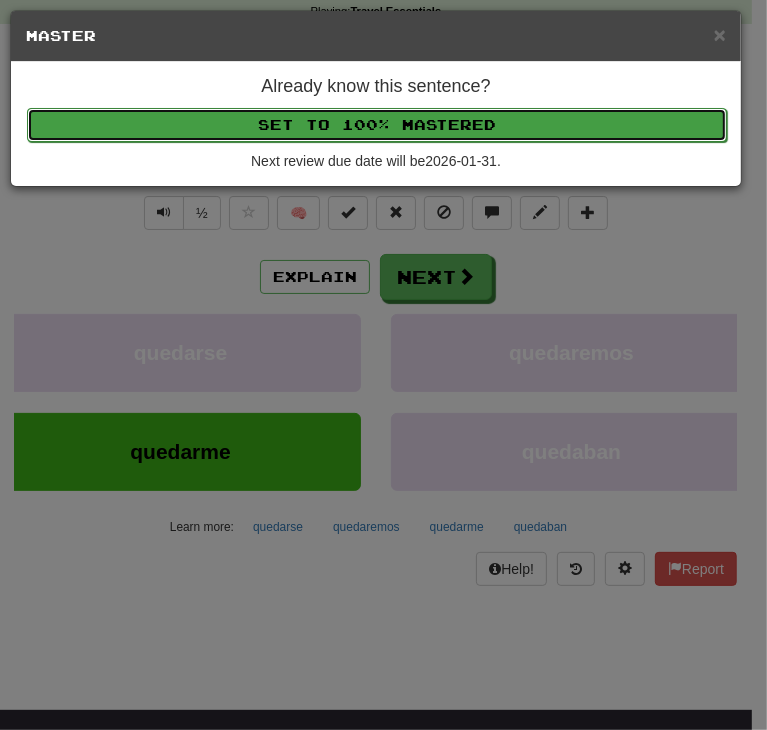 click on "Set to 100% Mastered" at bounding box center [377, 125] 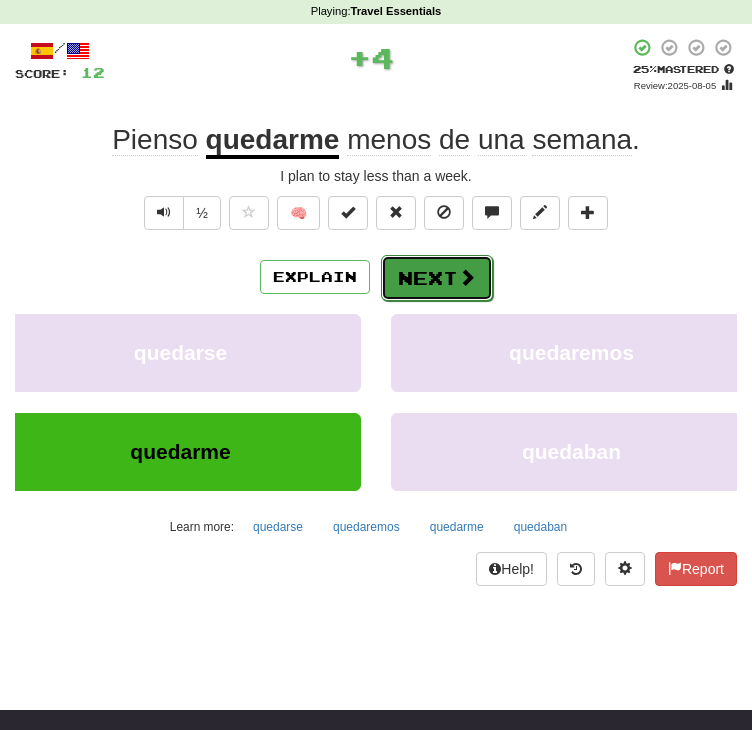 click on "Next" at bounding box center (437, 278) 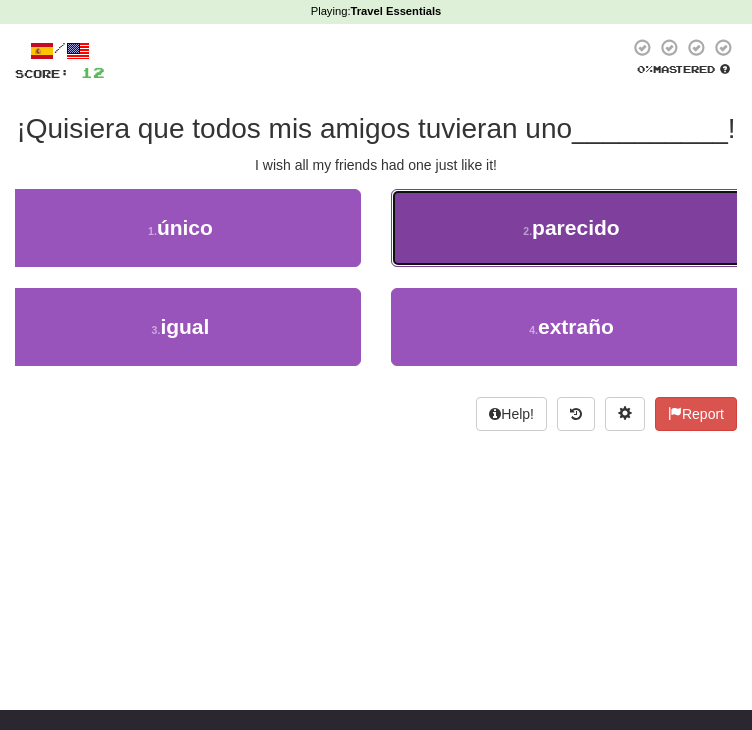 click on "2 .  parecido" at bounding box center [571, 228] 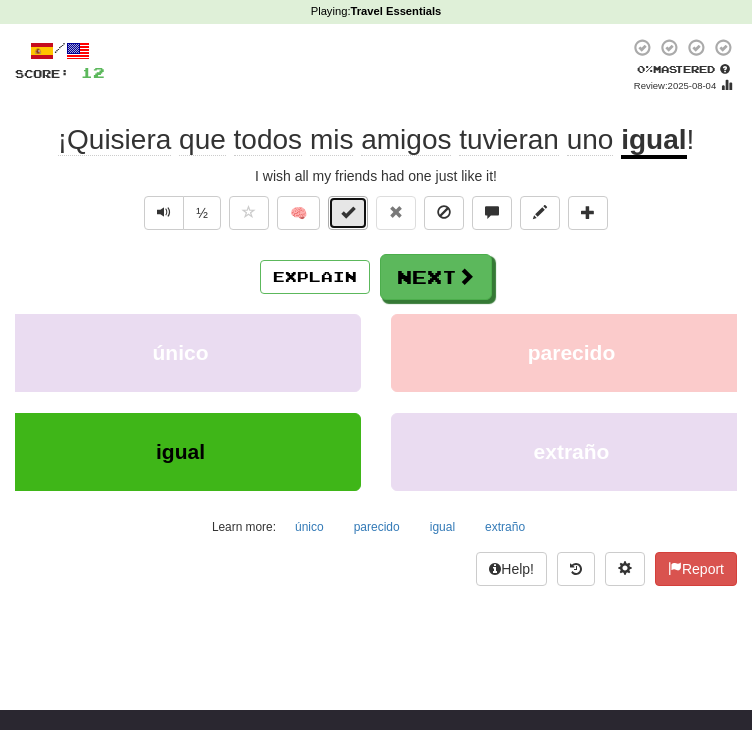 click at bounding box center [348, 213] 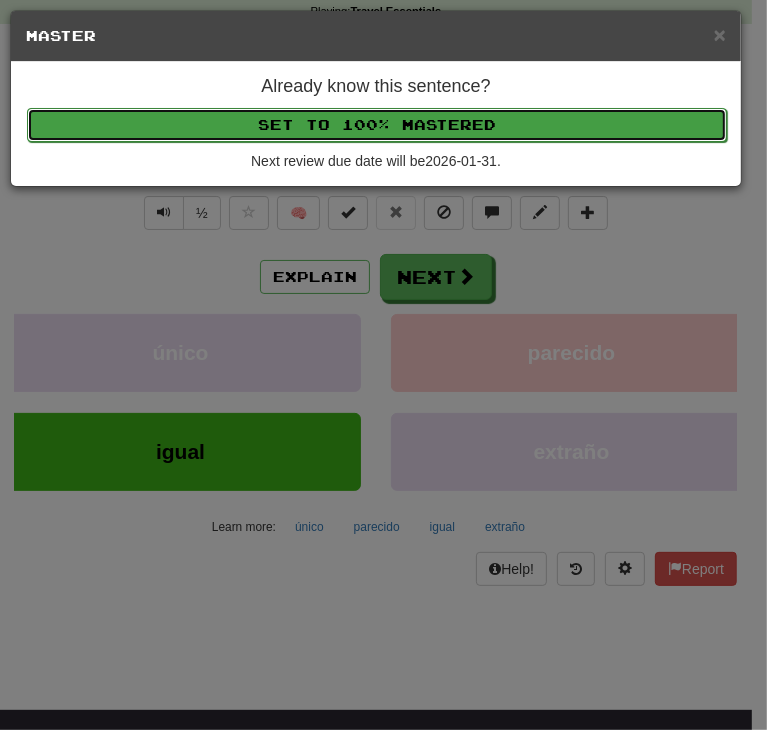 click on "Set to 100% Mastered" at bounding box center [377, 125] 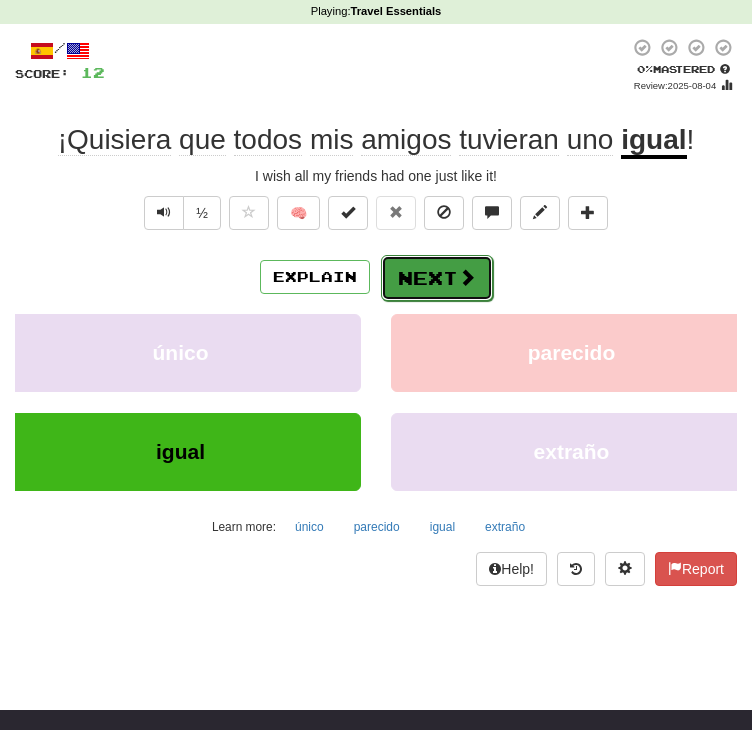 click on "Next" at bounding box center [437, 278] 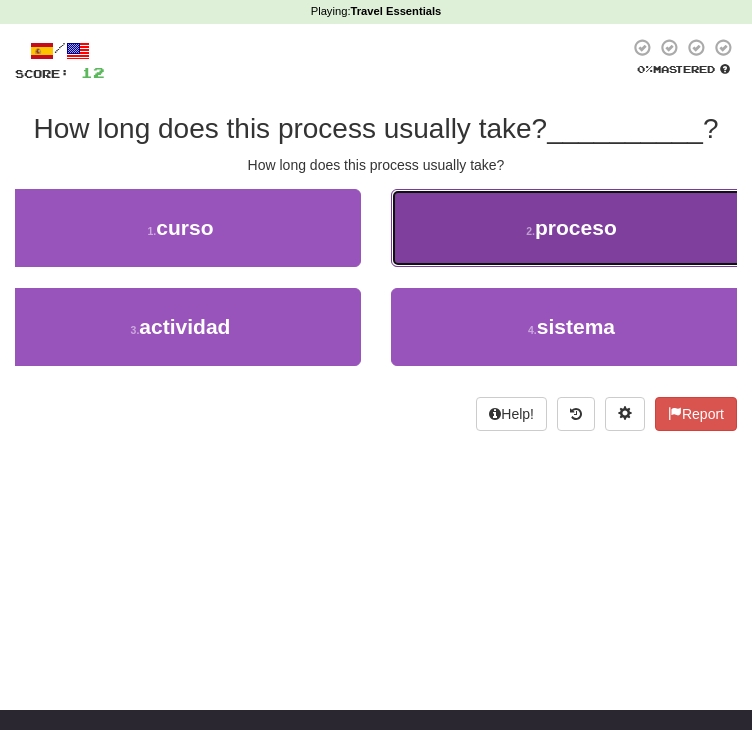 click on "2 .  proceso" at bounding box center [571, 228] 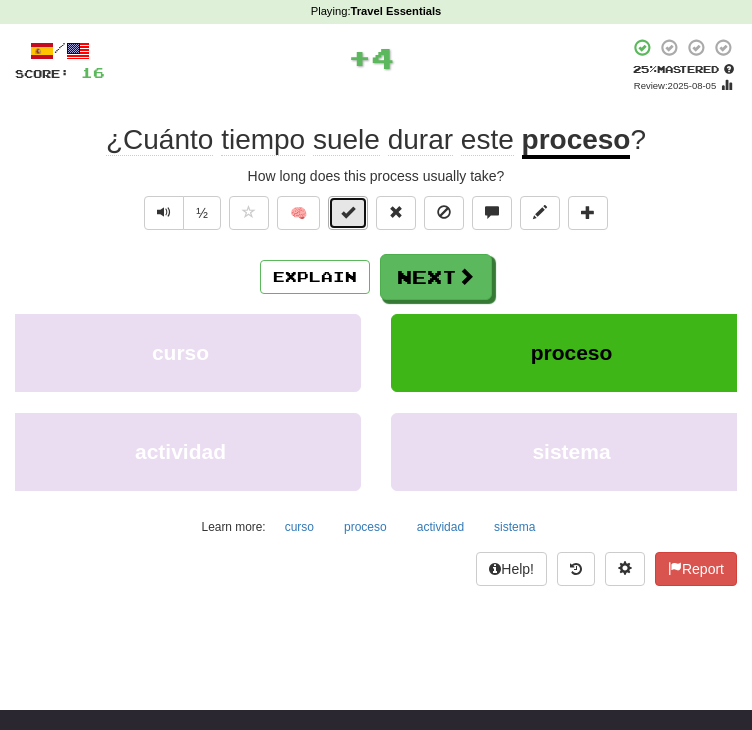 click at bounding box center (348, 213) 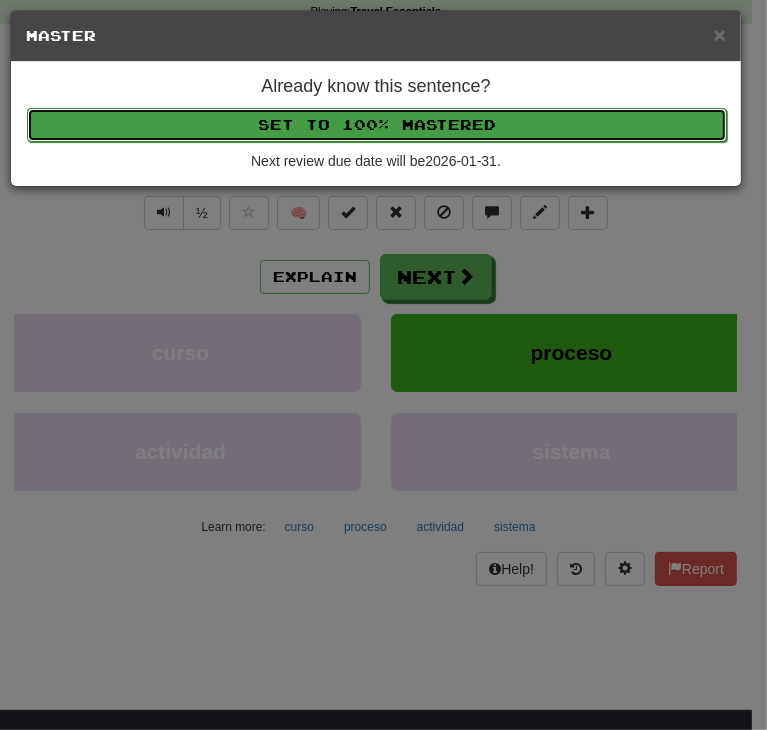 click on "Set to 100% Mastered" at bounding box center [377, 125] 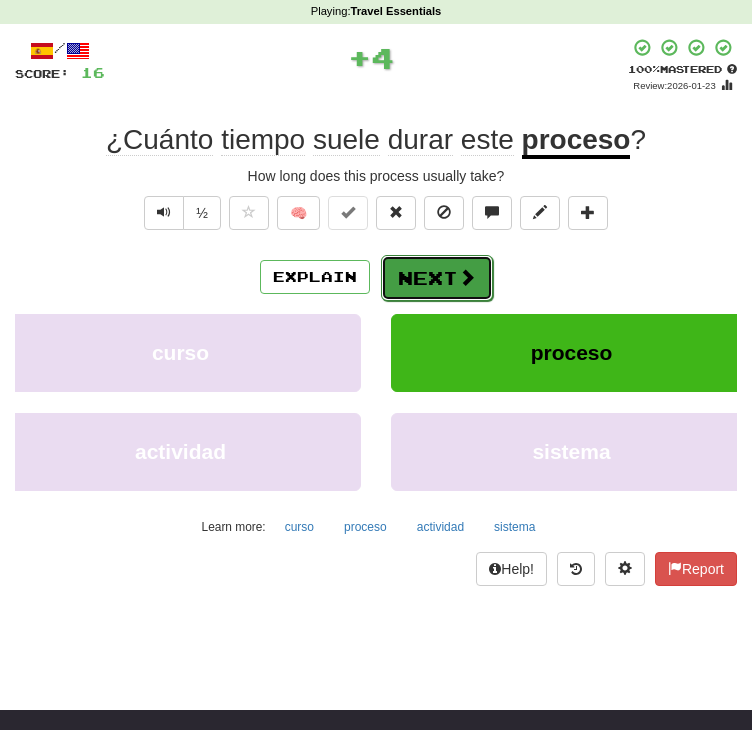 click at bounding box center (467, 277) 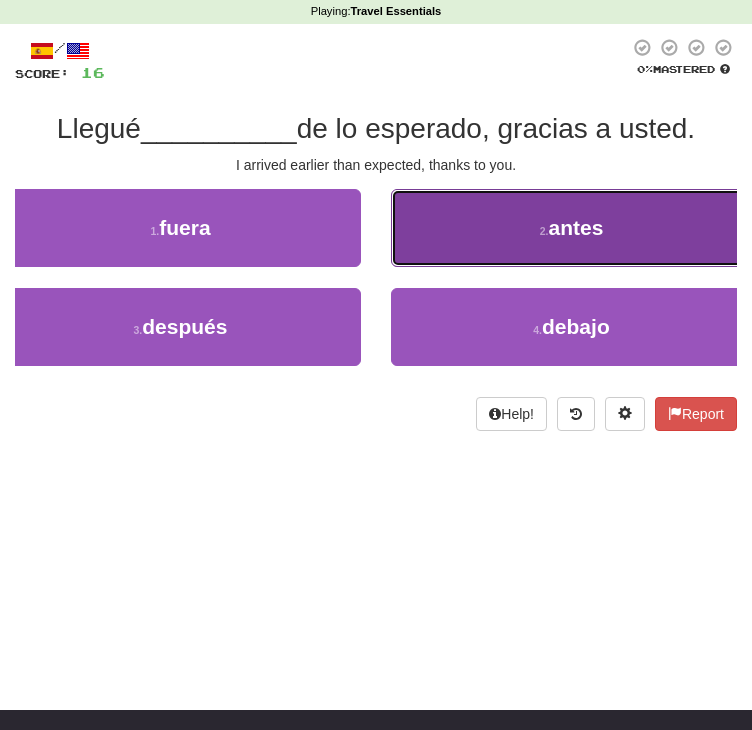 click on "2 .  antes" at bounding box center [571, 228] 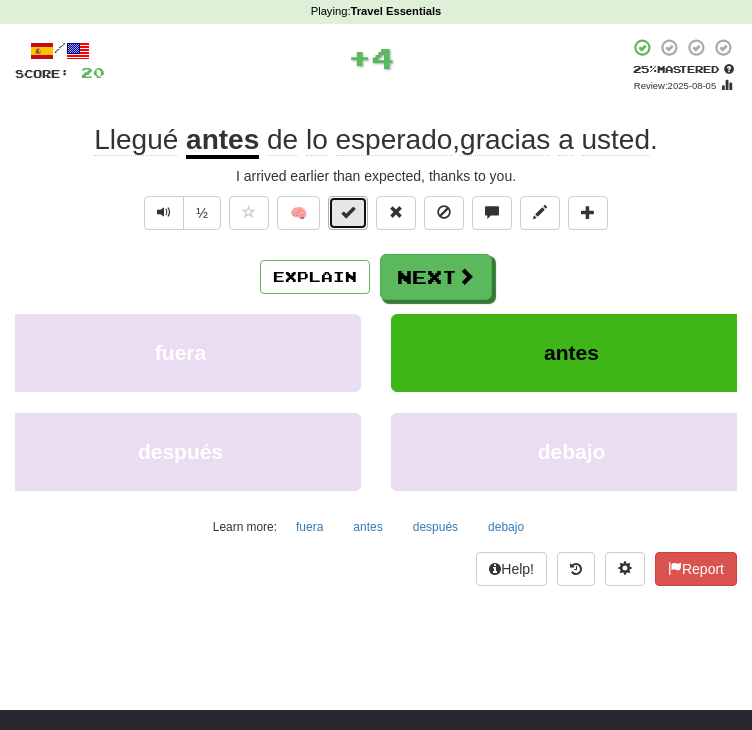 click at bounding box center [348, 213] 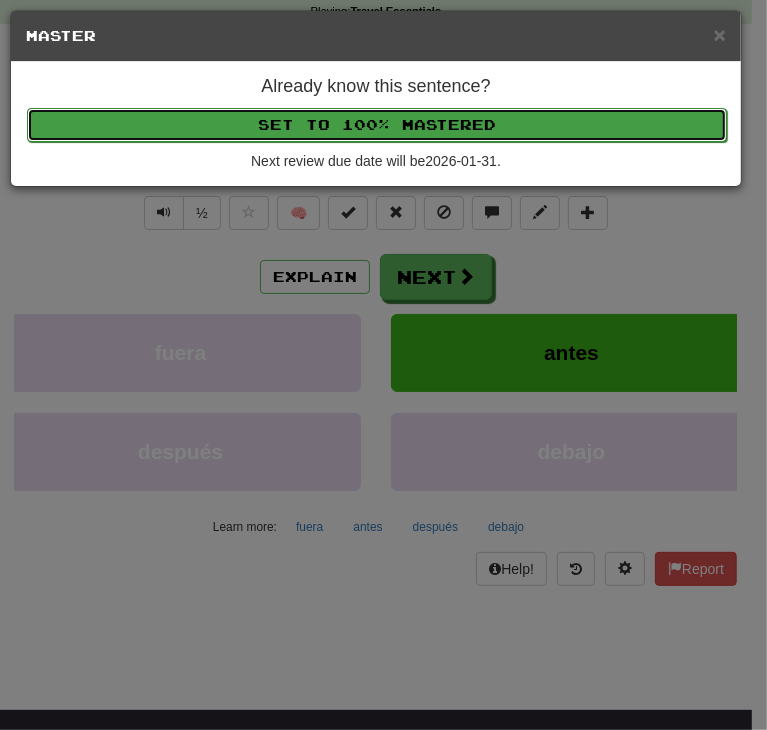 click on "Set to 100% Mastered" at bounding box center (377, 125) 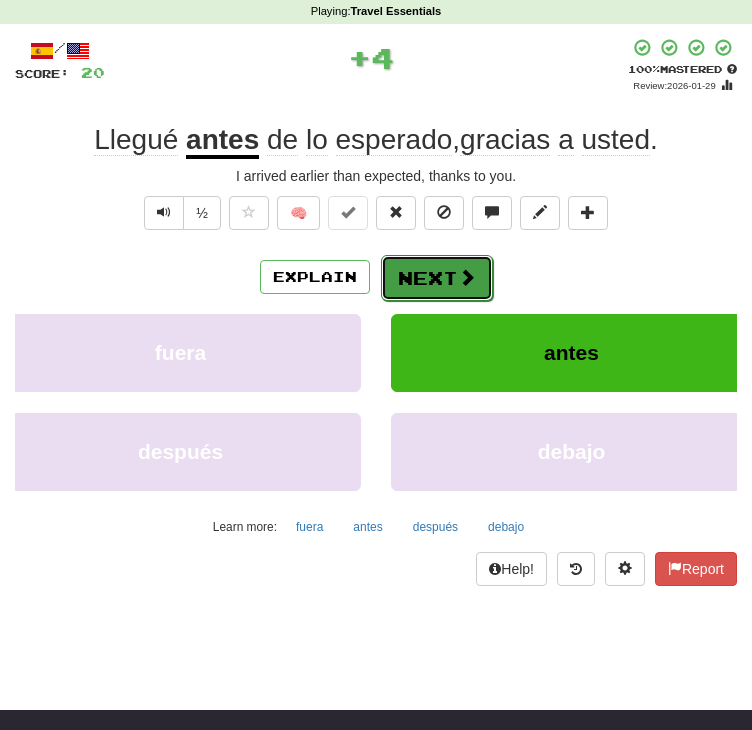 click on "Next" at bounding box center [437, 278] 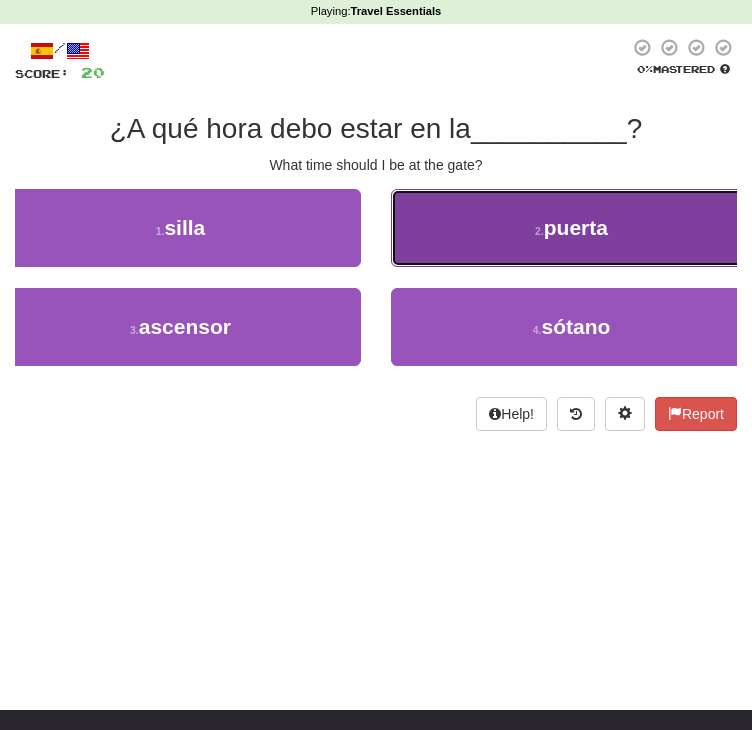 click on "2 .  puerta" at bounding box center (571, 228) 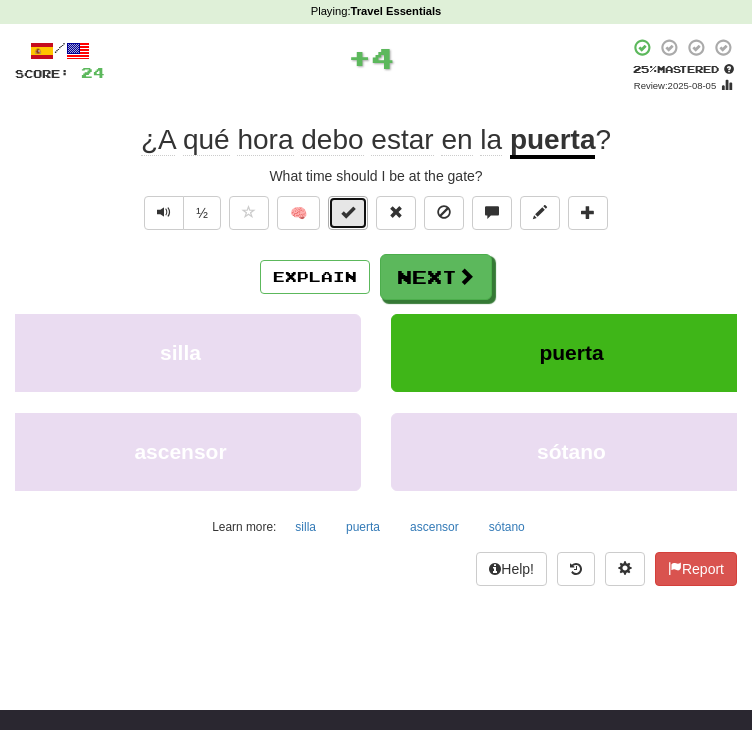 click at bounding box center [348, 212] 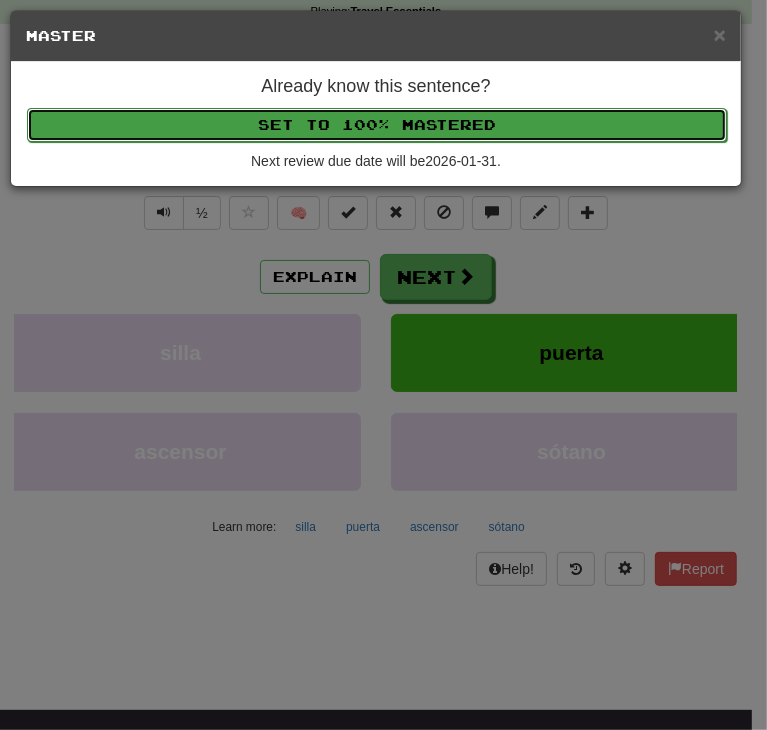 click on "Set to 100% Mastered" at bounding box center [377, 125] 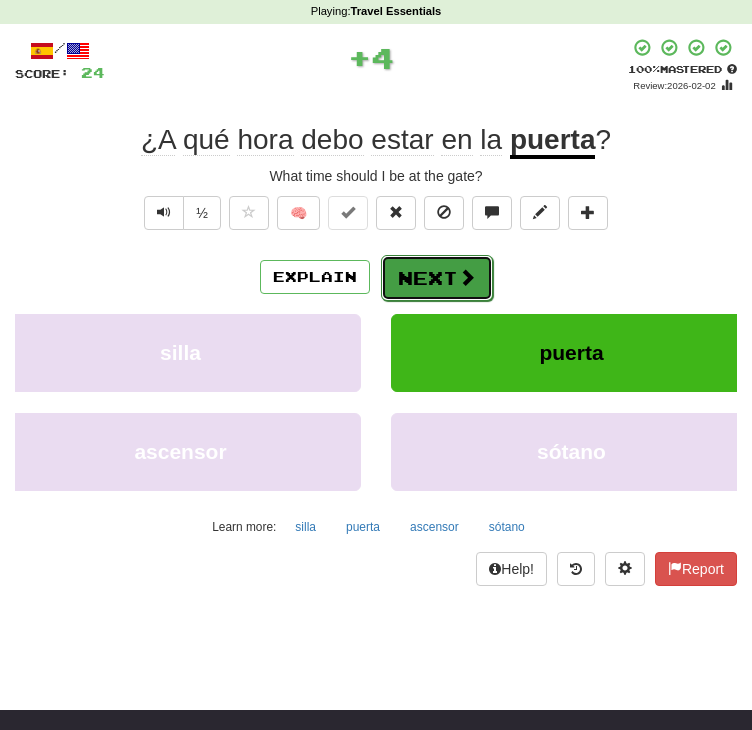 click on "Next" at bounding box center [437, 278] 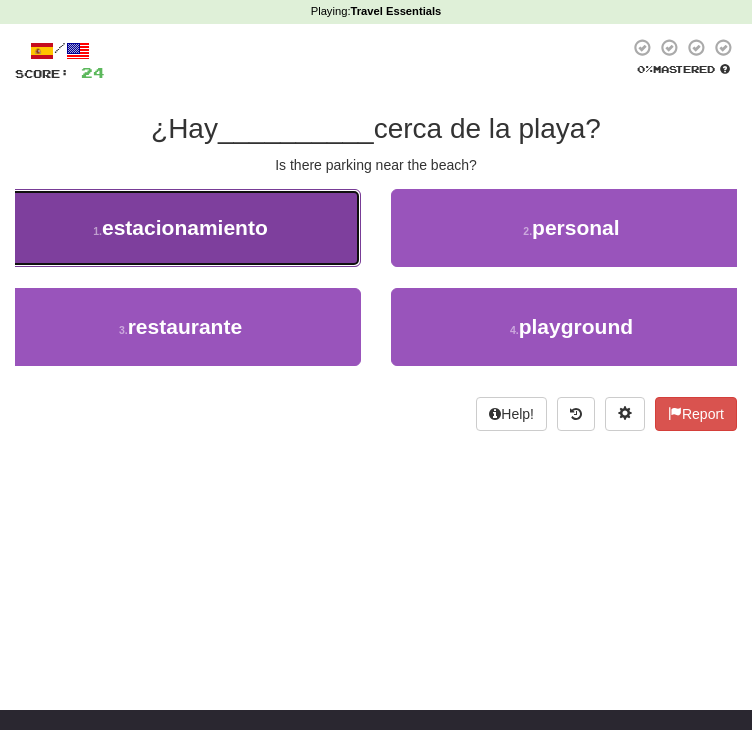 click on "1 .  estacionamiento" at bounding box center (180, 228) 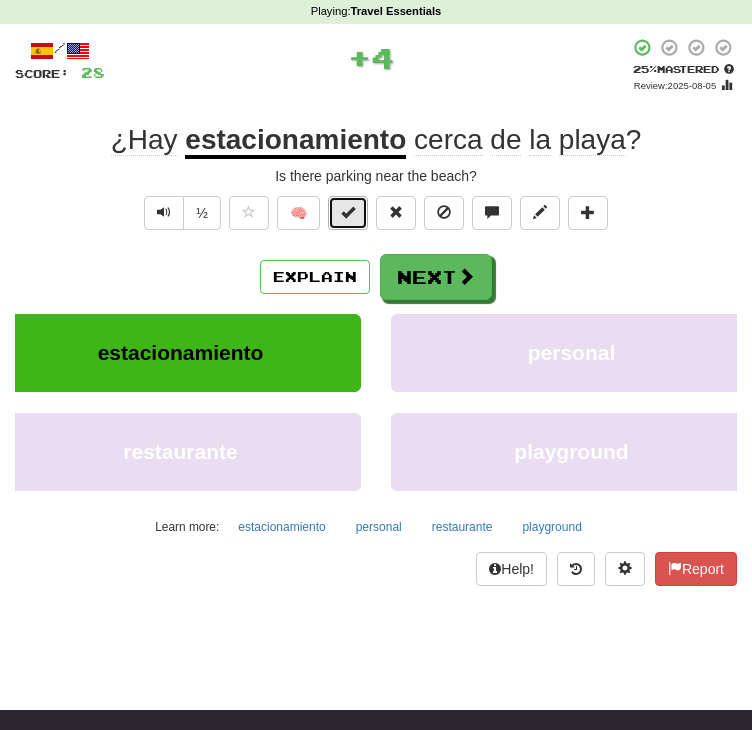 click at bounding box center (348, 213) 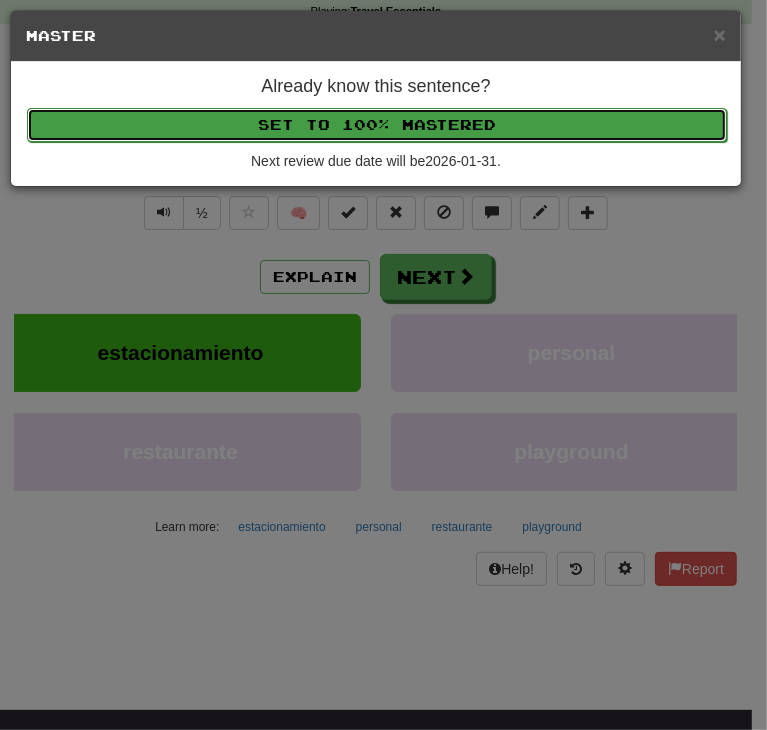 click on "Set to 100% Mastered" at bounding box center (377, 125) 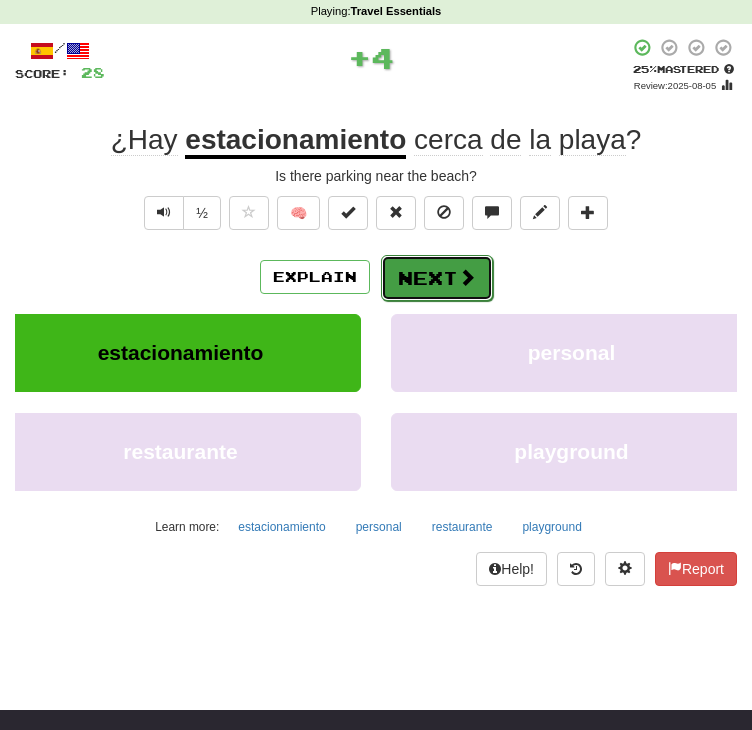 click on "Next" at bounding box center [437, 278] 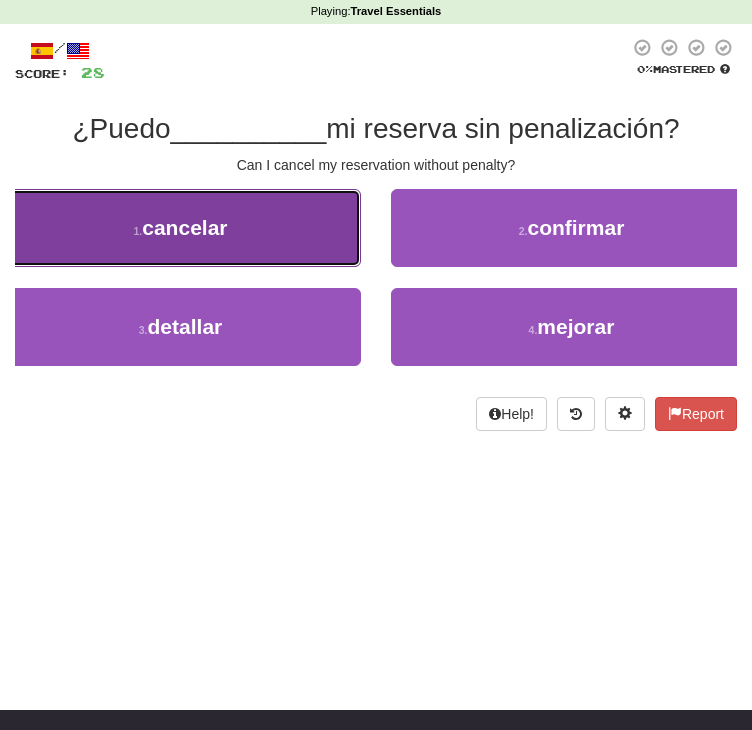 click on "cancelar" at bounding box center (184, 227) 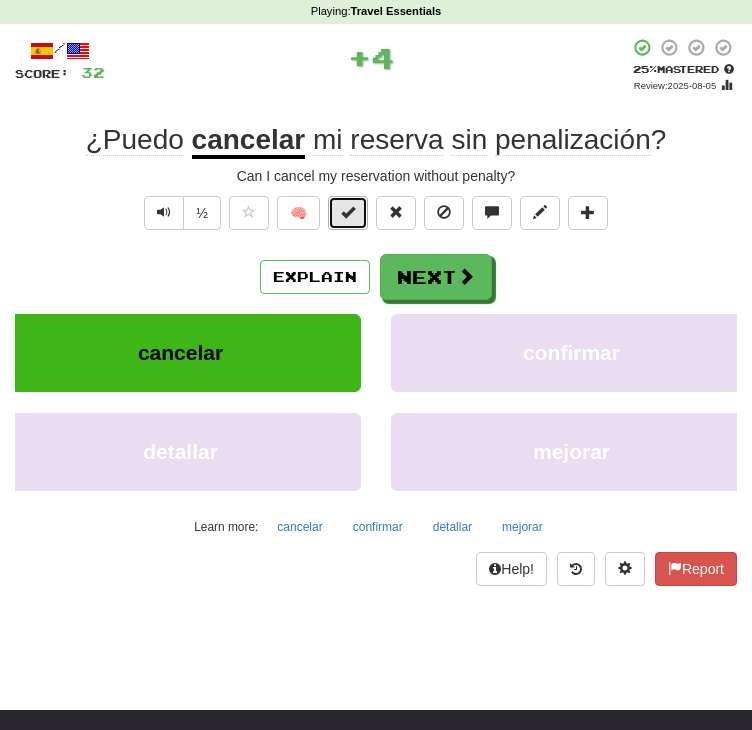 click at bounding box center [348, 213] 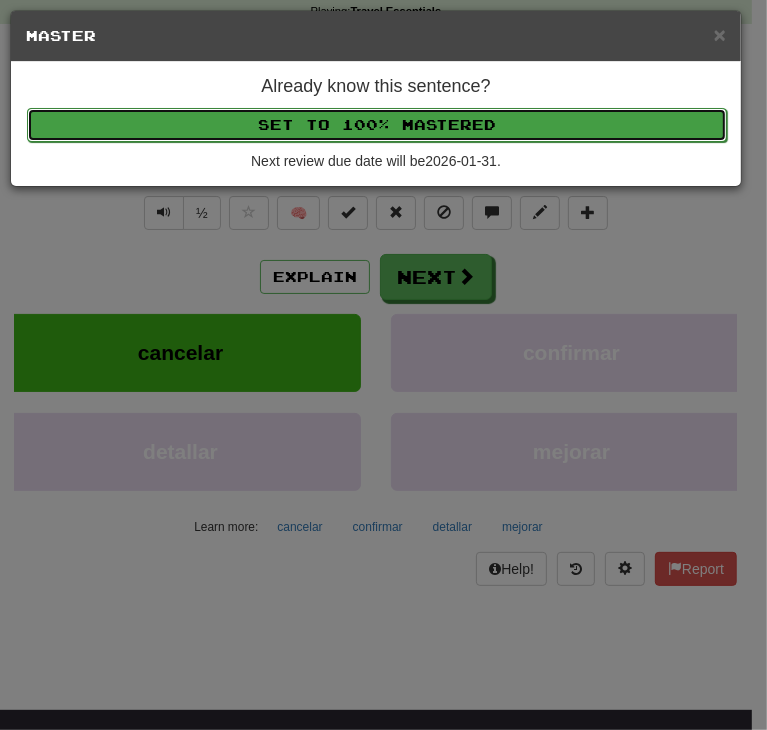 click on "Set to 100% Mastered" at bounding box center [377, 125] 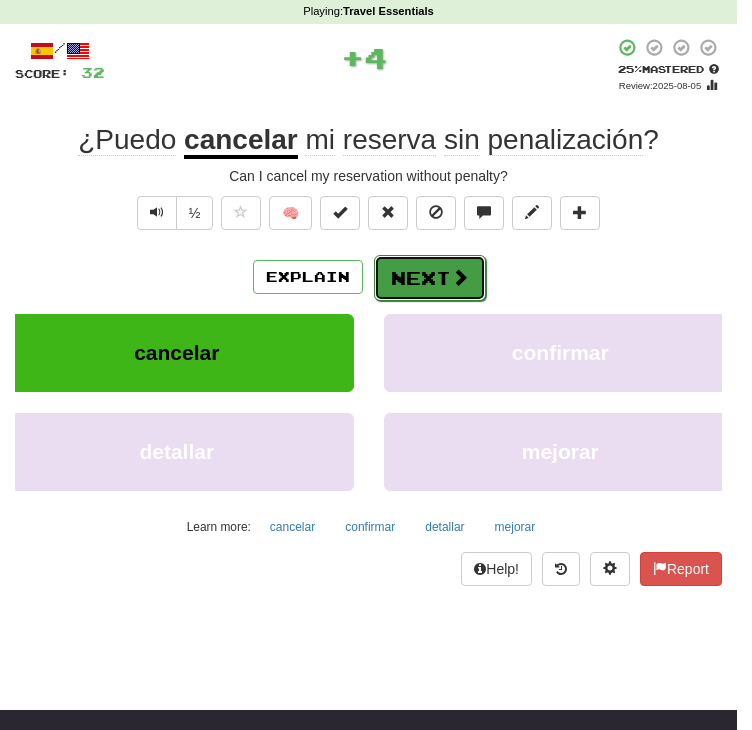 click on "Next" at bounding box center [430, 278] 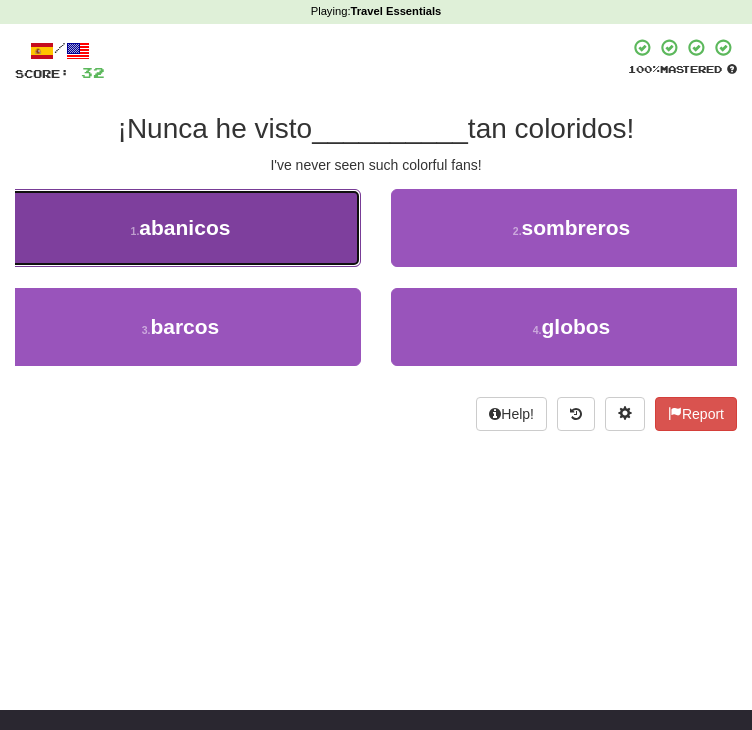 click on "abanicos" at bounding box center [184, 227] 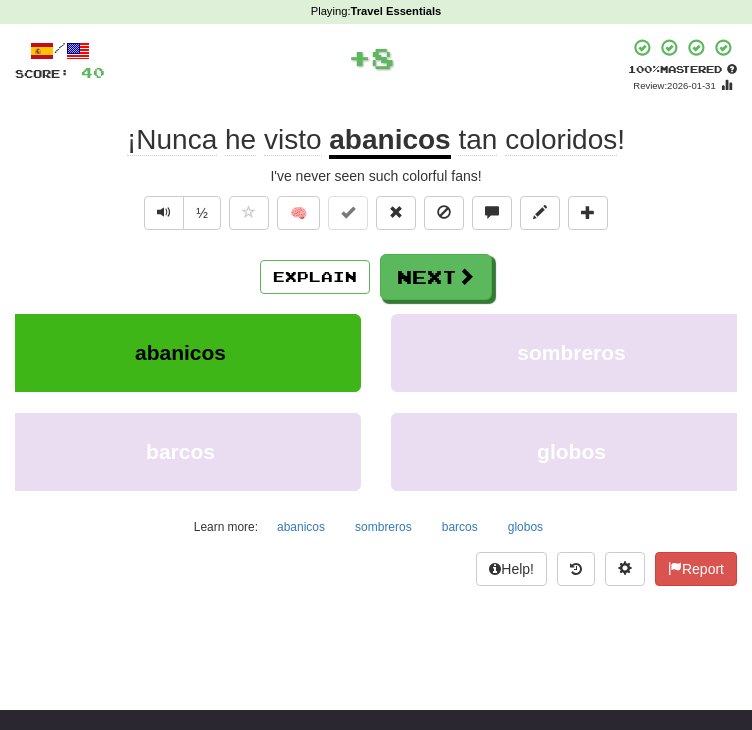 click on "/ Score: [NUMBER] + [NUMBER] [PERCENT] Mastered Review: [DATE] ¡Nunca he visto abanicos tan coloridos ! I've never seen such colorful fans! ½ 🧠 Explain Next abanicos sombreros barcos globos Learn more: abanicos sombreros barcos globos Help! Report" at bounding box center (376, 312) 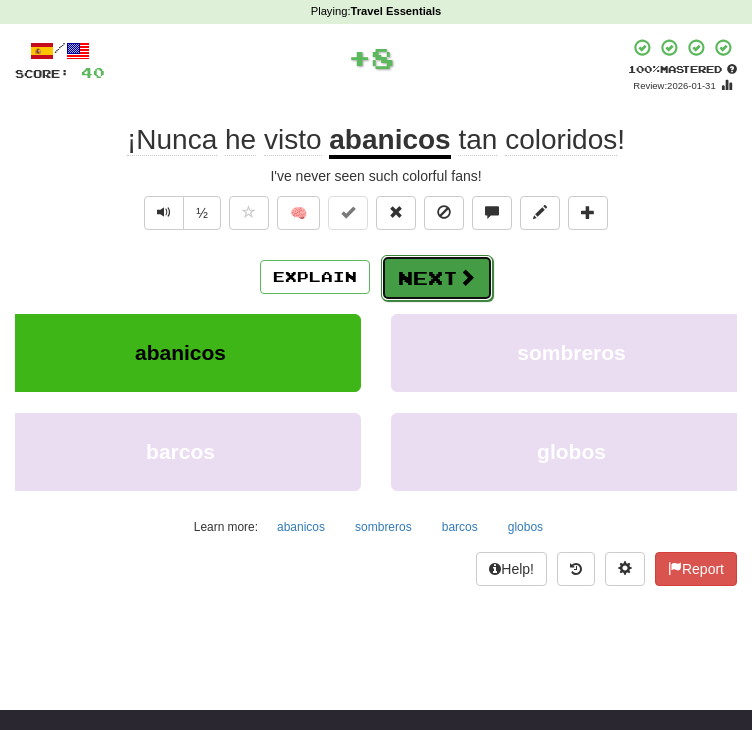 click on "Next" at bounding box center (437, 278) 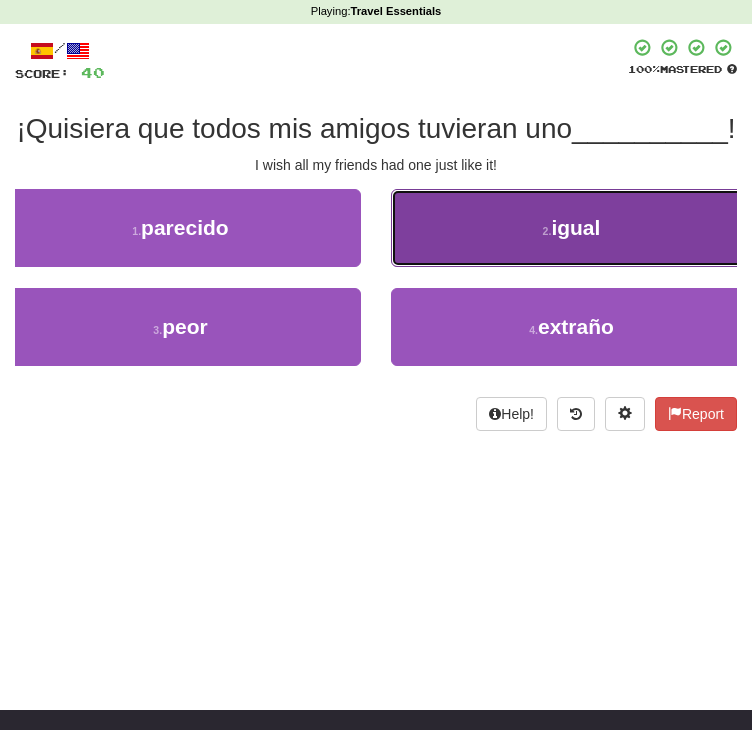 click on "2 .  igual" at bounding box center (571, 228) 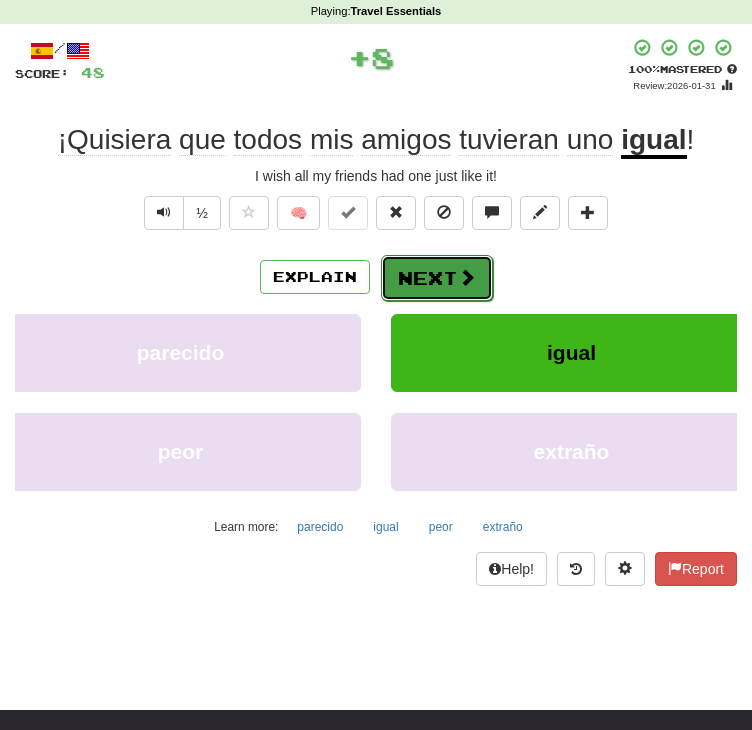 click on "Next" at bounding box center (437, 278) 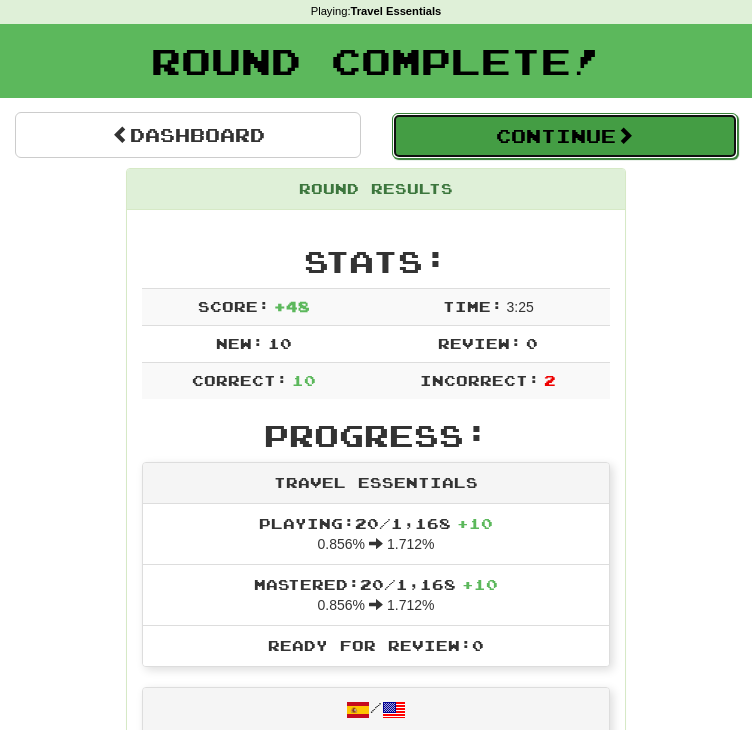 click on "Continue" at bounding box center (565, 136) 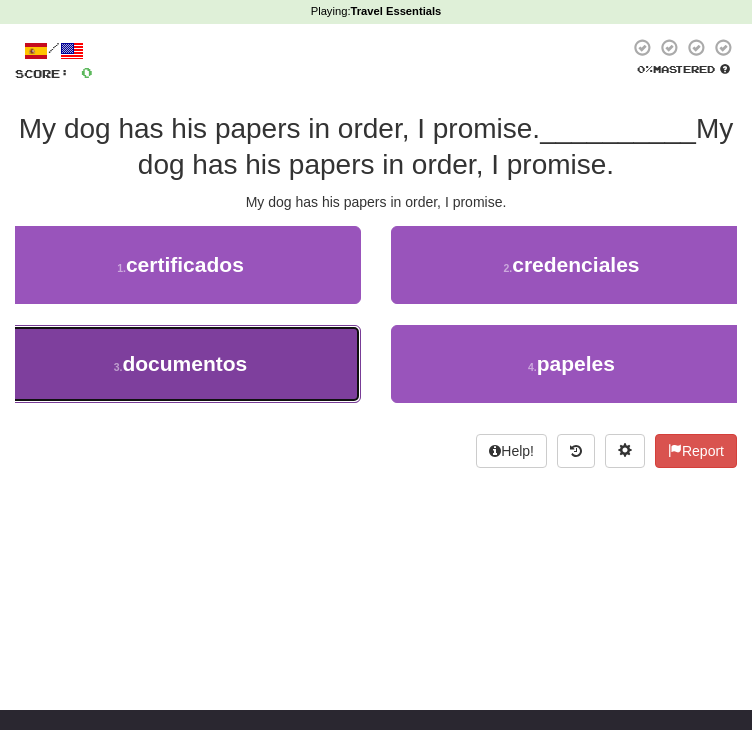 click on "3 .  documentos" at bounding box center [180, 364] 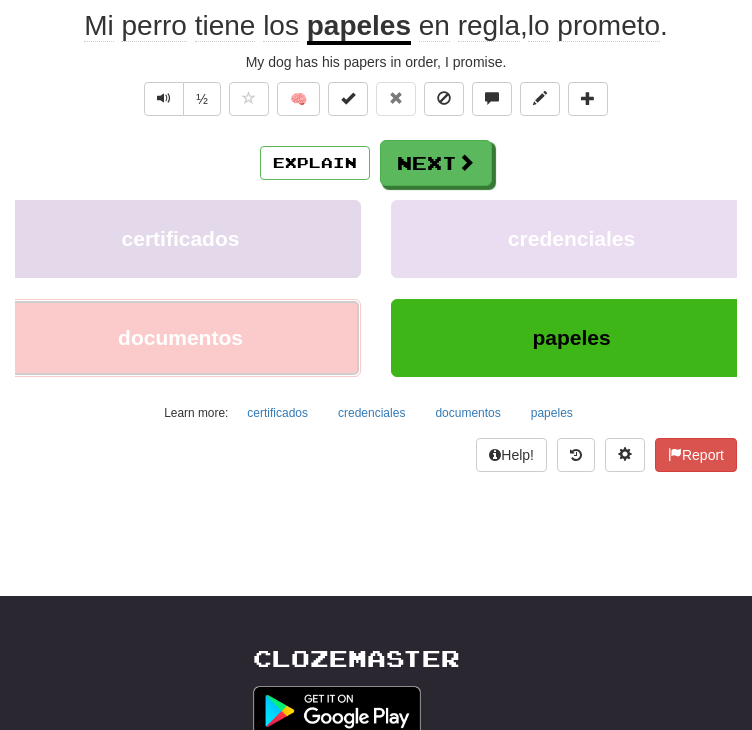 scroll, scrollTop: 195, scrollLeft: 0, axis: vertical 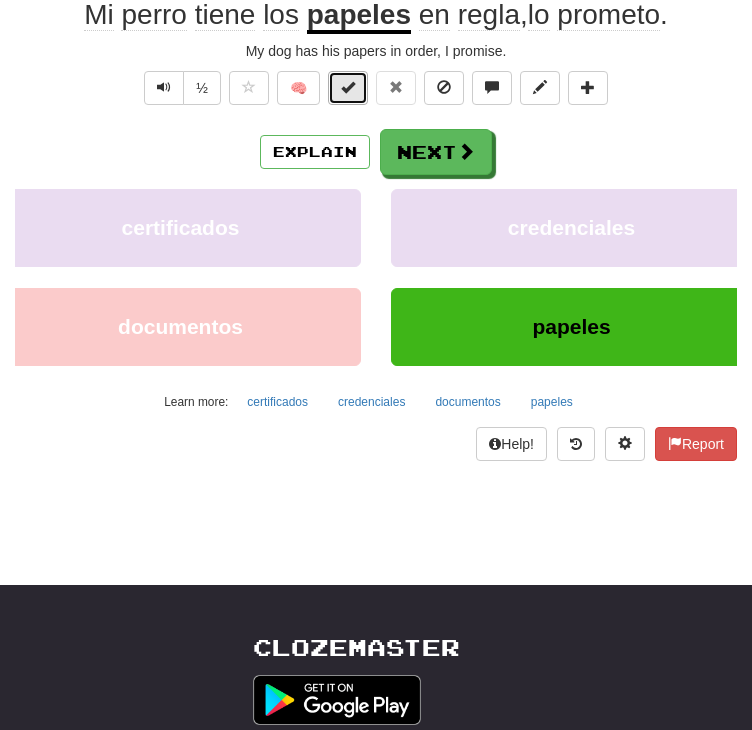 click at bounding box center (348, 88) 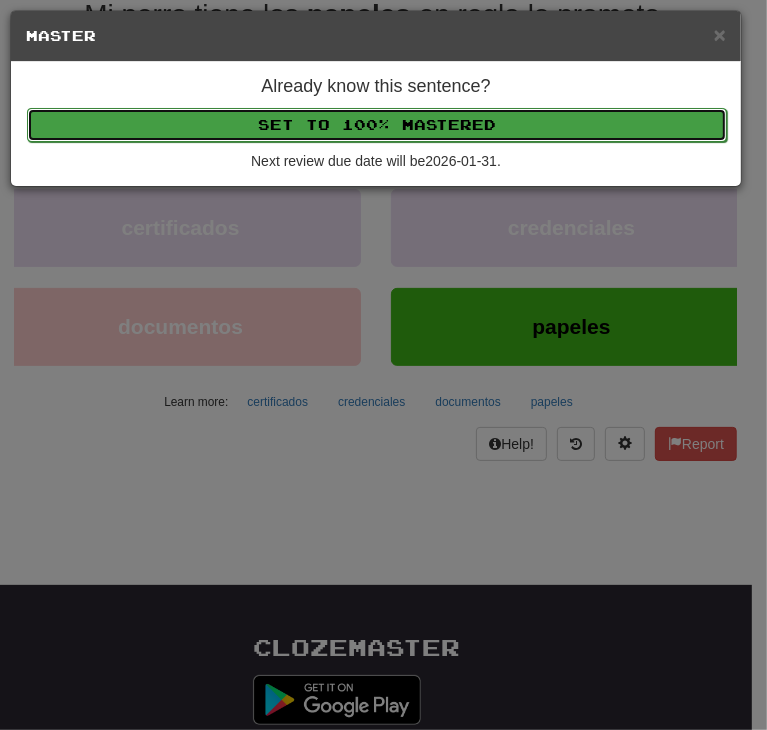 click on "Set to 100% Mastered" at bounding box center [377, 125] 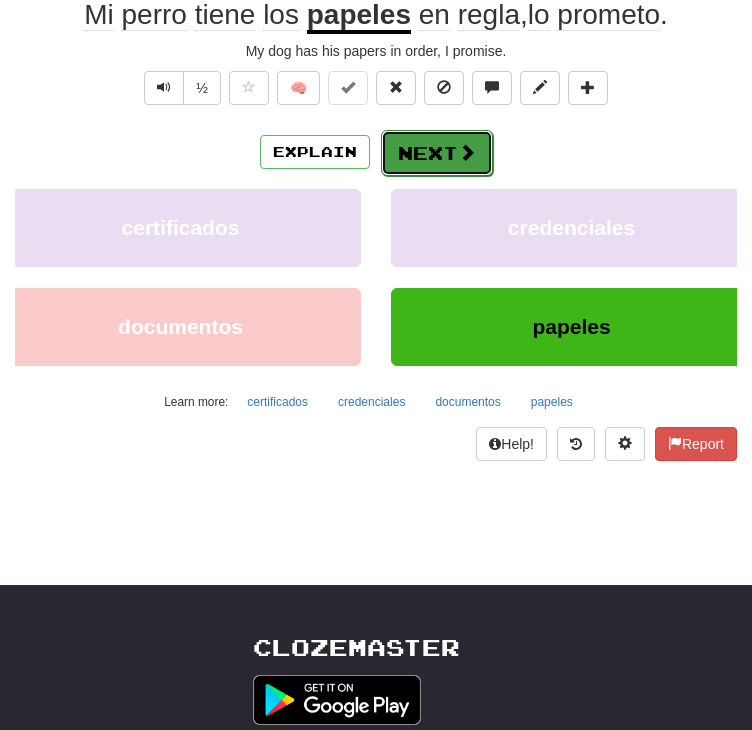 click on "Next" at bounding box center (437, 153) 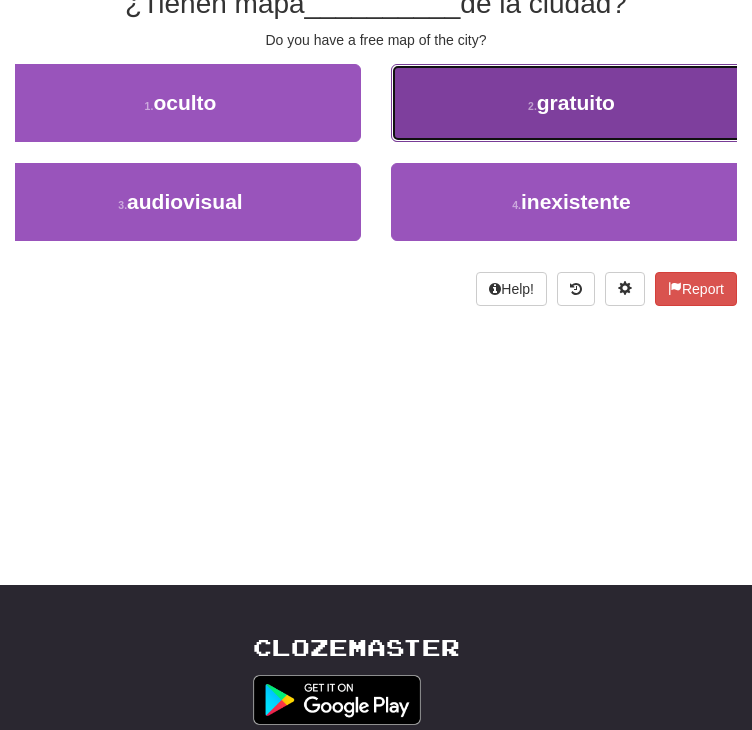 click on "2 .  gratuito" at bounding box center (571, 103) 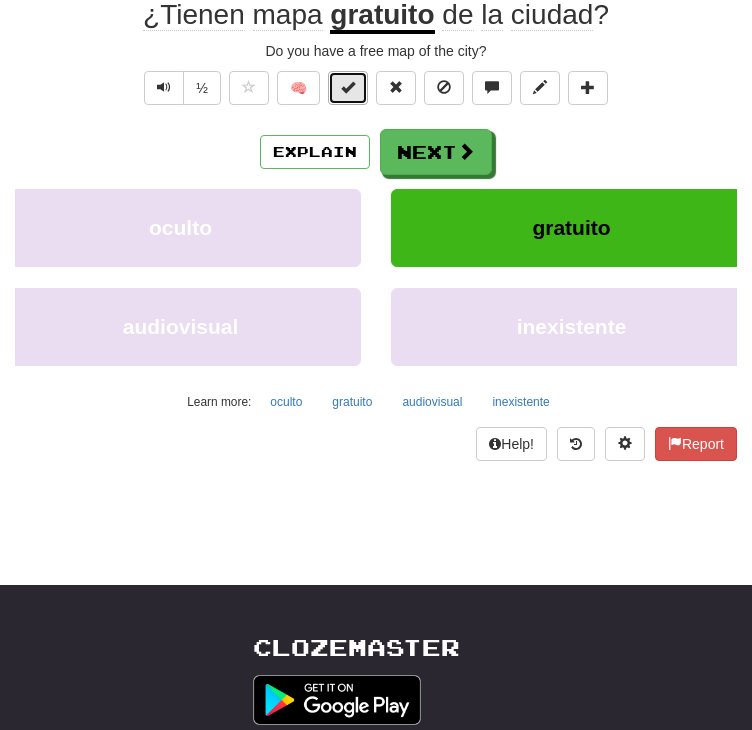 click at bounding box center [348, 87] 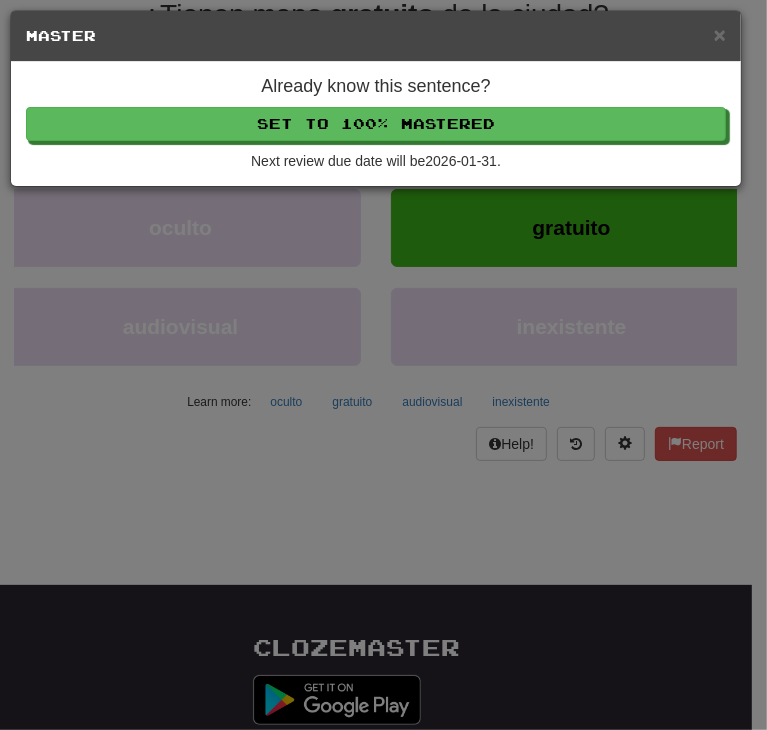 click on "Already know this sentence? Set to 100% Mastered Next review due date will be  2026-01-31 ." at bounding box center [376, 124] 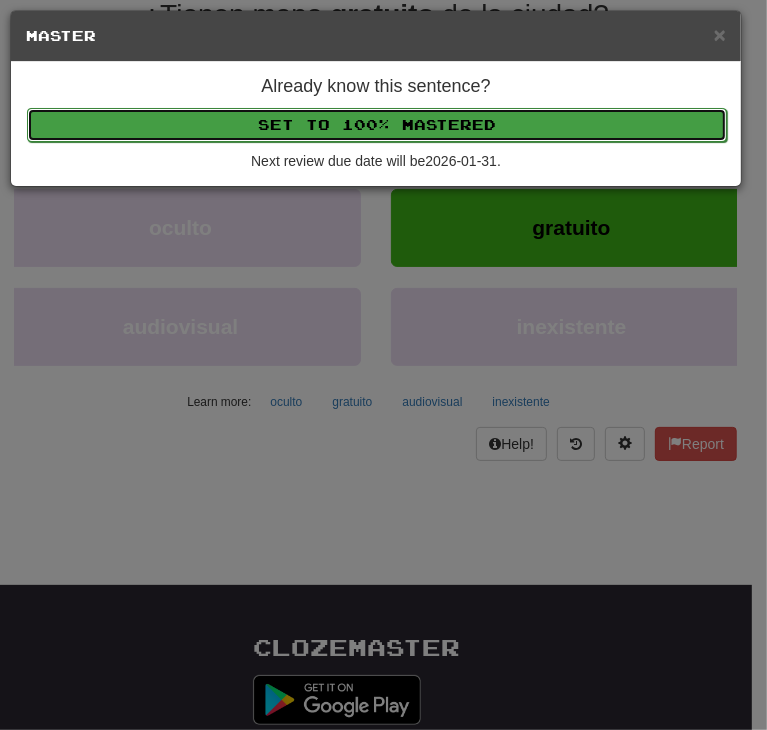 click on "Set to 100% Mastered" at bounding box center [377, 125] 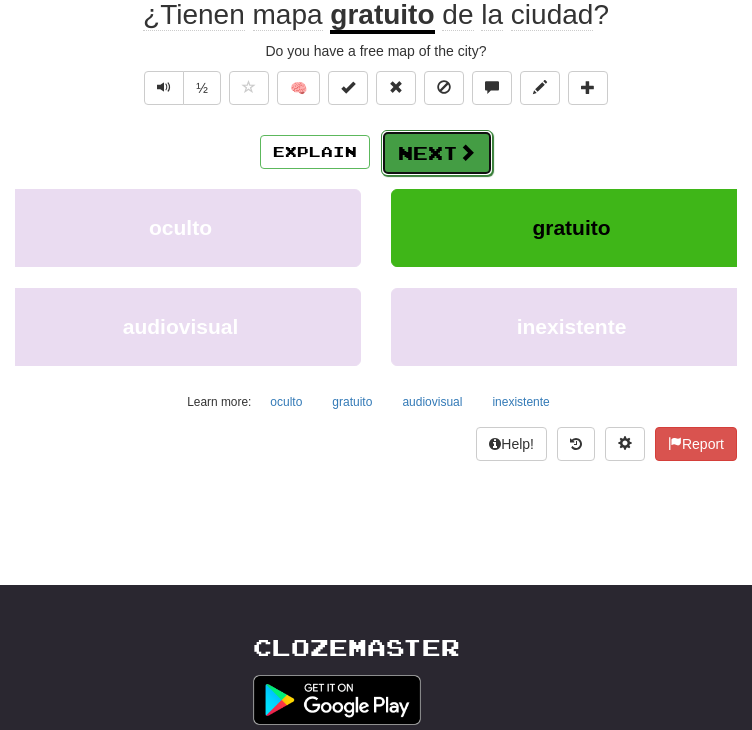 click on "Next" at bounding box center (437, 153) 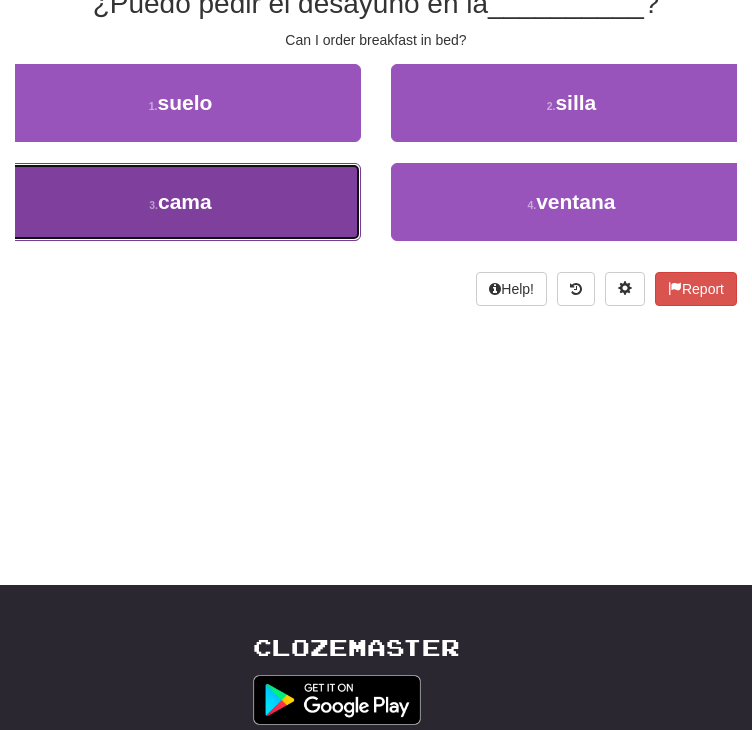 click on "3 .  cama" at bounding box center (180, 202) 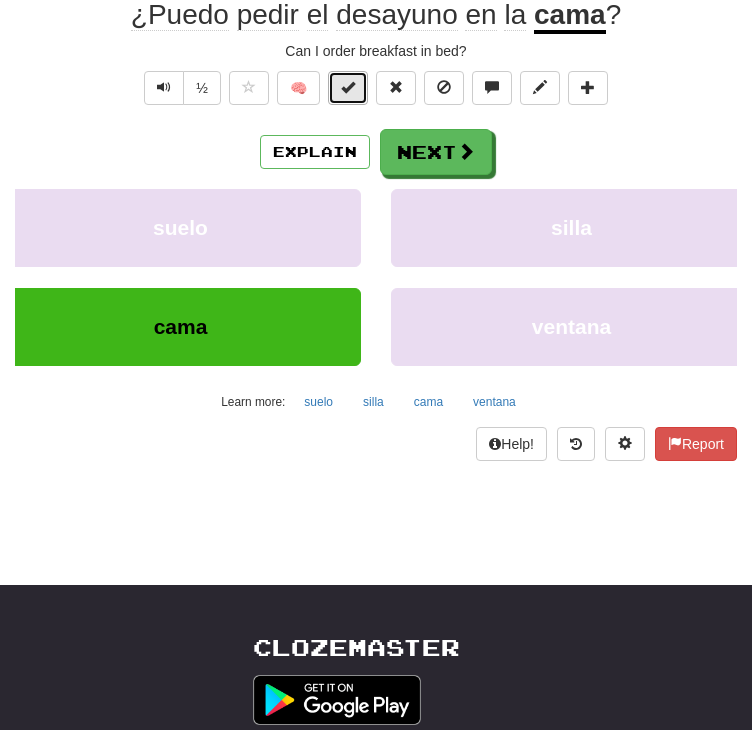 click at bounding box center [348, 87] 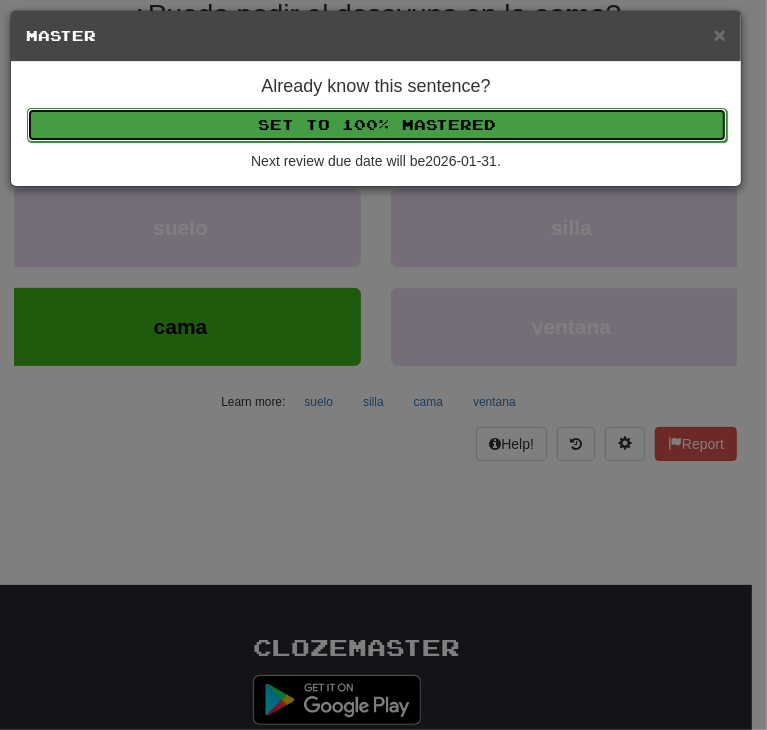 click on "Set to 100% Mastered" at bounding box center [377, 125] 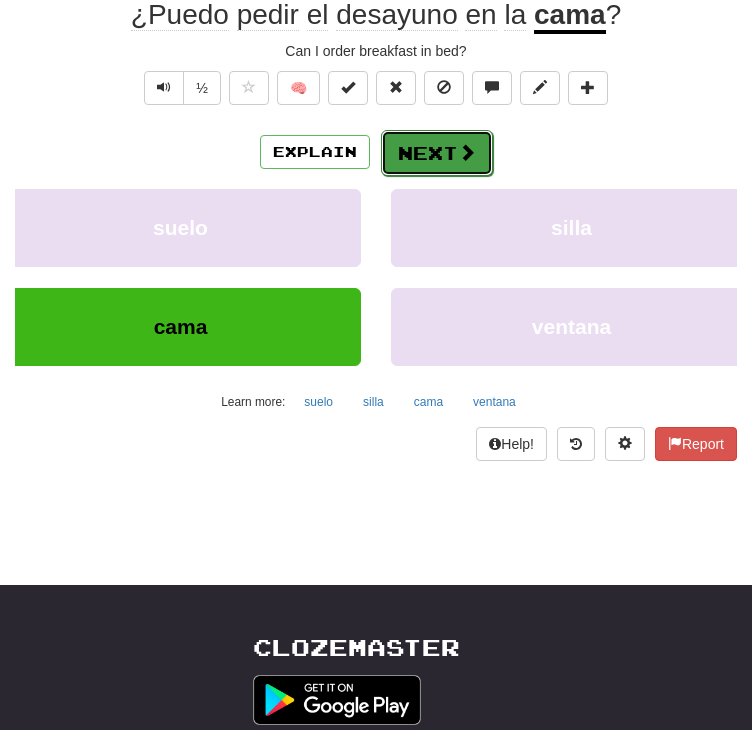 click on "Next" at bounding box center (437, 153) 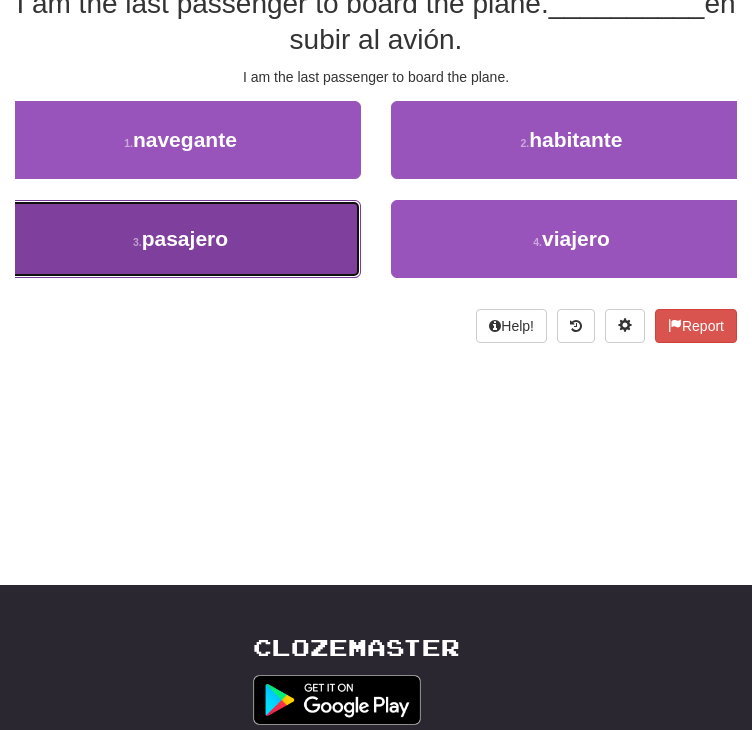 click on "3 .  pasajero" at bounding box center (180, 239) 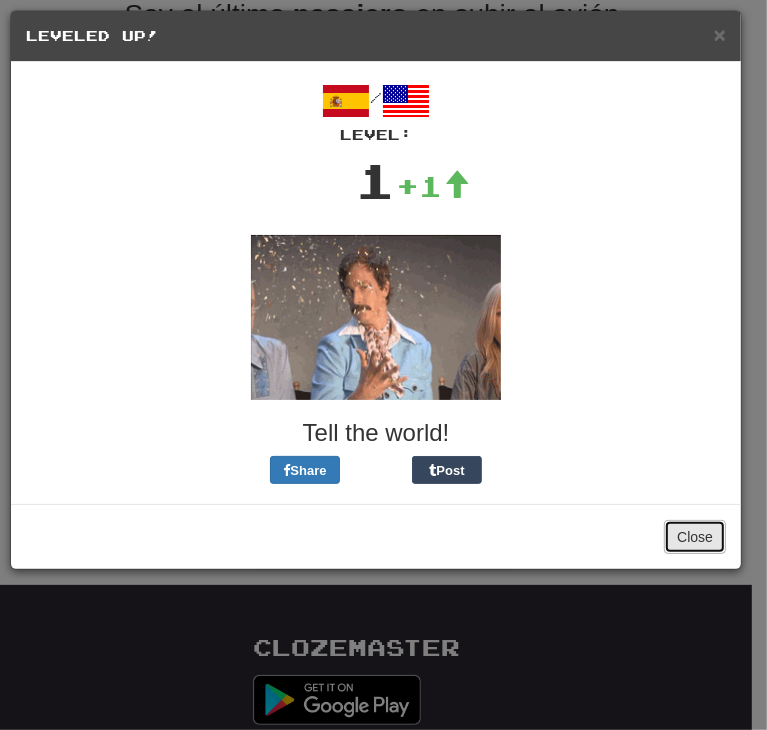 click on "Close" at bounding box center (695, 537) 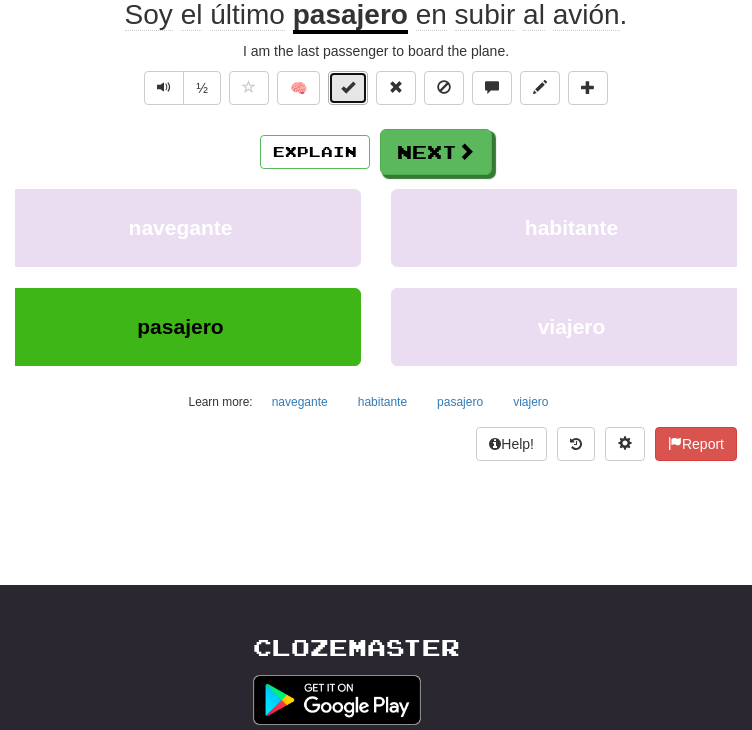 click at bounding box center [348, 88] 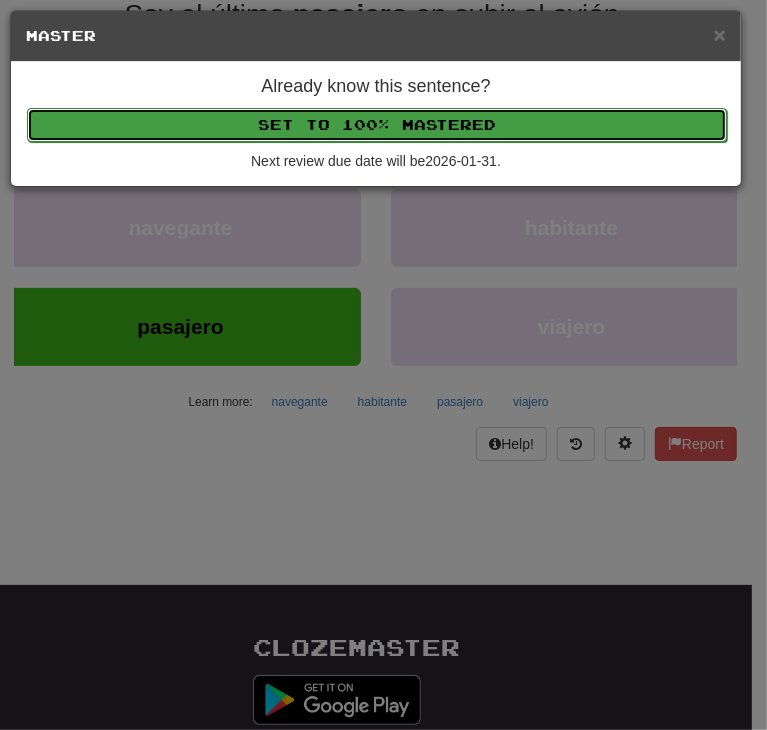 click on "Set to 100% Mastered" at bounding box center [377, 125] 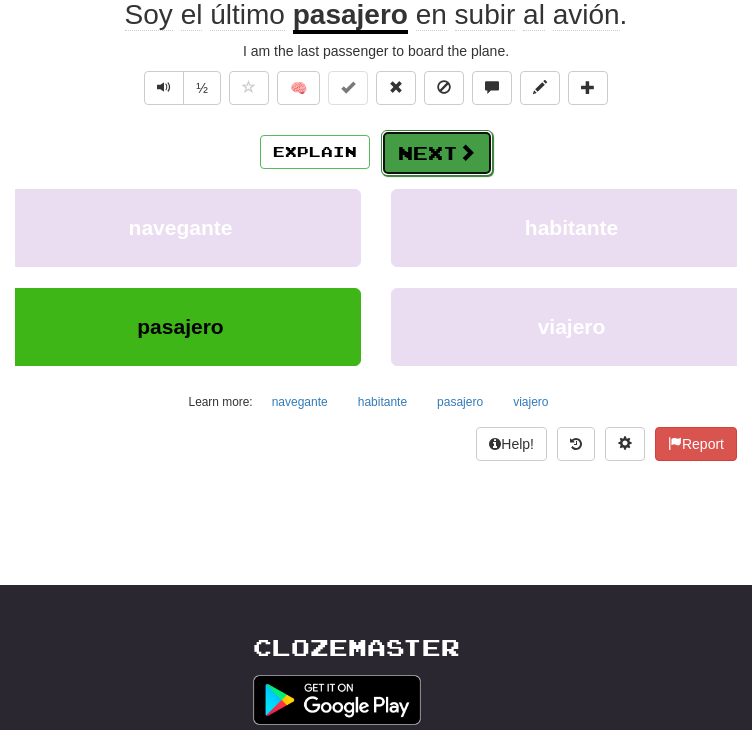 click on "Next" at bounding box center [437, 153] 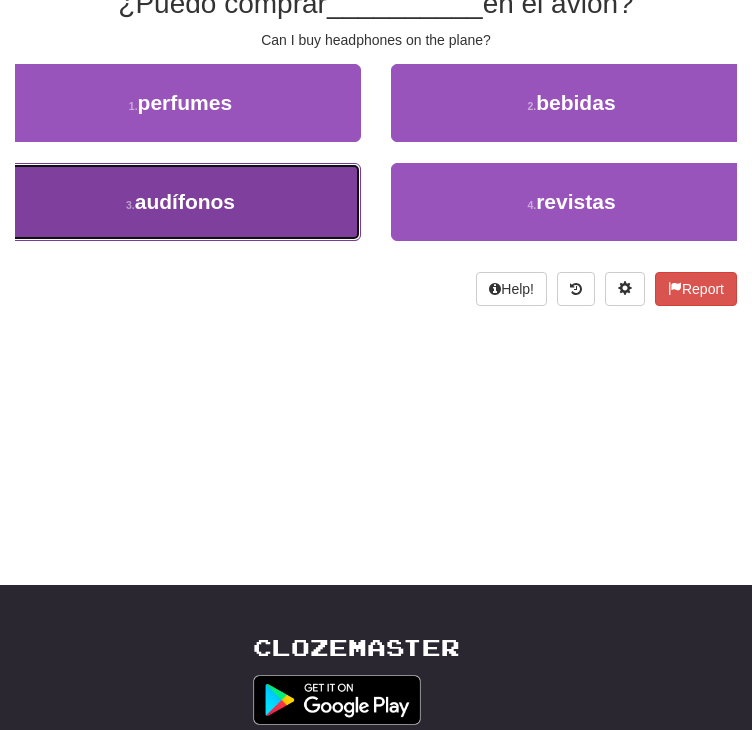 click on "3 .  audífonos" at bounding box center (180, 202) 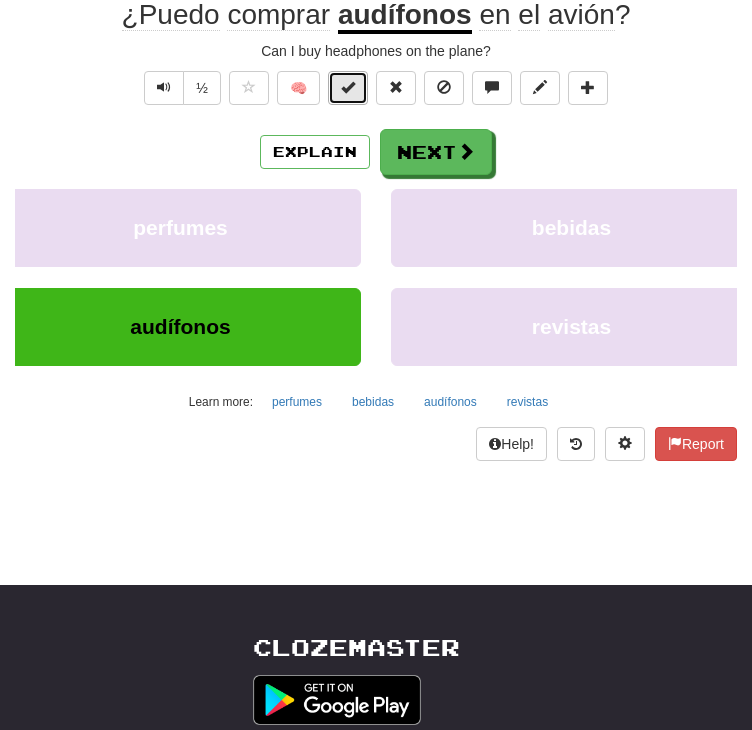 click at bounding box center (348, 88) 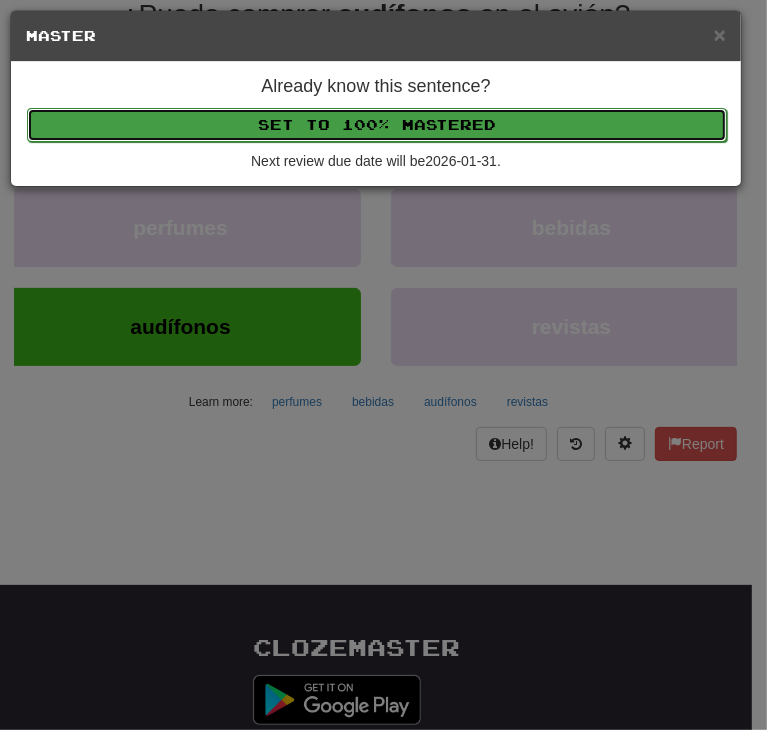 click on "Set to 100% Mastered" at bounding box center [377, 125] 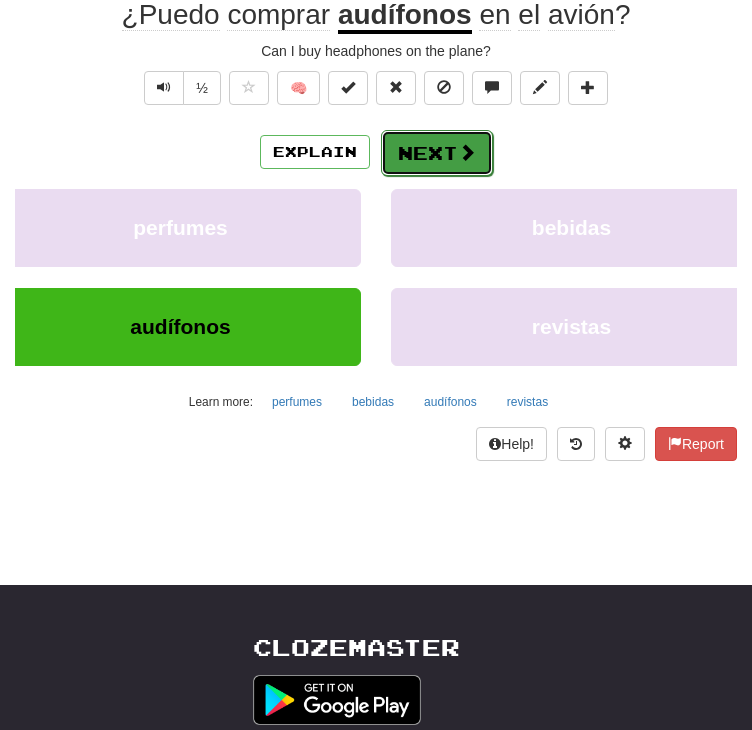 click on "Next" at bounding box center (437, 153) 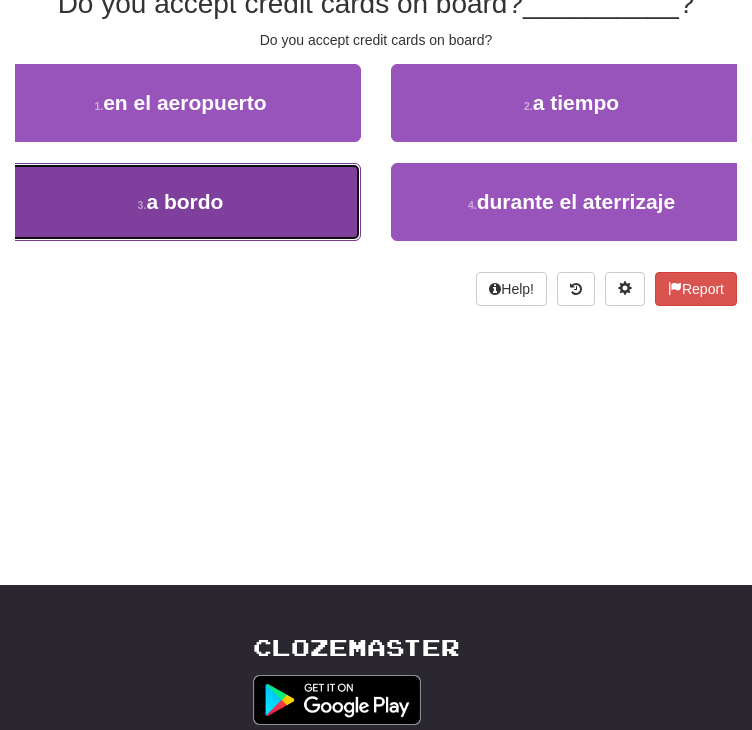 click on "3 .  a bordo" at bounding box center (180, 202) 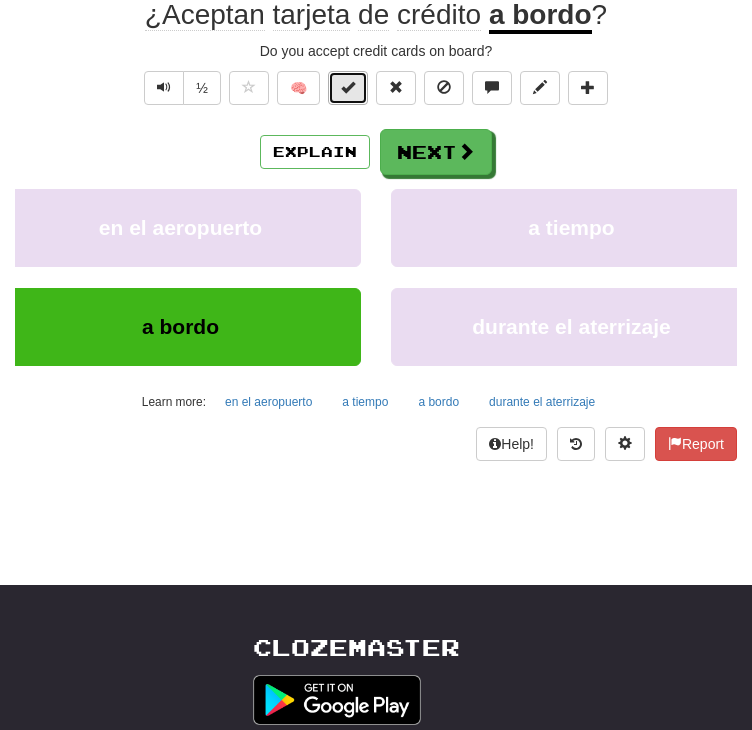 click at bounding box center [348, 88] 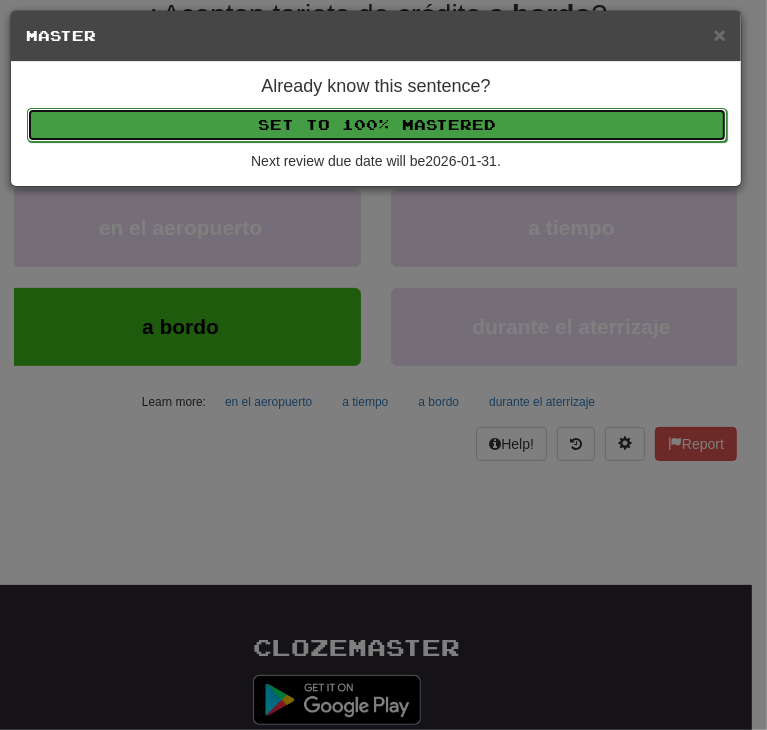 click on "Set to 100% Mastered" at bounding box center (377, 125) 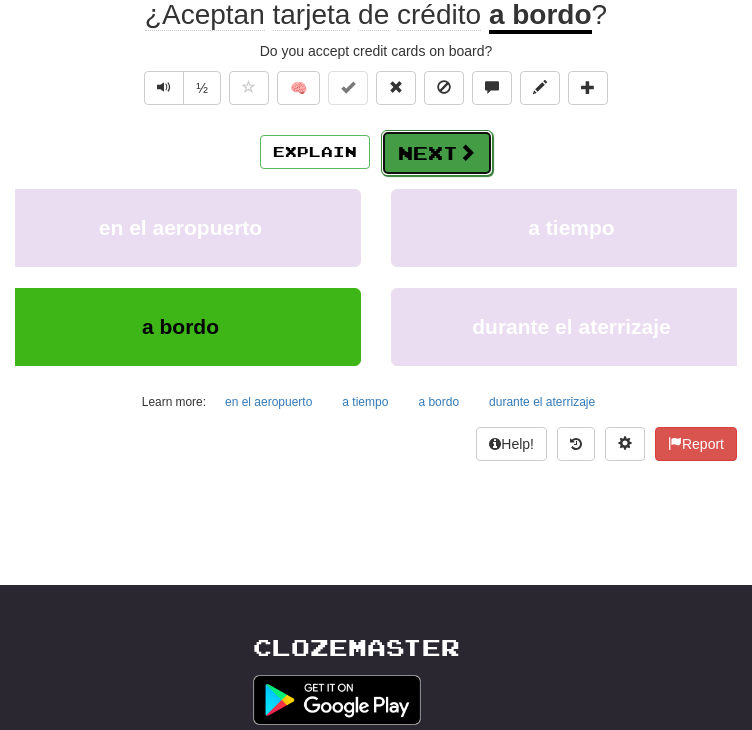 click at bounding box center [467, 152] 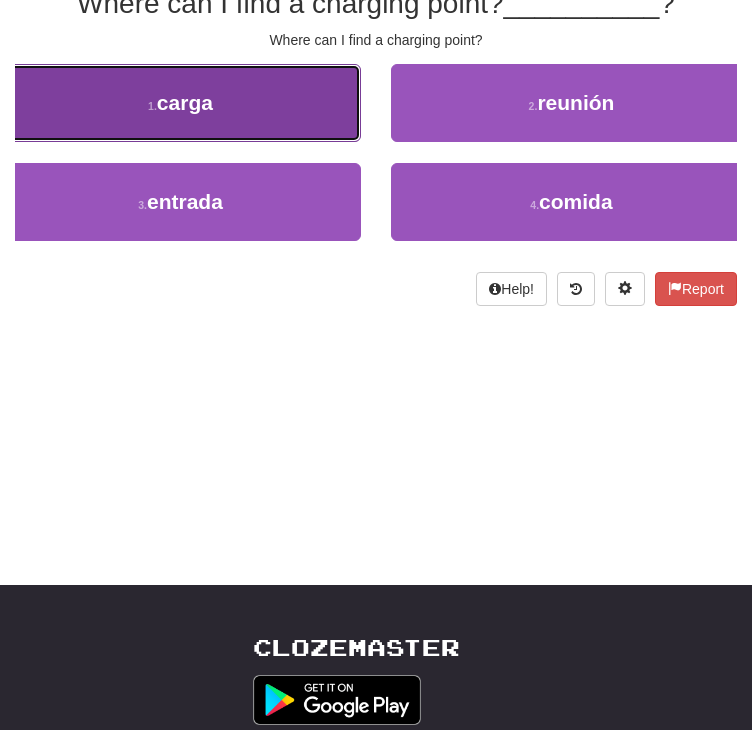 click on "1 .  carga" at bounding box center [180, 103] 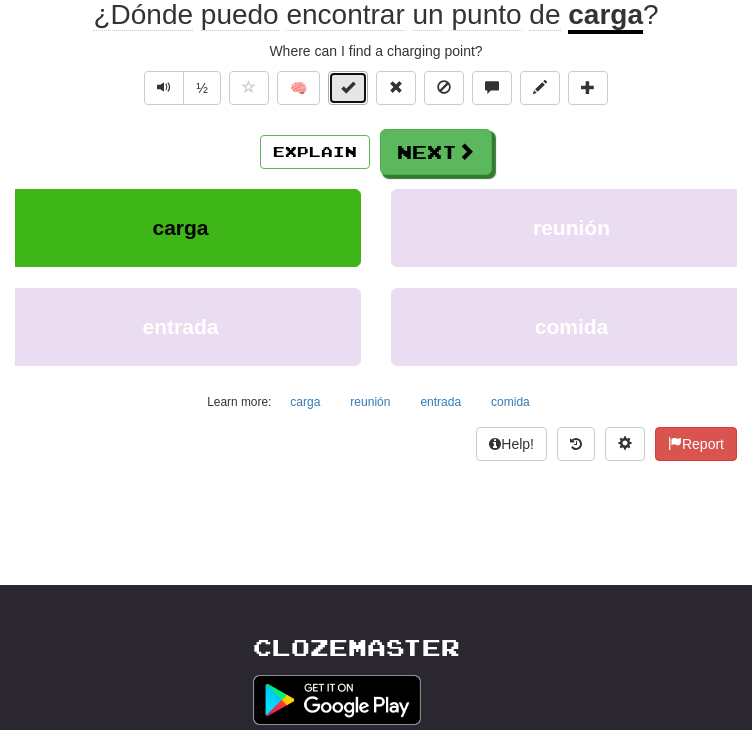 click at bounding box center (348, 88) 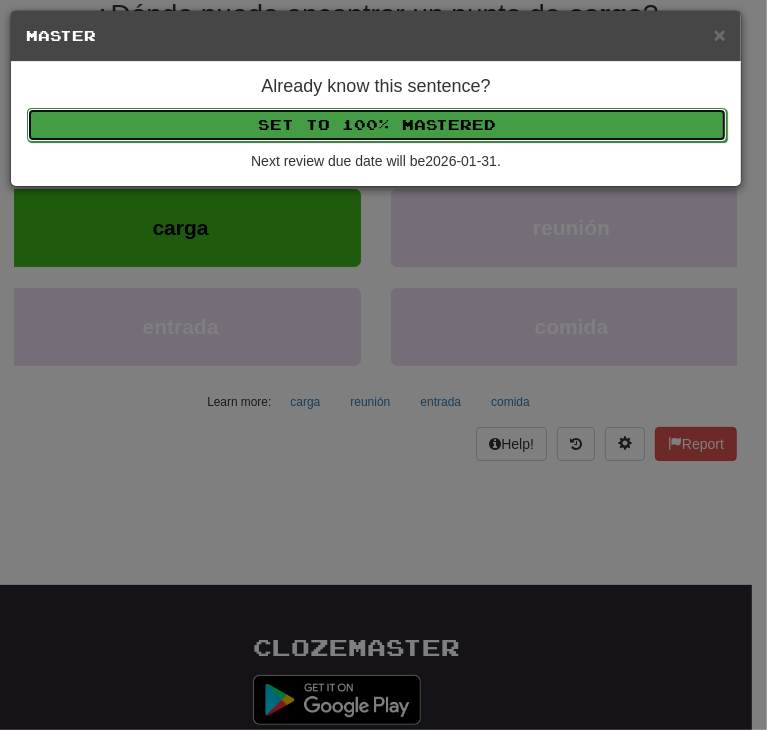 click on "Set to 100% Mastered" at bounding box center [377, 125] 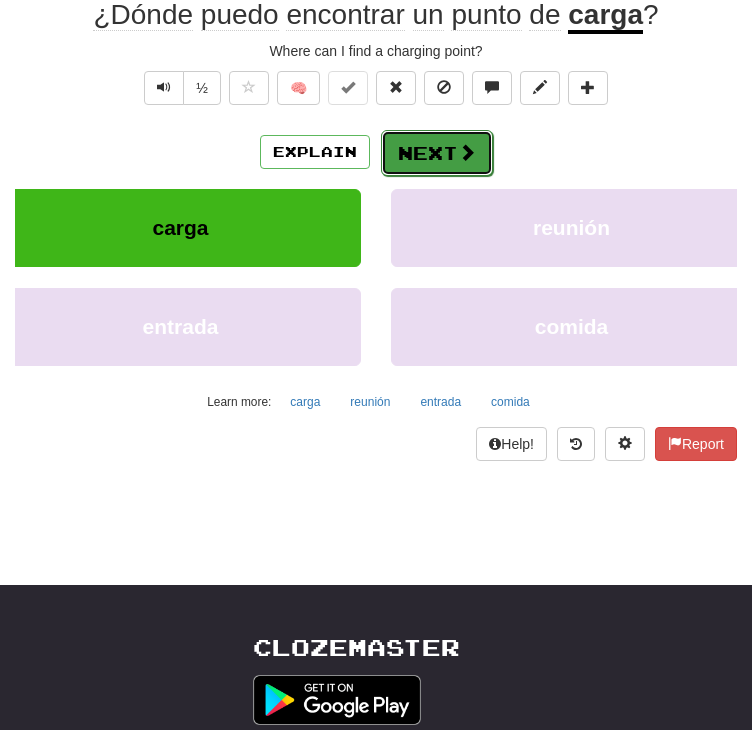 click on "Next" at bounding box center (437, 153) 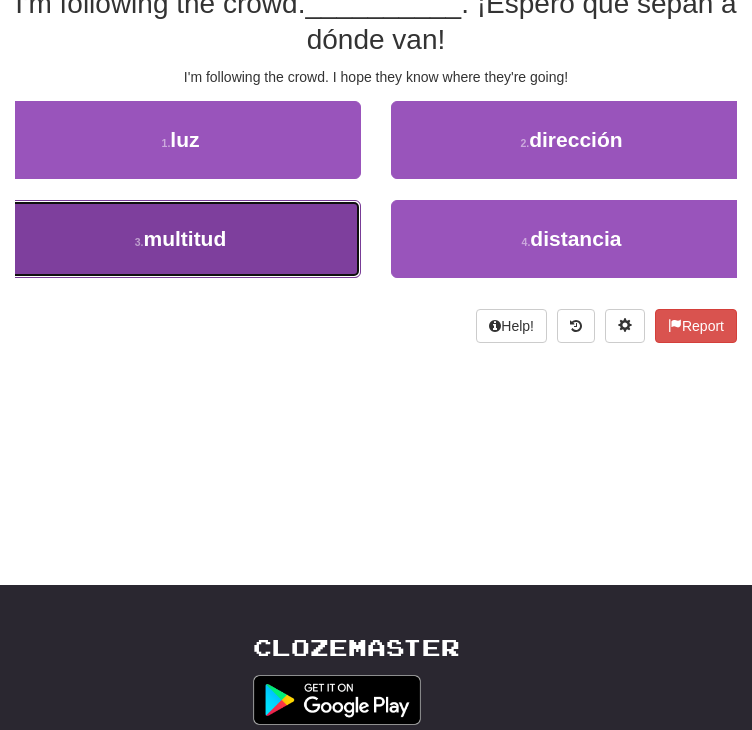 click on "3 .  multitud" at bounding box center [180, 239] 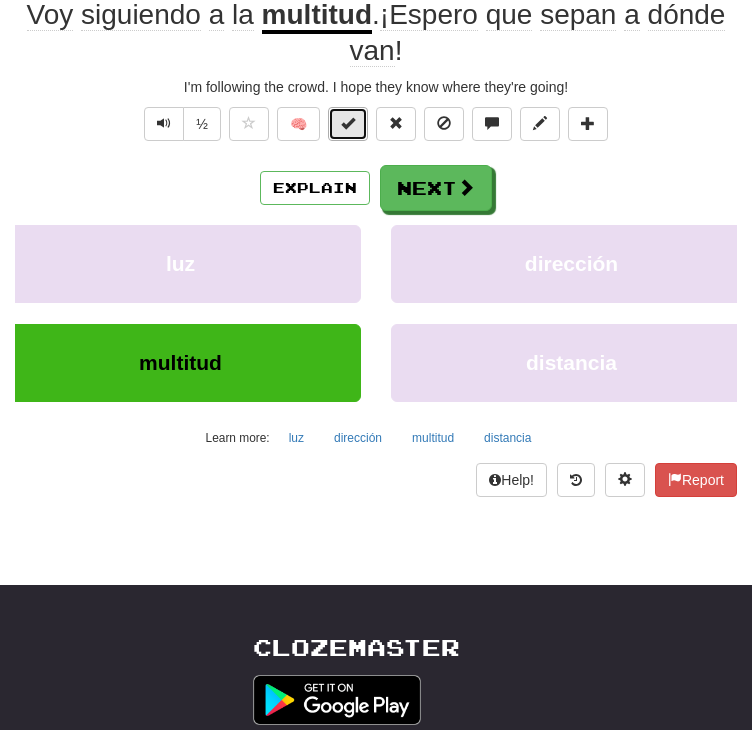 click at bounding box center [348, 124] 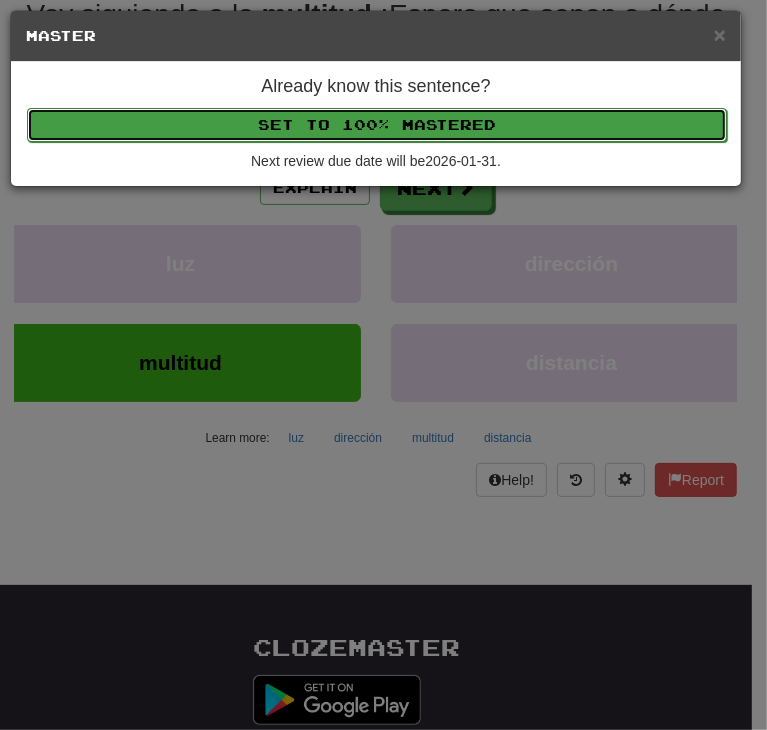 click on "Set to 100% Mastered" at bounding box center (377, 125) 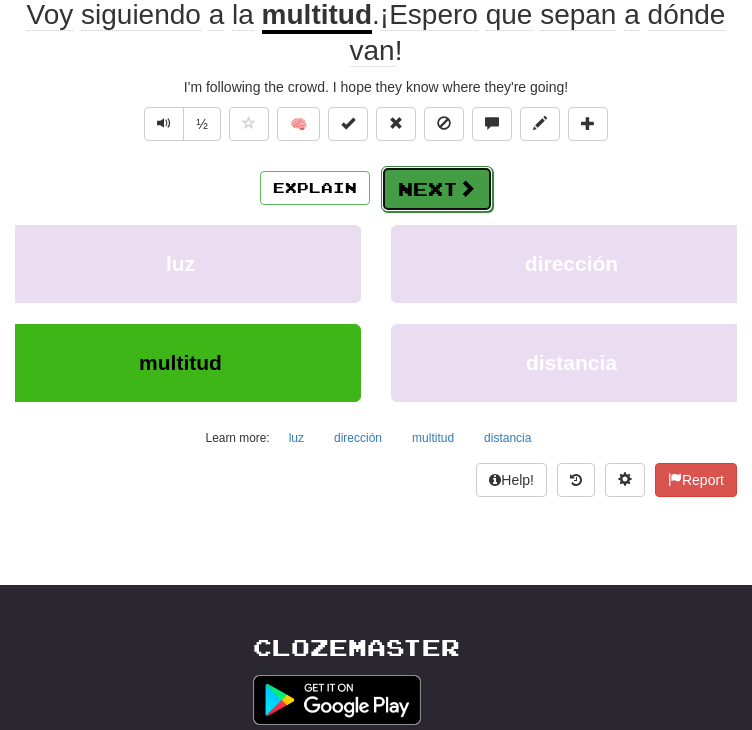 click on "Next" at bounding box center (437, 189) 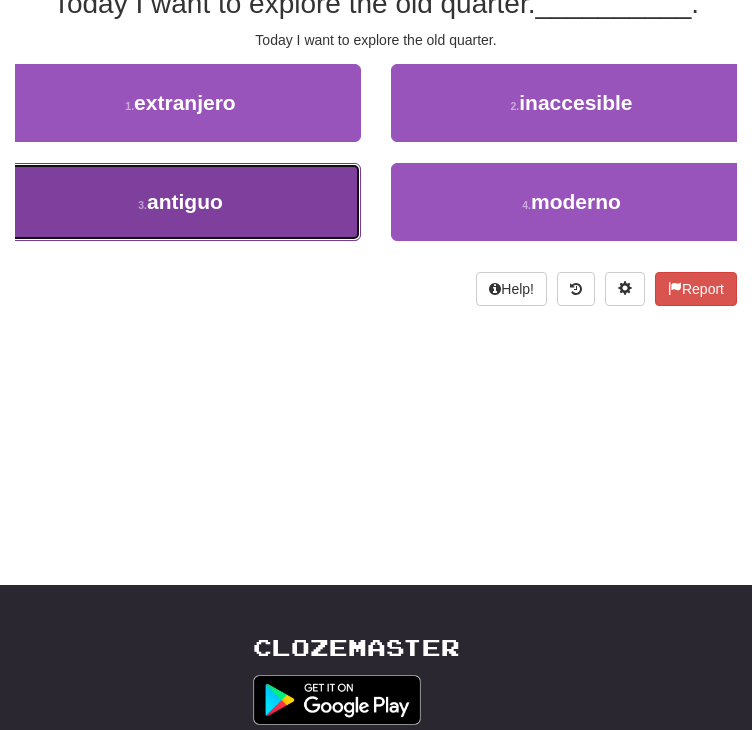 click on "3 .  antiguo" at bounding box center (180, 202) 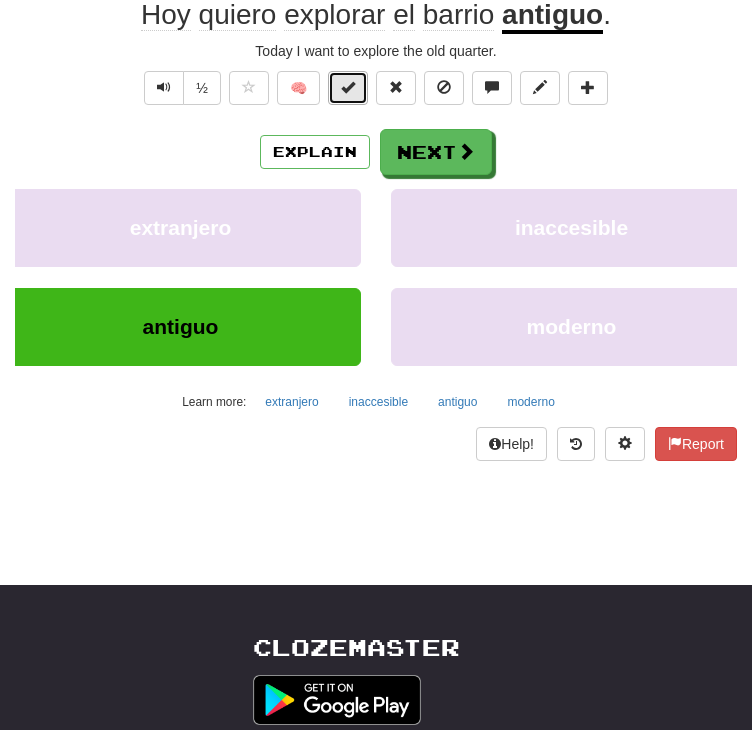 click at bounding box center [348, 88] 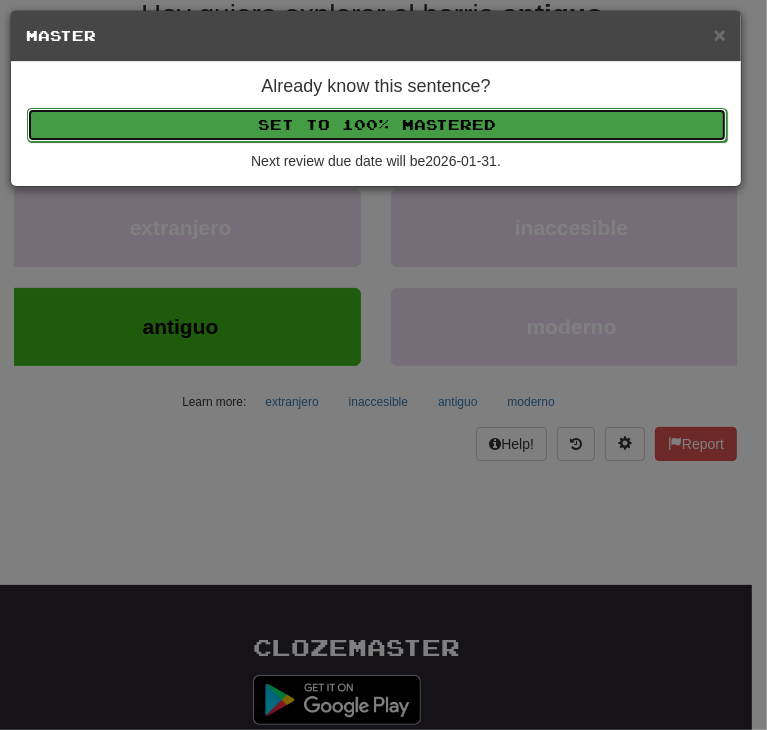 click on "Set to 100% Mastered" at bounding box center (377, 125) 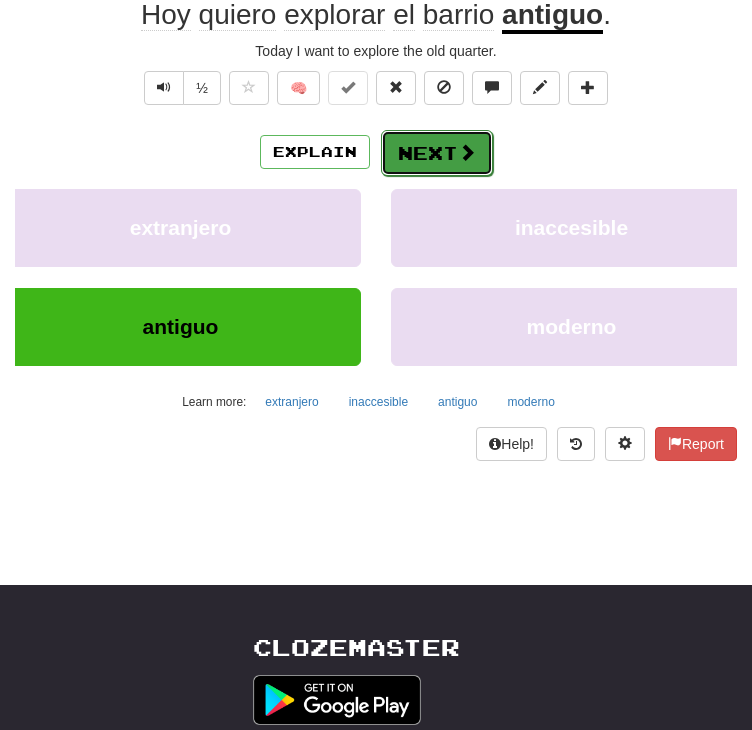 click on "Next" at bounding box center (437, 153) 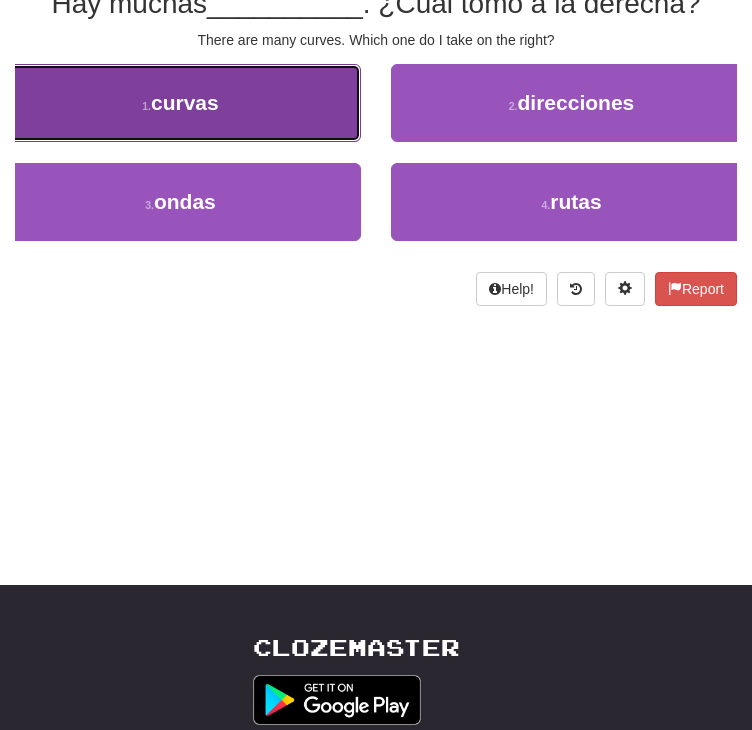 click on "1 .  curvas" at bounding box center (180, 103) 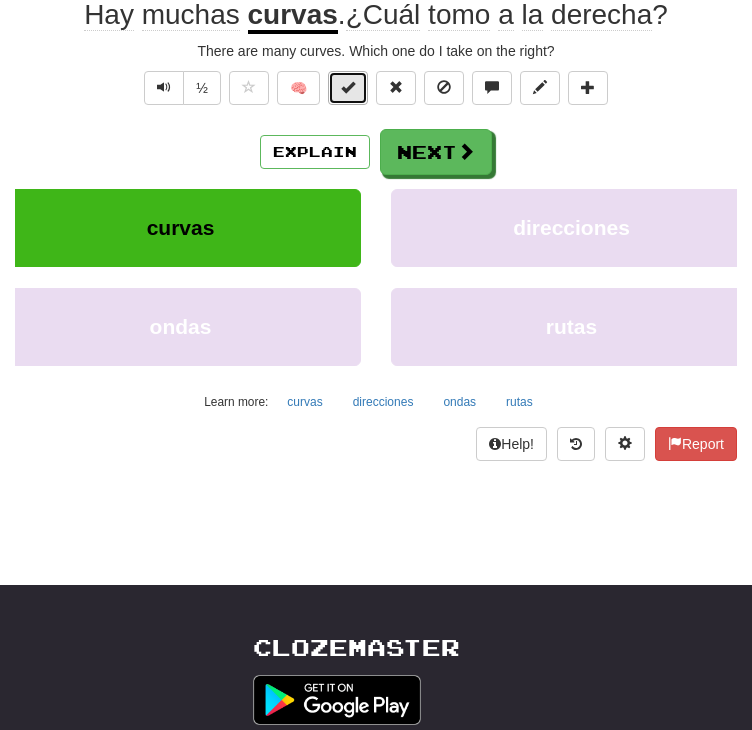 click at bounding box center [348, 88] 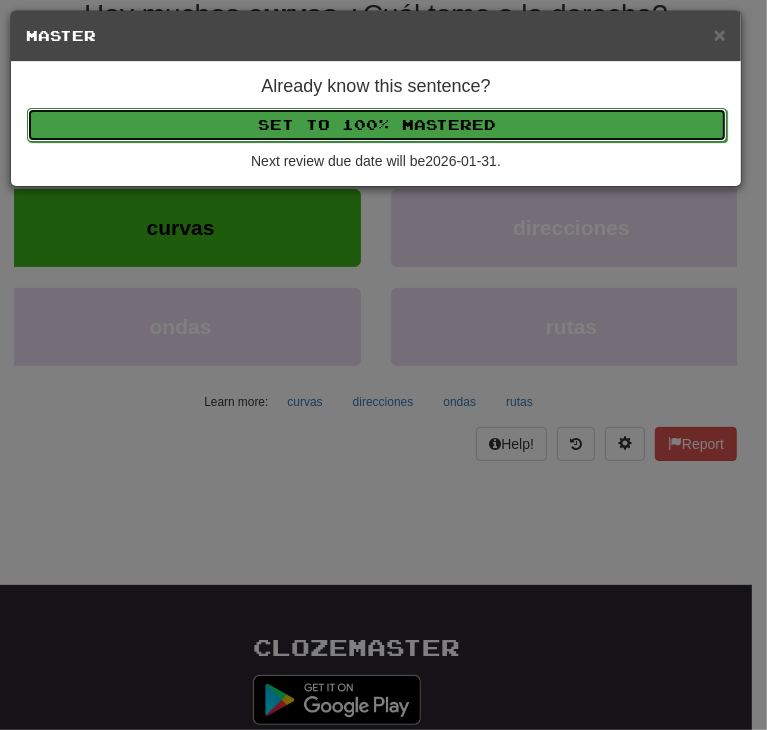 click on "Set to 100% Mastered" at bounding box center [377, 125] 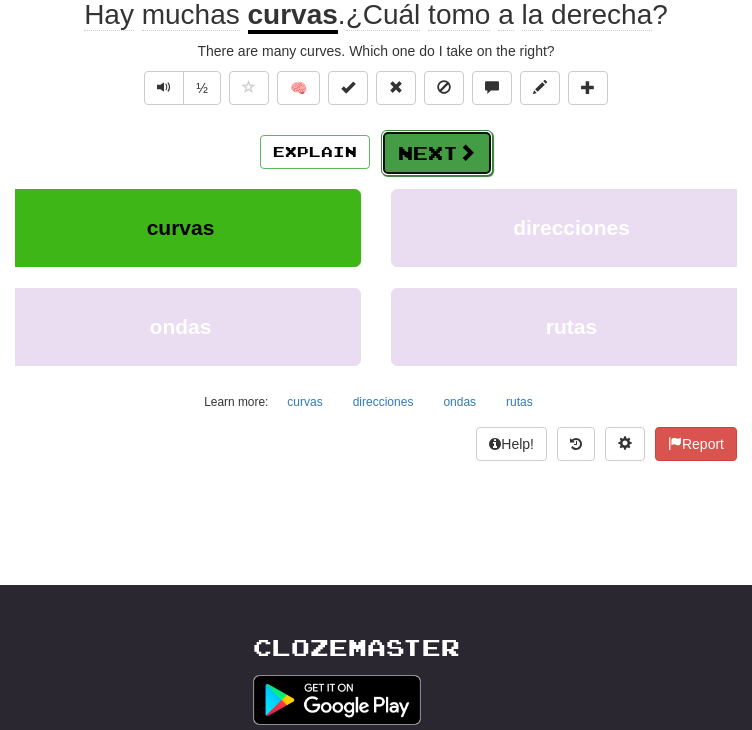 click on "Next" at bounding box center (437, 153) 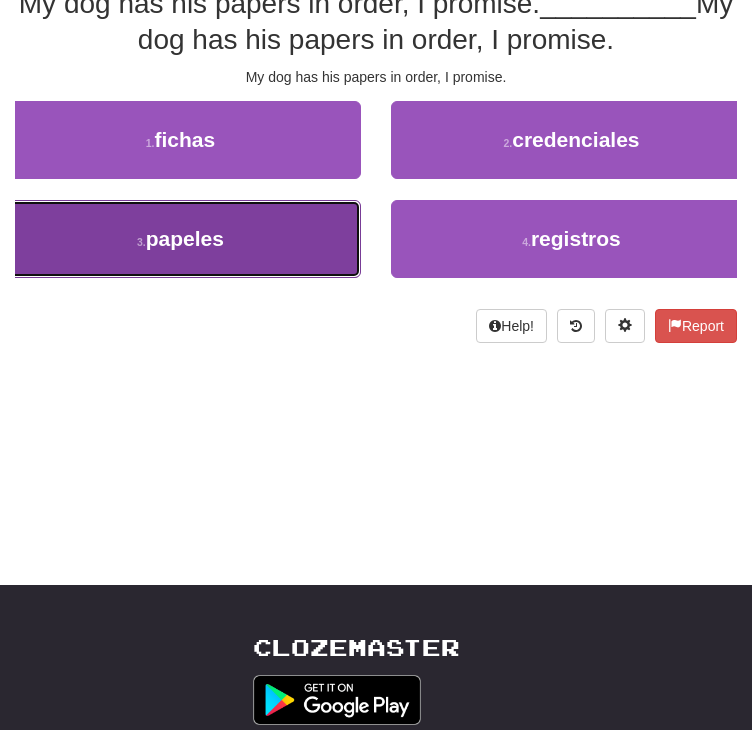 click on "3 .  papeles" at bounding box center (180, 239) 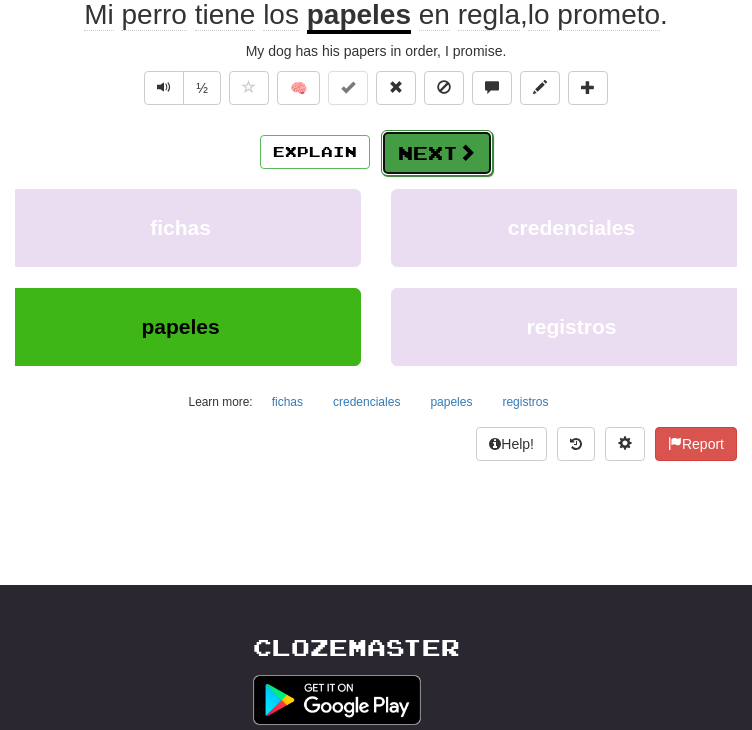 click on "Next" at bounding box center (437, 153) 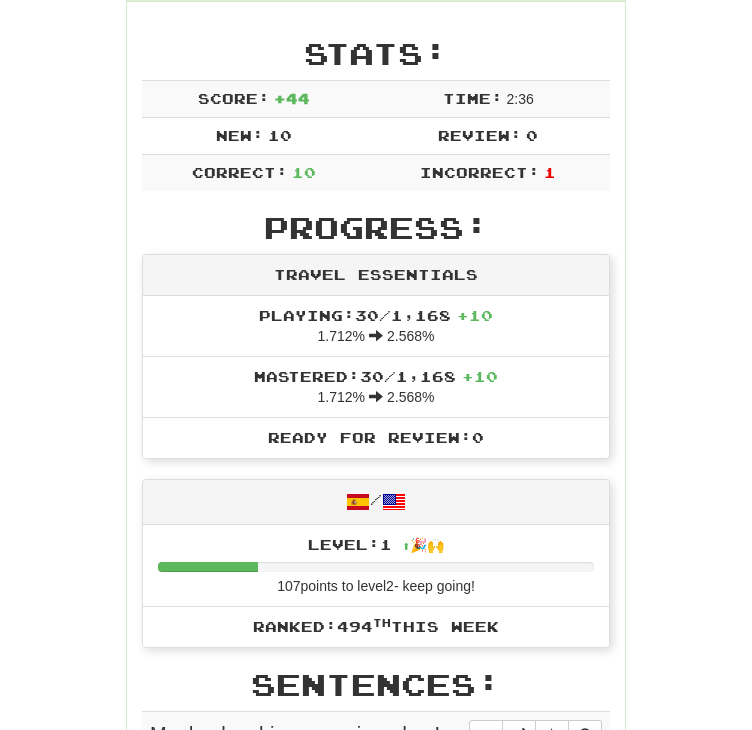 scroll, scrollTop: 283, scrollLeft: 0, axis: vertical 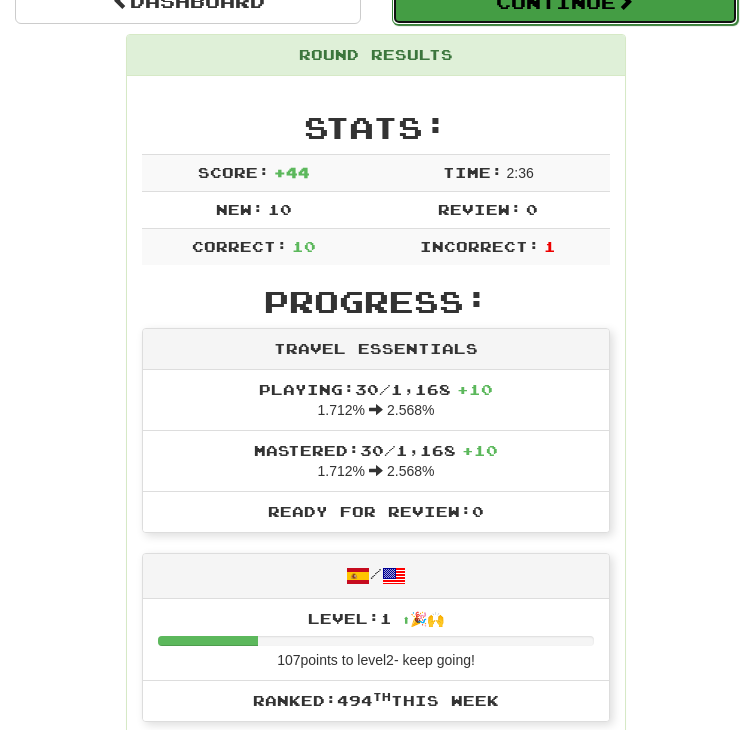 click on "Continue" at bounding box center (565, 2) 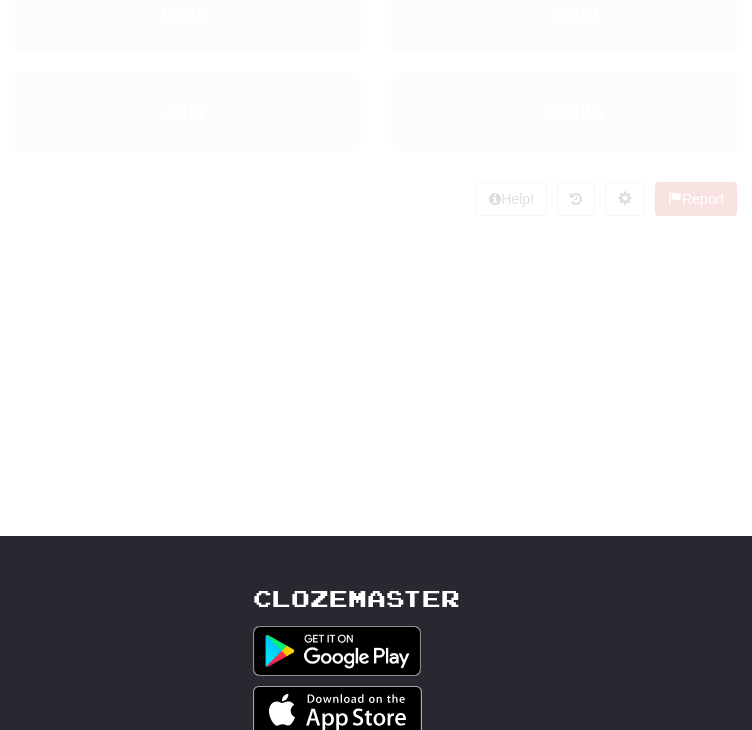 scroll, scrollTop: 204, scrollLeft: 0, axis: vertical 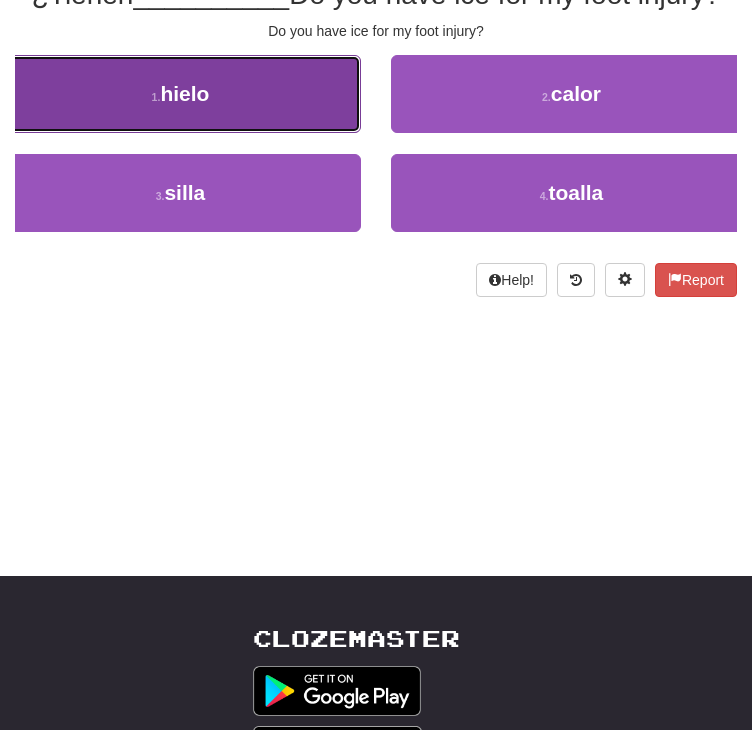 click on "1 ." at bounding box center (156, 97) 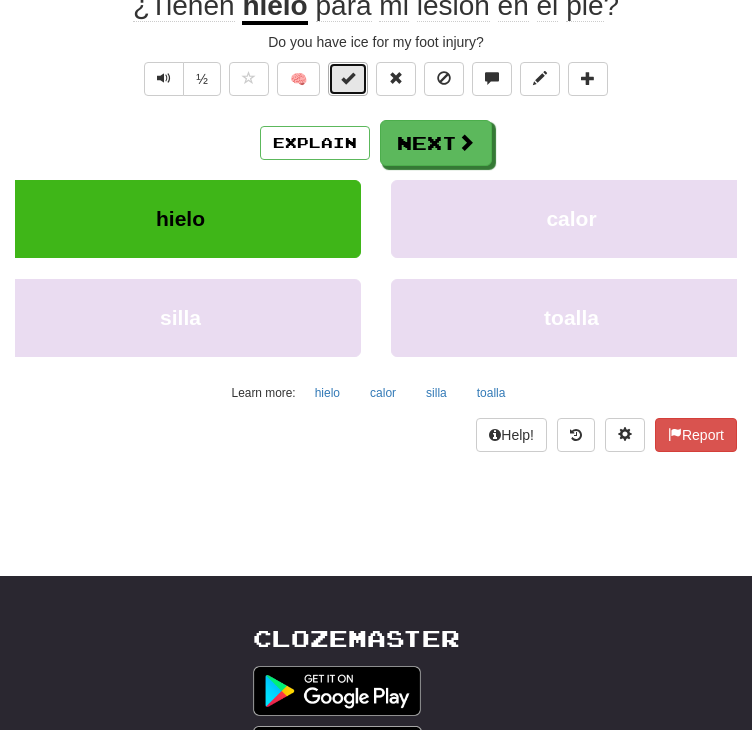 click at bounding box center (348, 79) 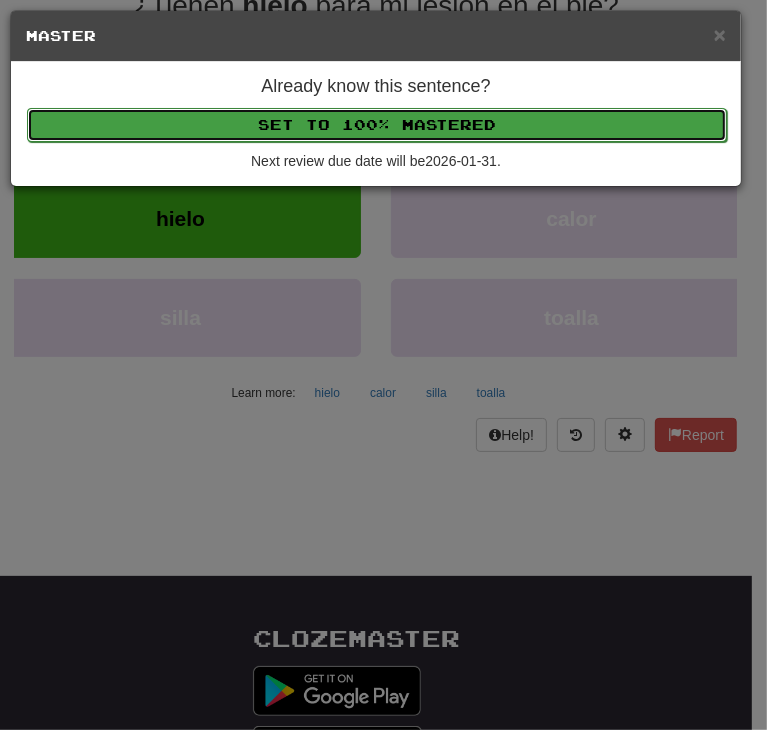 click on "Set to 100% Mastered" at bounding box center [377, 125] 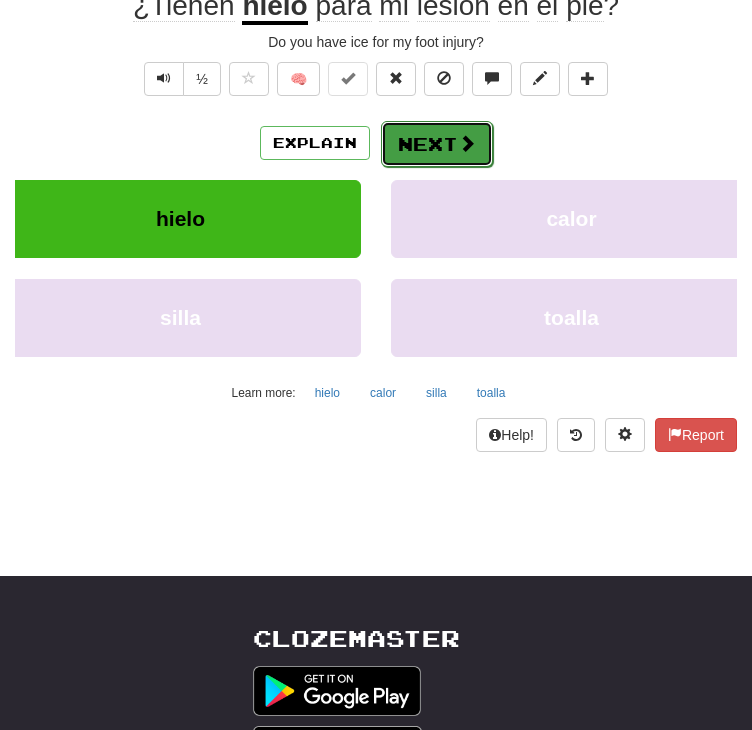 click on "Next" at bounding box center [437, 144] 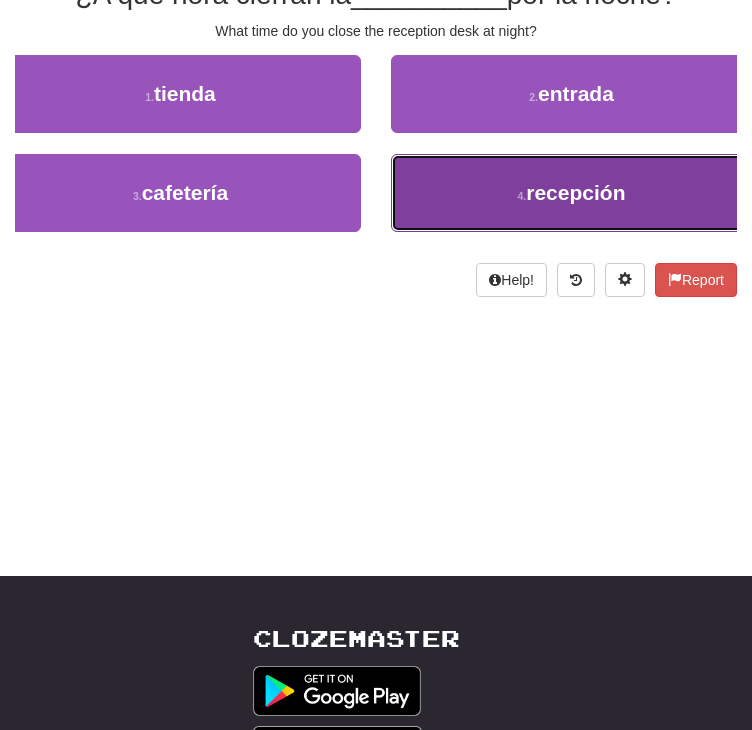 click on "4 .  recepción" at bounding box center [571, 193] 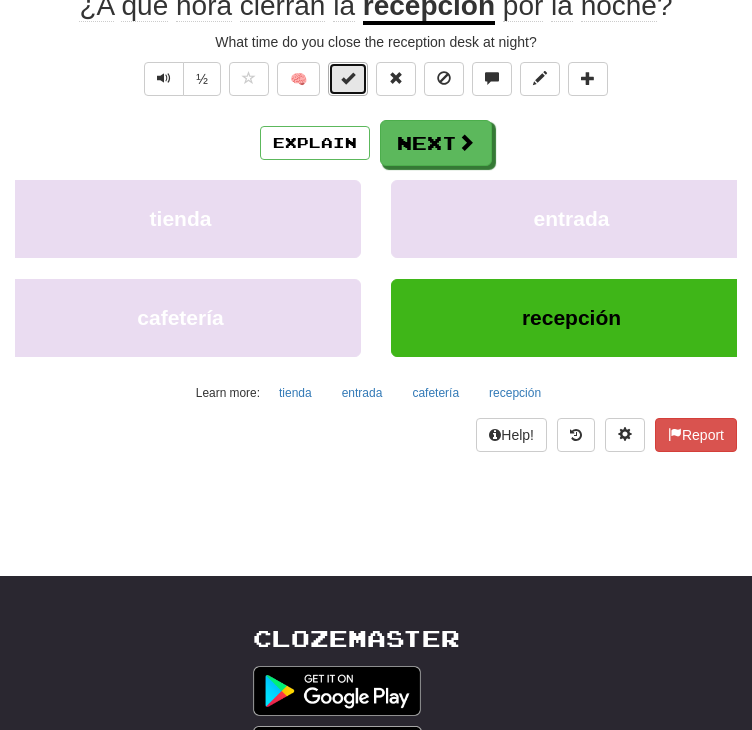 click at bounding box center (348, 78) 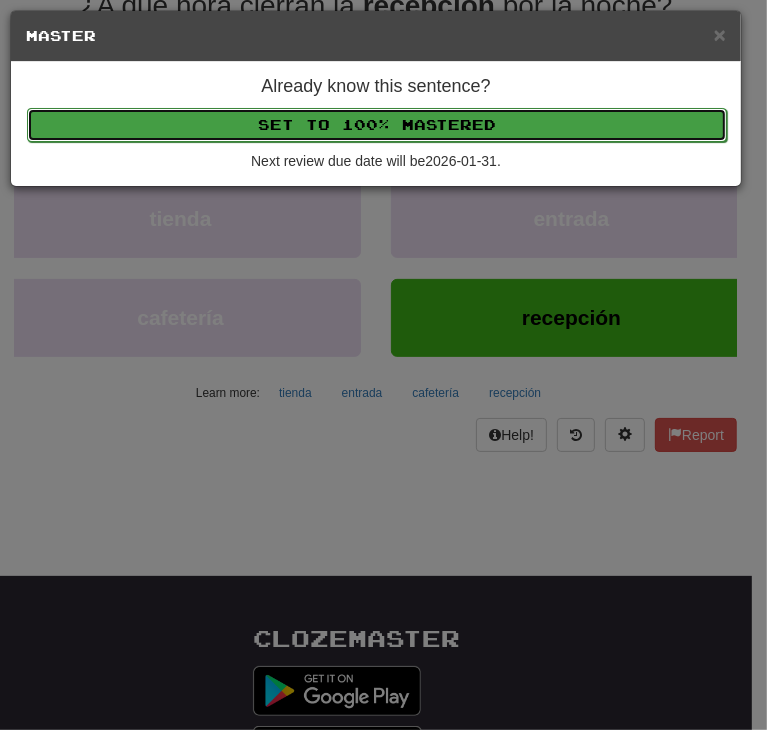 click on "Set to 100% Mastered" at bounding box center [377, 125] 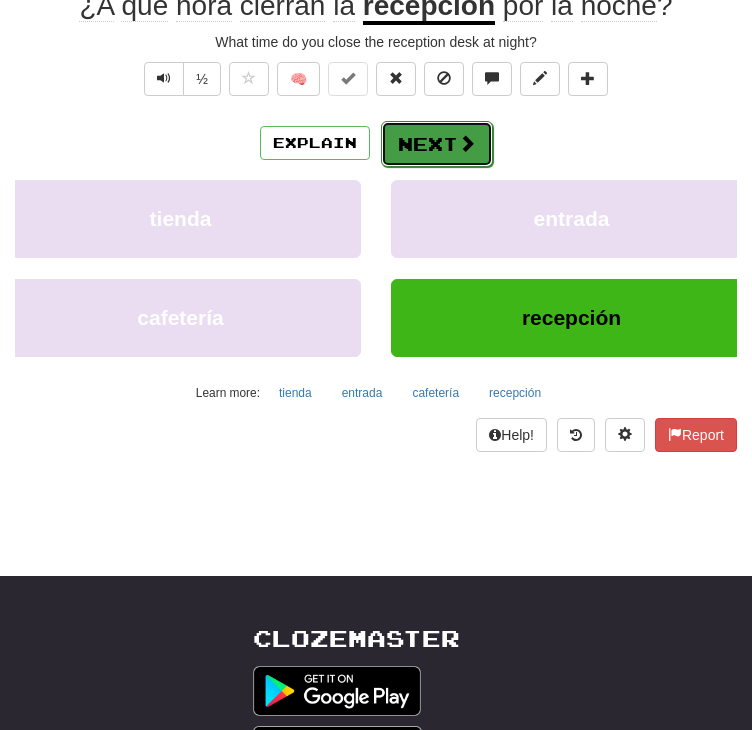 click on "Next" at bounding box center (437, 144) 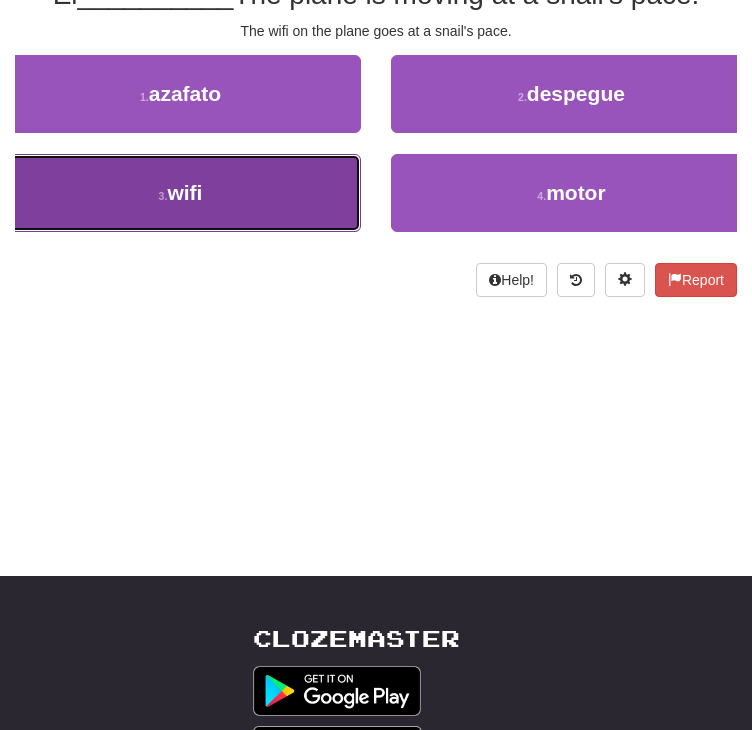click on "3 .  wifi" at bounding box center [180, 193] 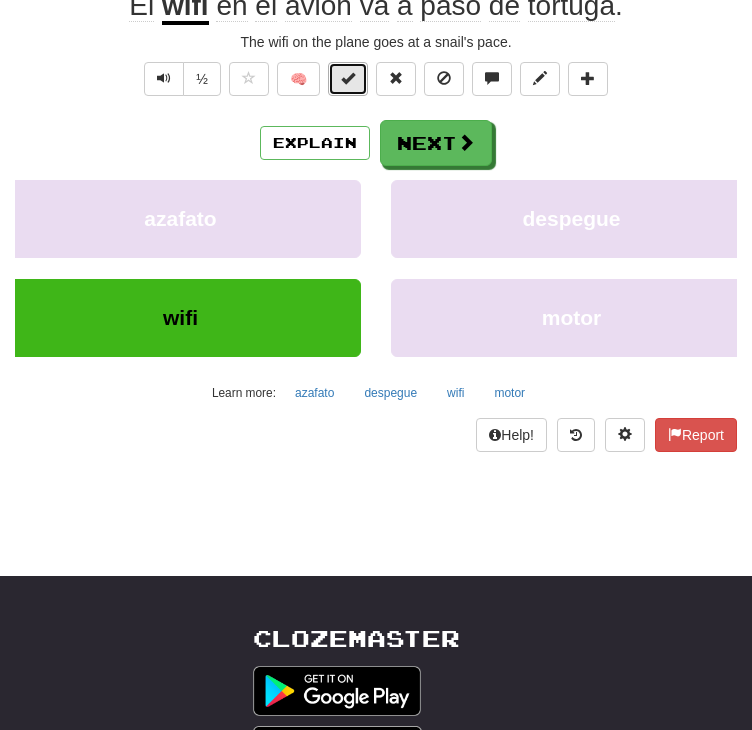 click at bounding box center [348, 79] 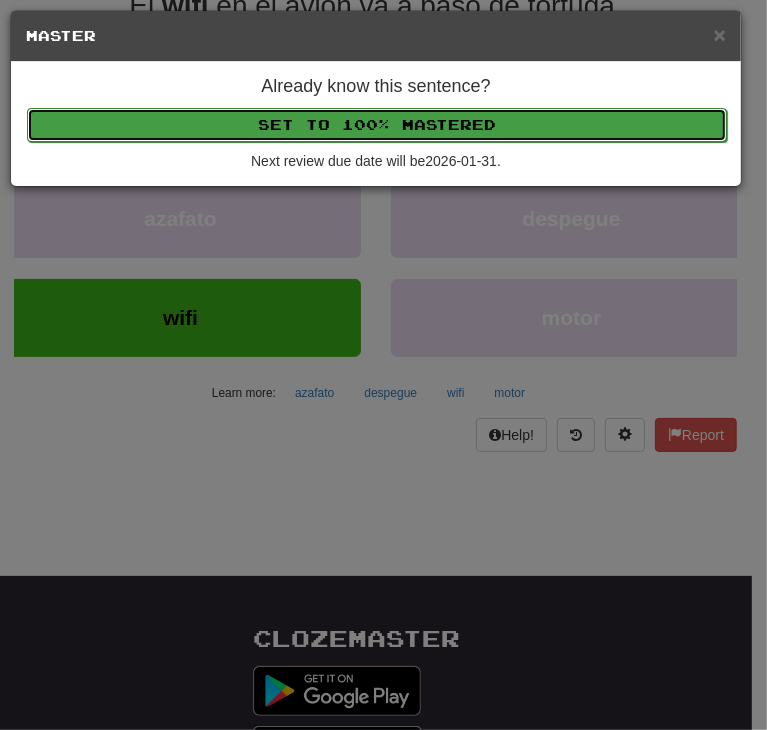 click on "Set to 100% Mastered" at bounding box center [377, 125] 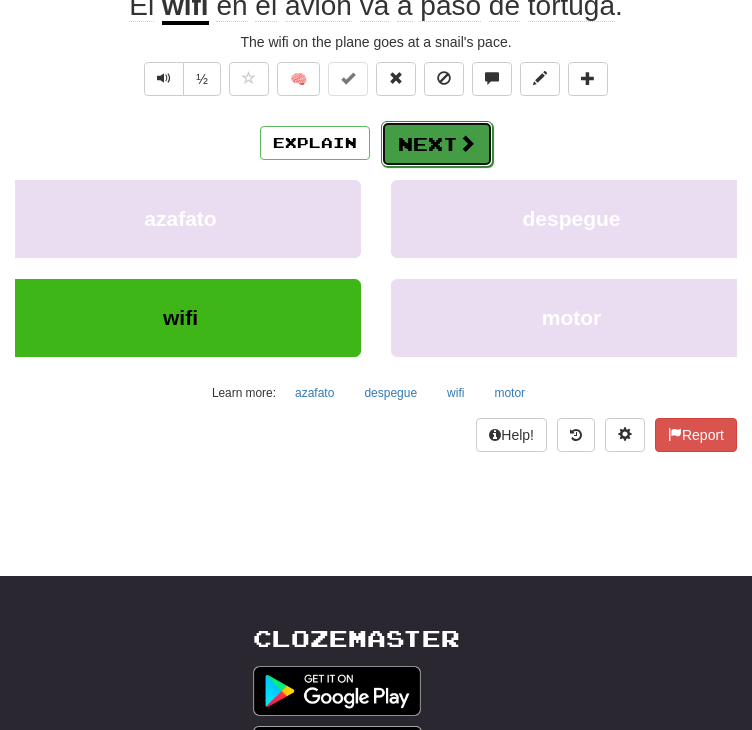 click on "Next" at bounding box center (437, 144) 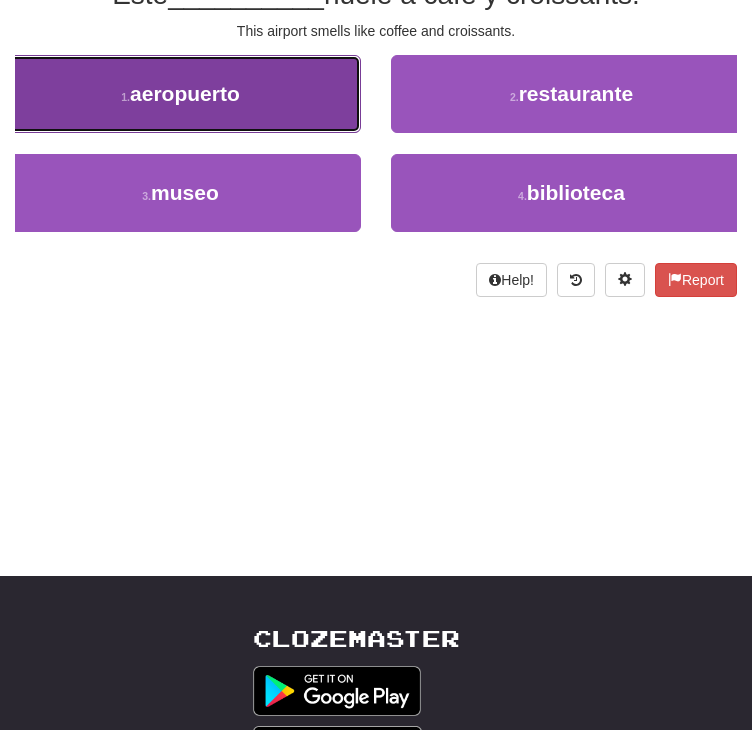 click on "1 .  aeropuerto" at bounding box center (180, 94) 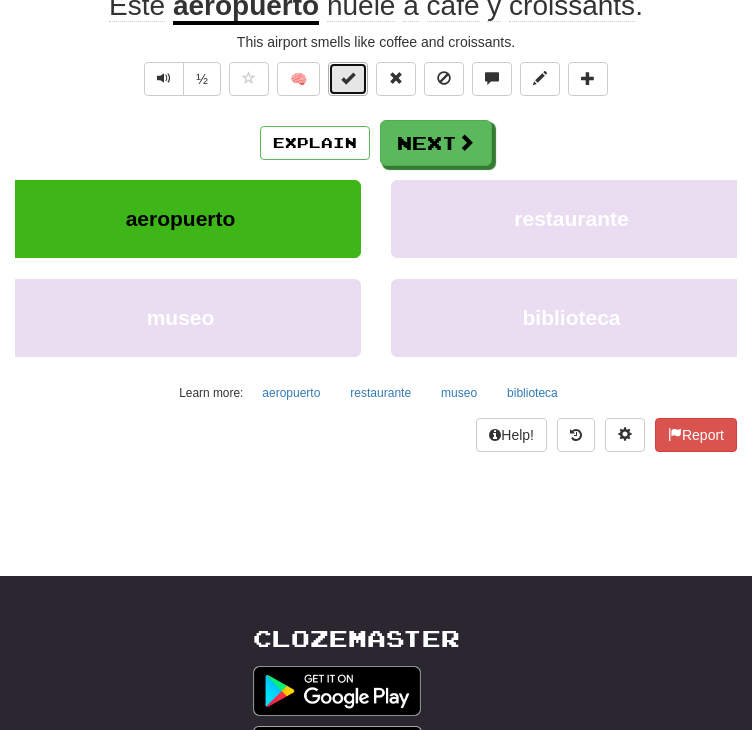 click at bounding box center (348, 78) 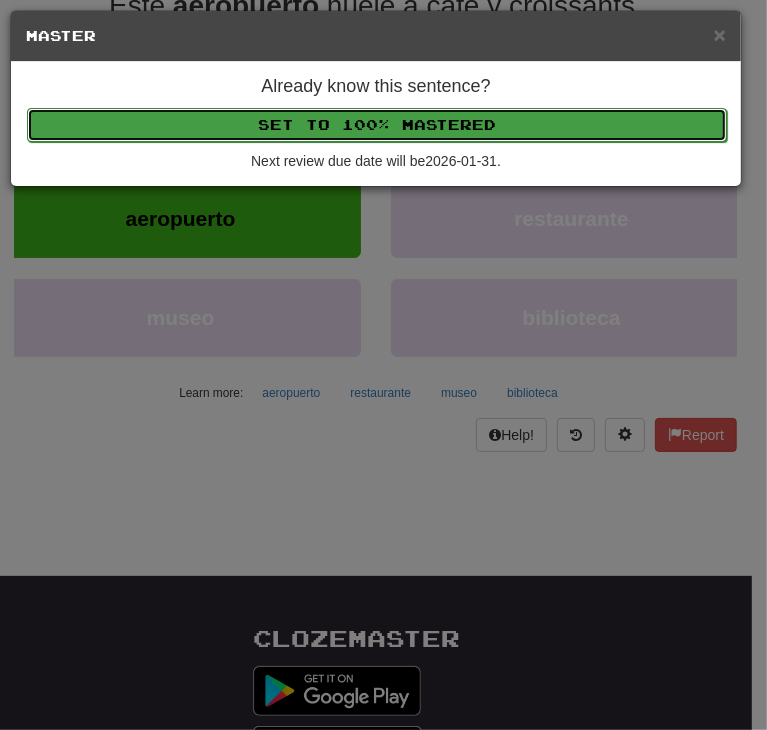 click on "Set to 100% Mastered" at bounding box center [377, 125] 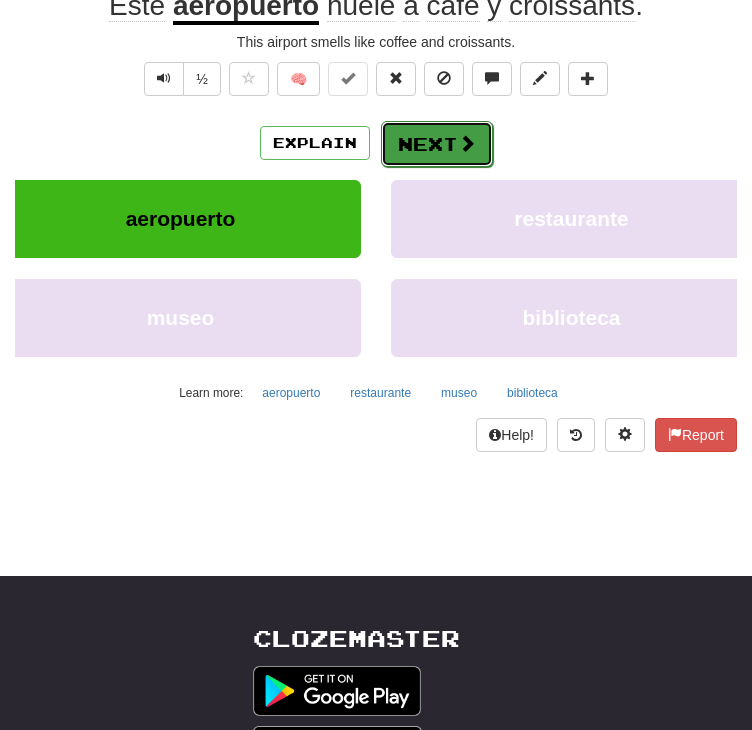 click on "Next" at bounding box center [437, 144] 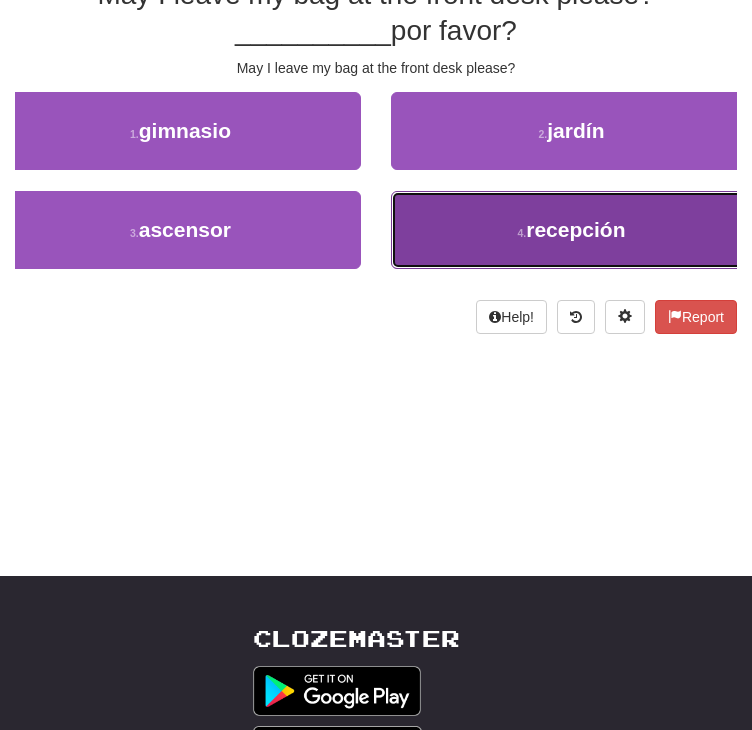click on "4 .  recepción" at bounding box center [571, 230] 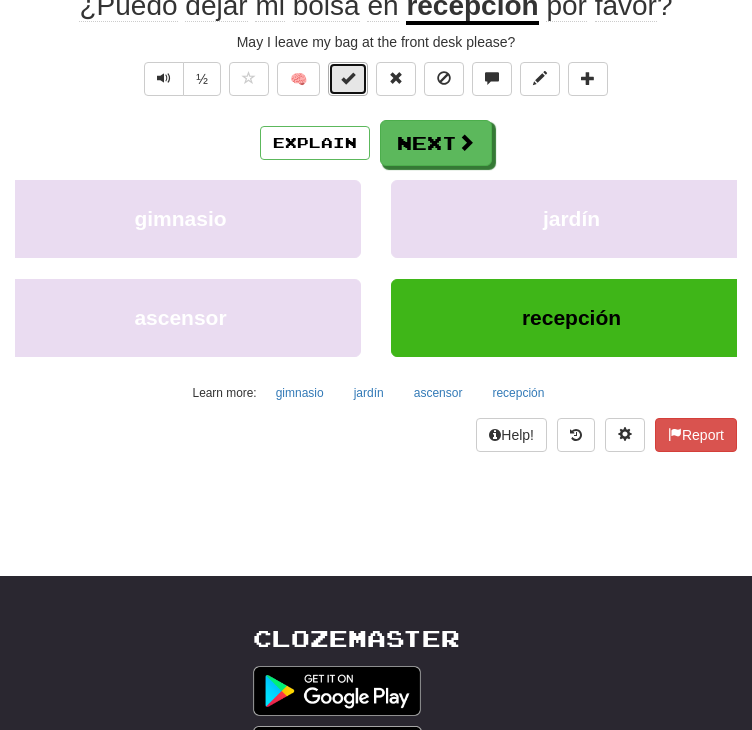 click at bounding box center (348, 79) 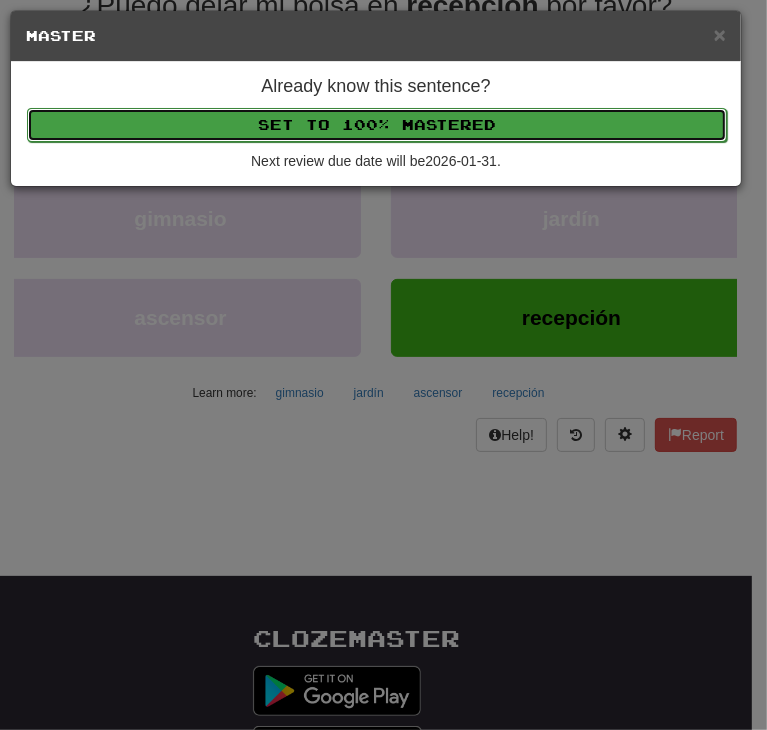 click on "Set to 100% Mastered" at bounding box center [377, 125] 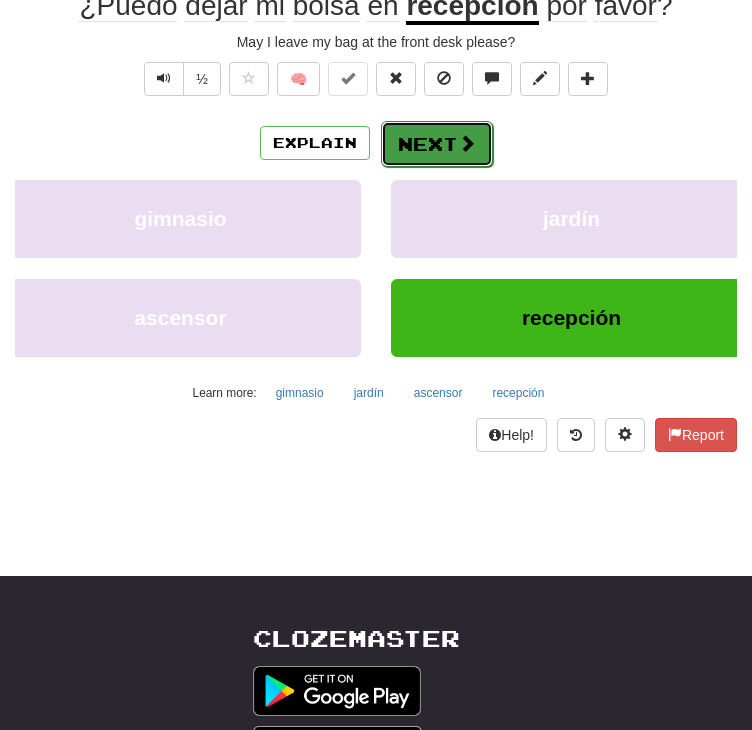 click on "Next" at bounding box center (437, 144) 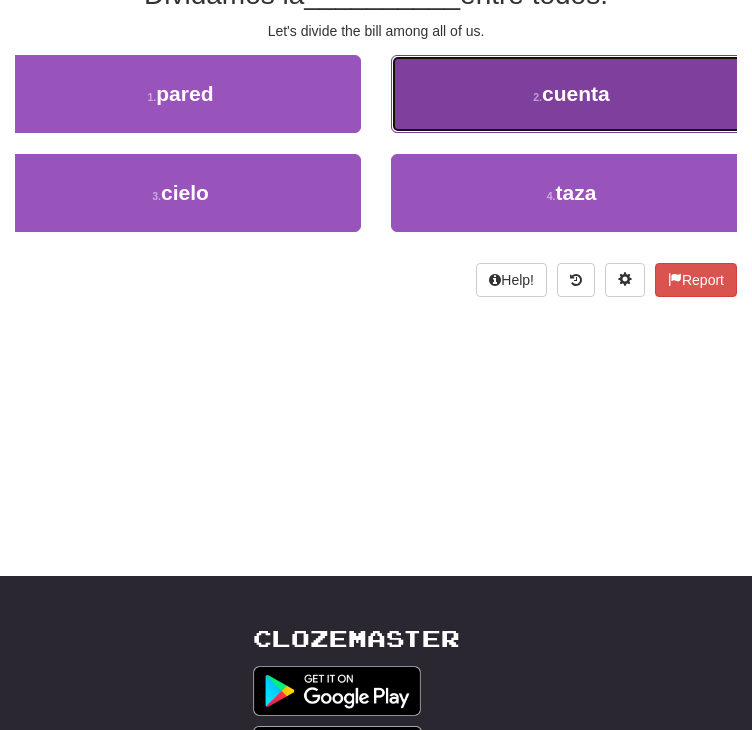 click on "2 .  cuenta" at bounding box center [571, 94] 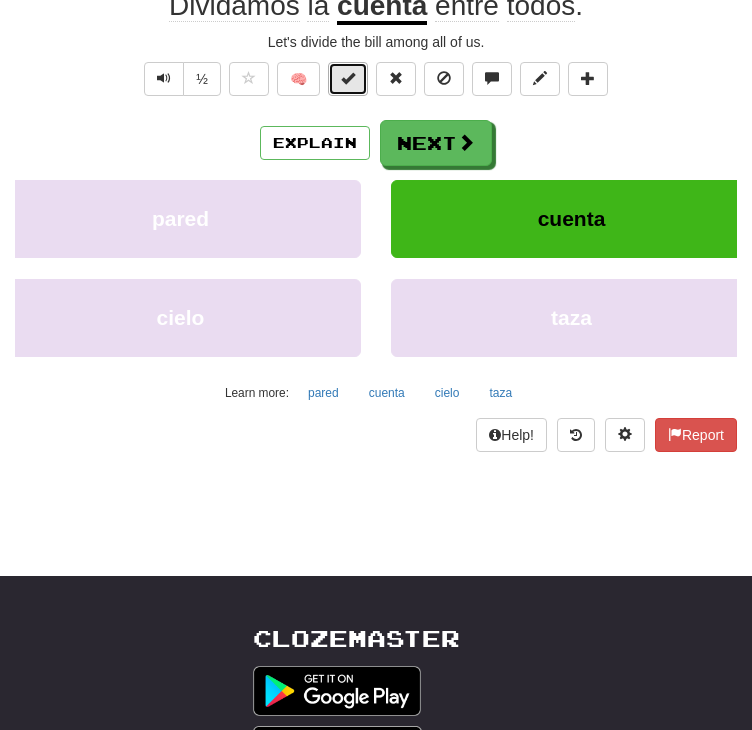 click at bounding box center [348, 79] 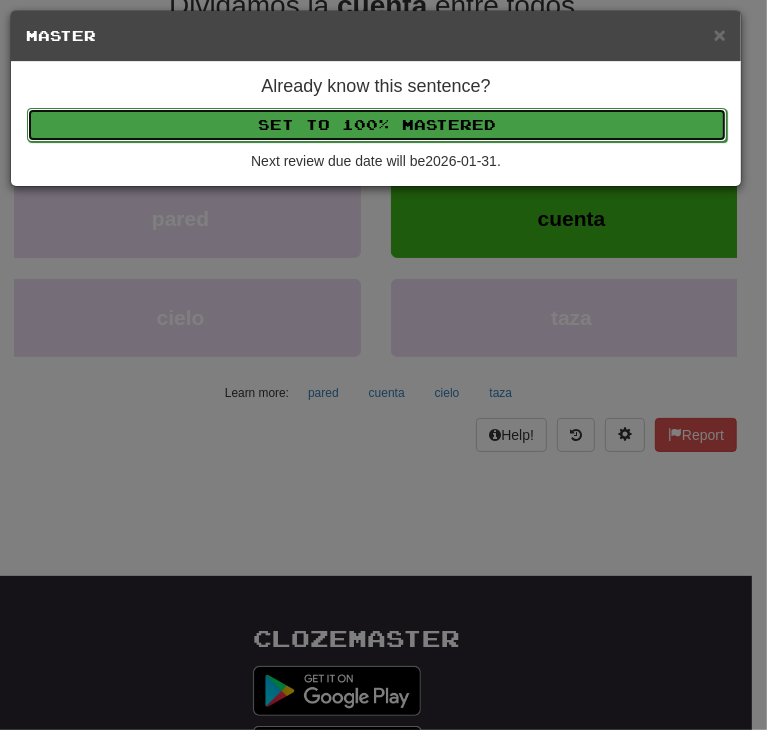 click on "Set to 100% Mastered" at bounding box center [377, 125] 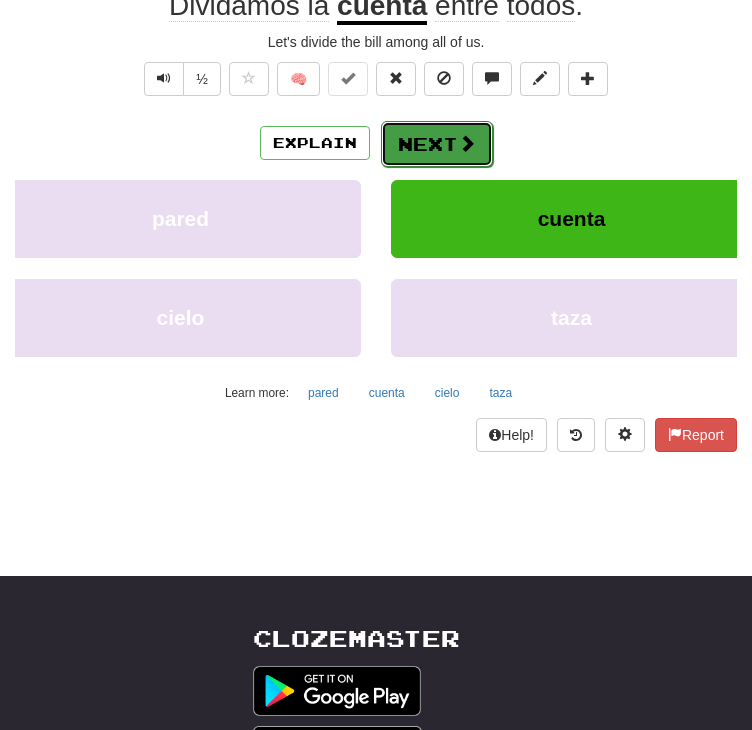 click on "Next" at bounding box center (437, 144) 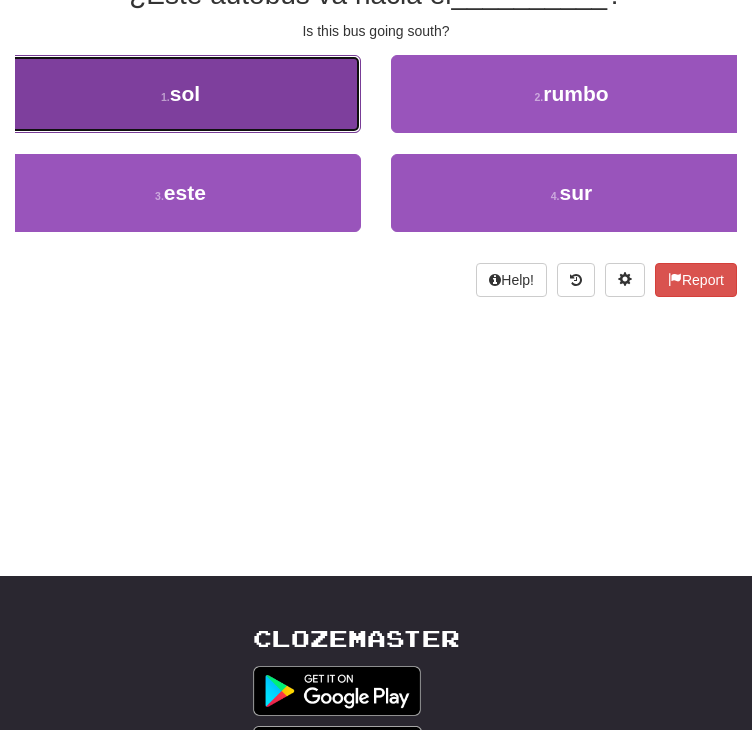 click on "1 .  sol" at bounding box center [180, 94] 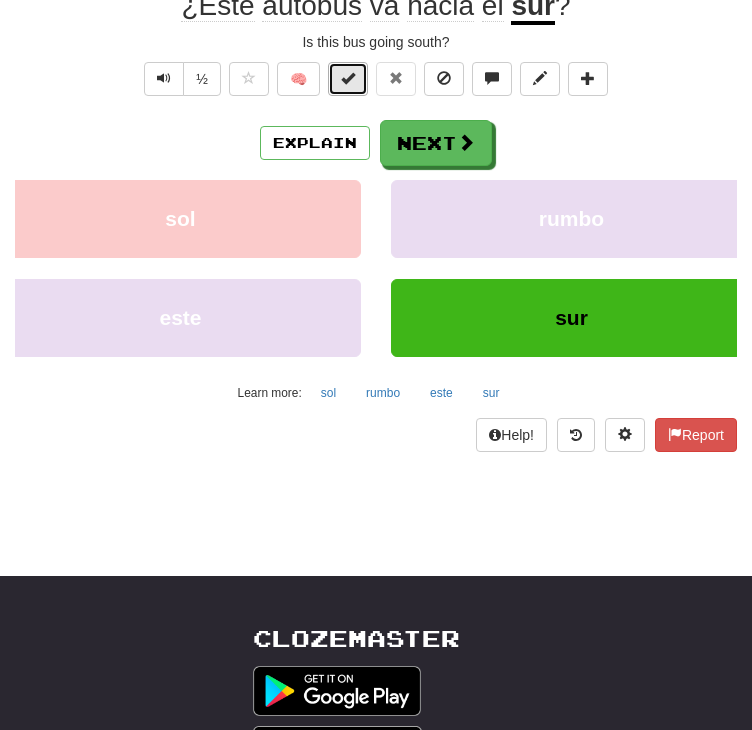 click at bounding box center [348, 78] 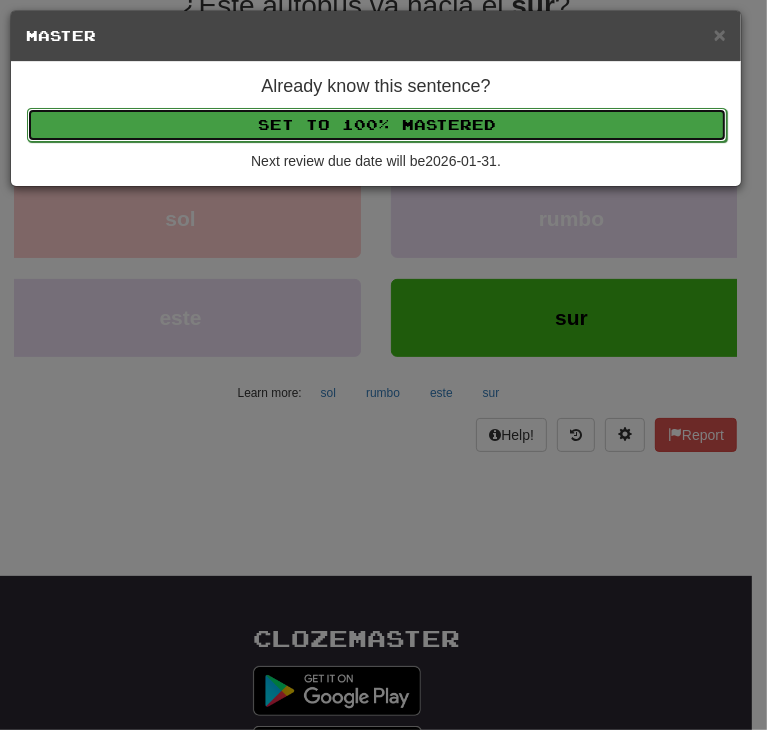 click on "Set to 100% Mastered" at bounding box center (377, 125) 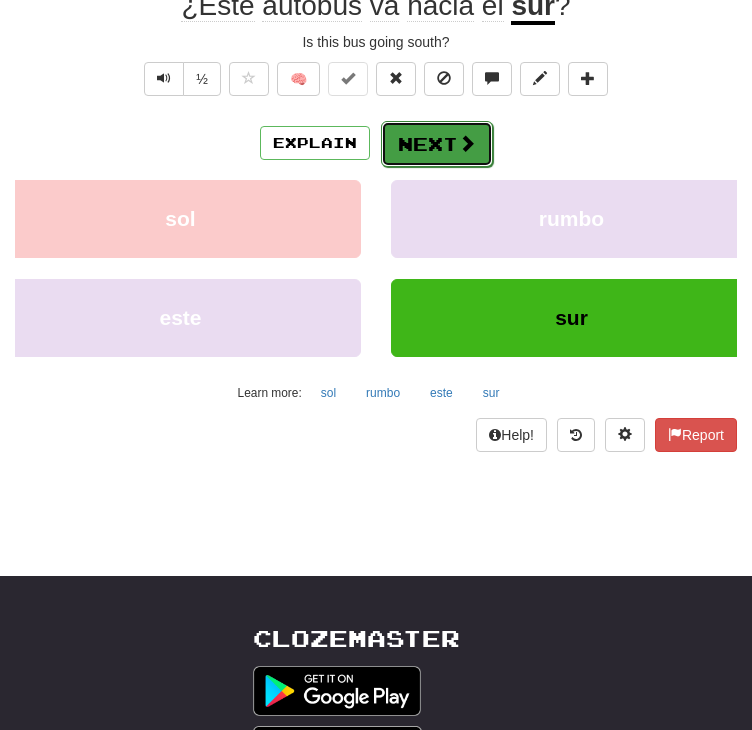 click on "Next" at bounding box center (437, 144) 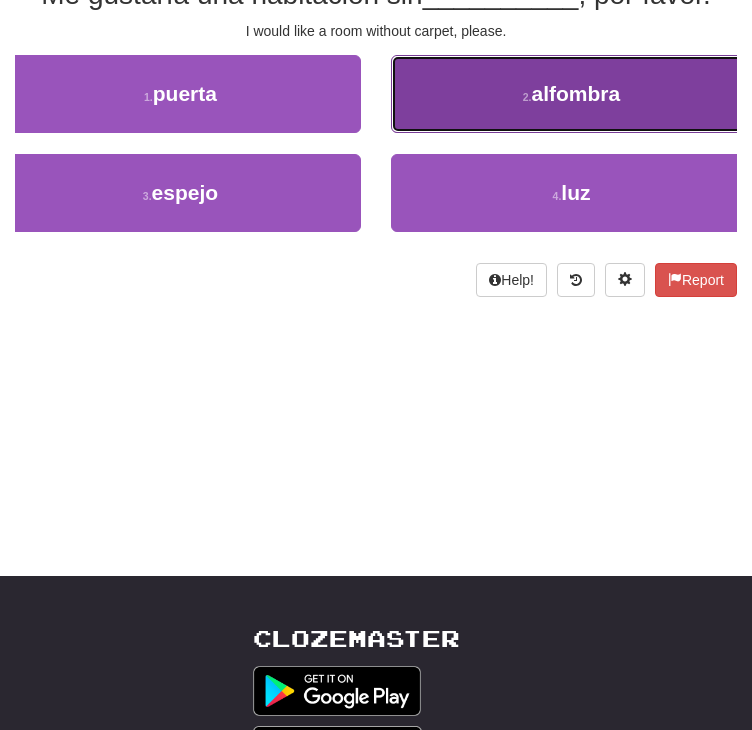 click on "alfombra" at bounding box center [576, 93] 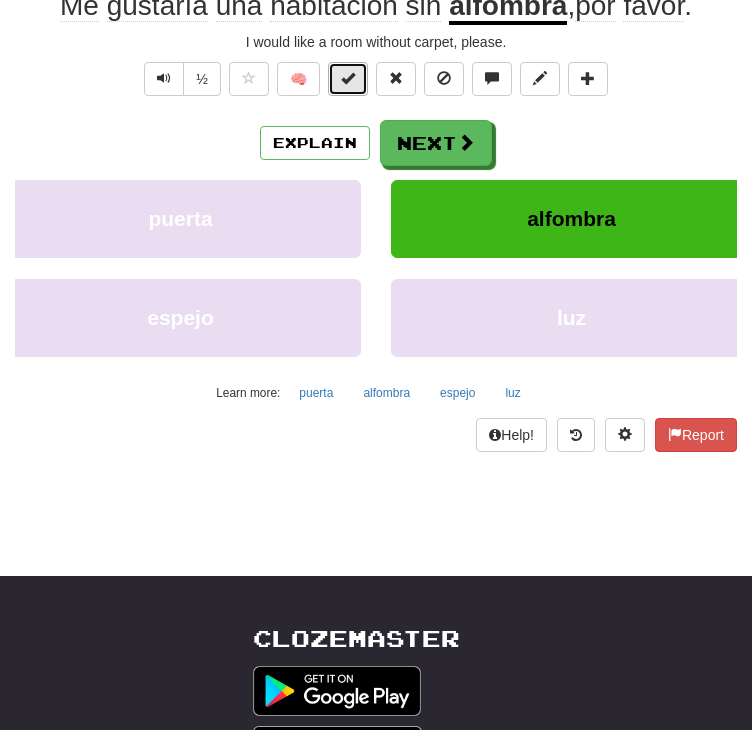 click at bounding box center (348, 78) 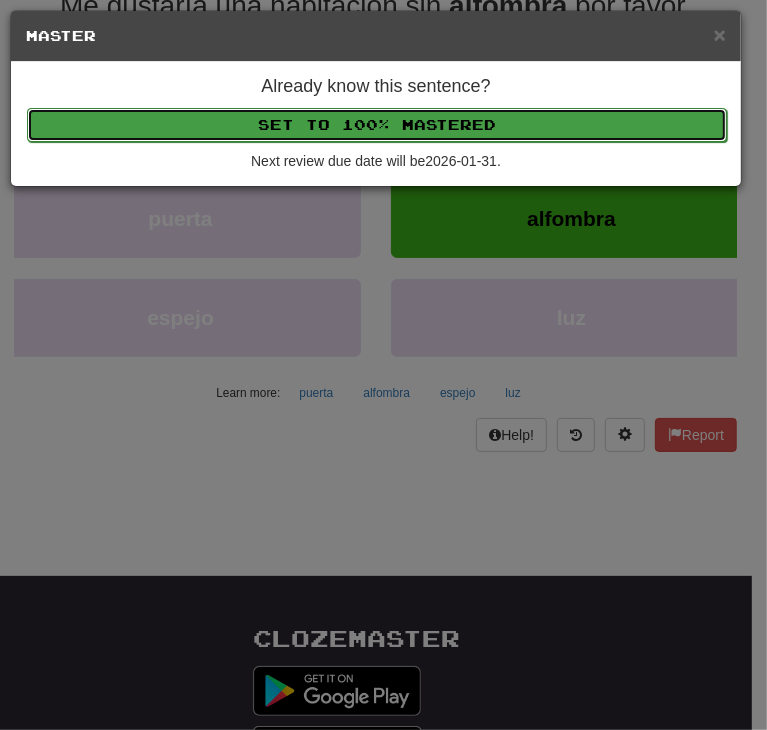 click on "Set to 100% Mastered" at bounding box center (377, 125) 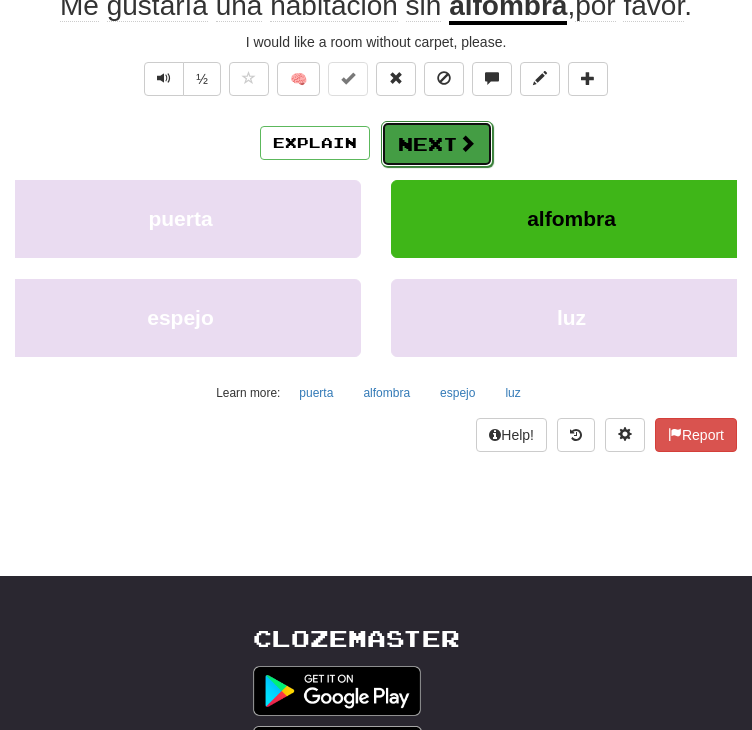 click on "Next" at bounding box center (437, 144) 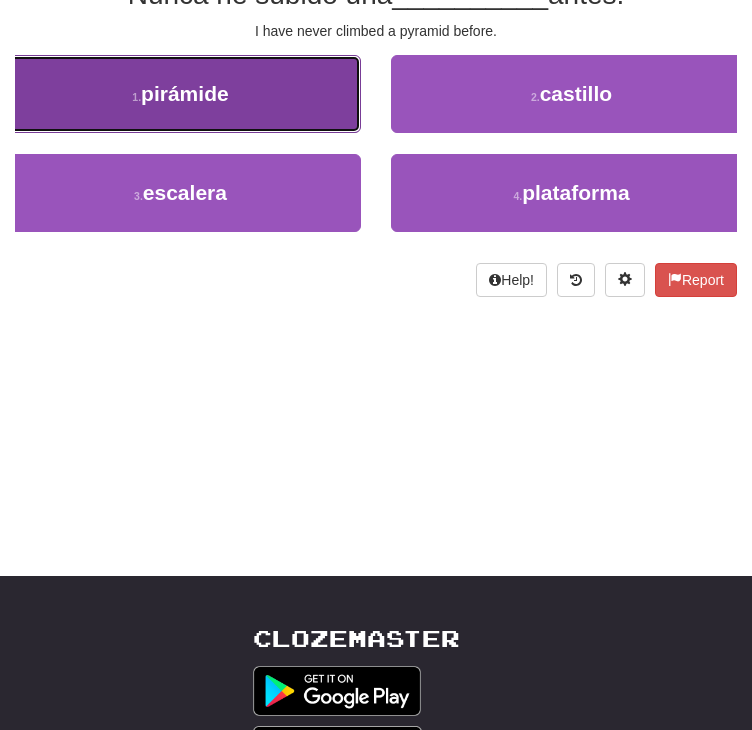 click on "1 .  pirámide" at bounding box center [180, 94] 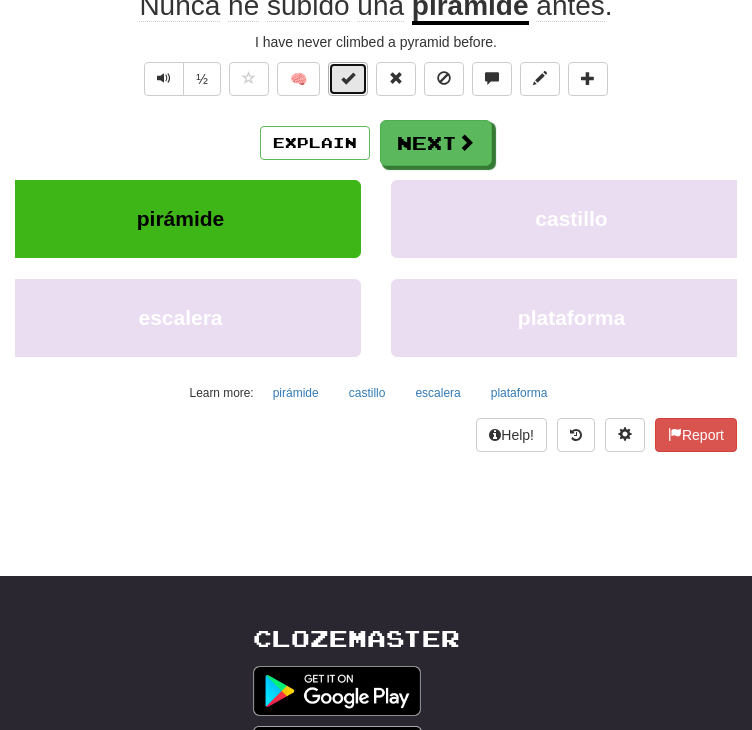 click at bounding box center [348, 78] 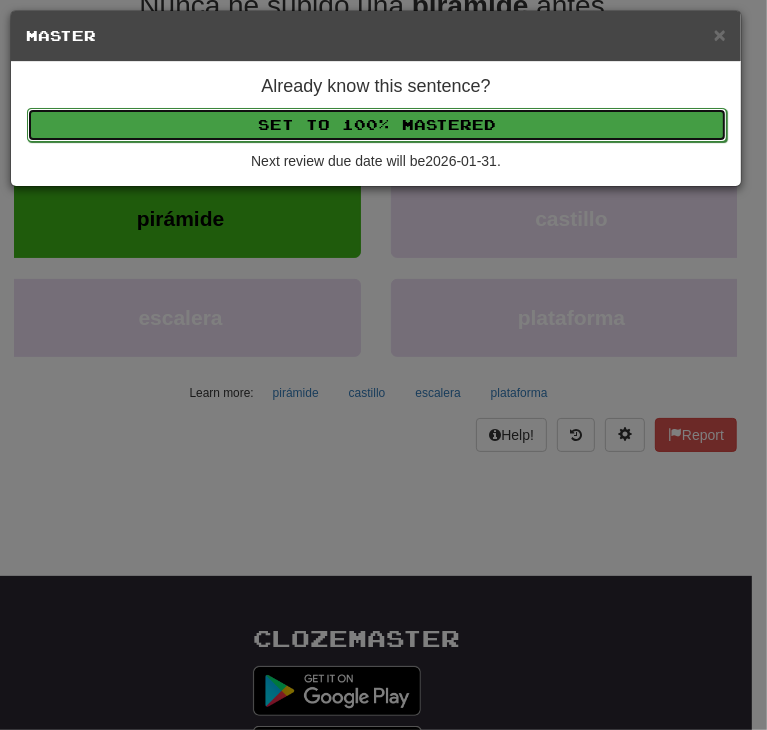 click on "Set to 100% Mastered" at bounding box center (377, 125) 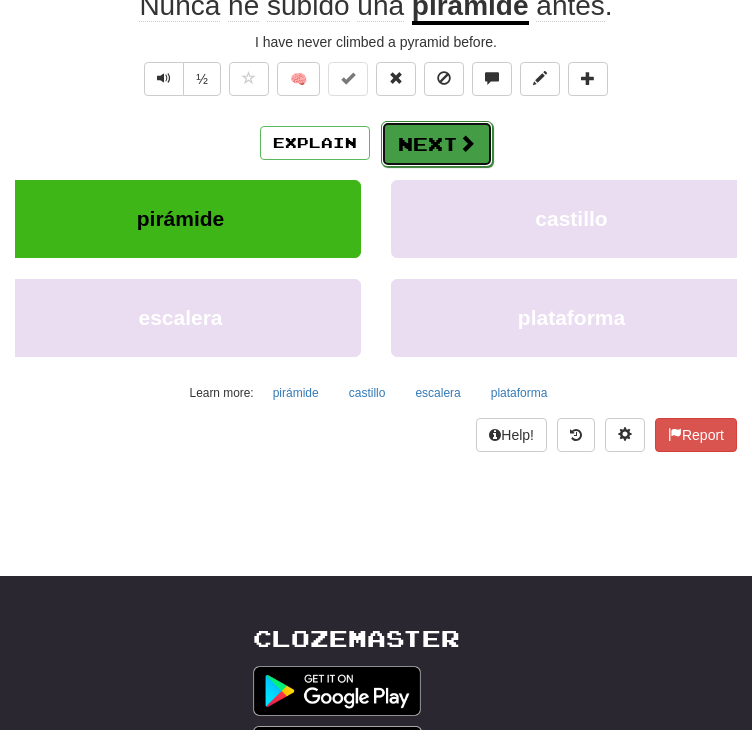 click on "Next" at bounding box center [437, 144] 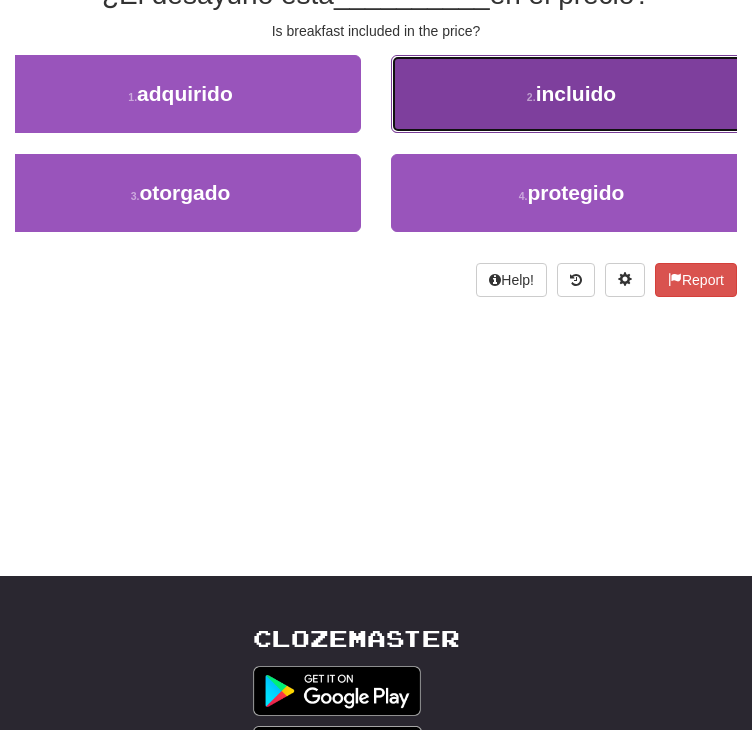 click on "2 ." at bounding box center [531, 97] 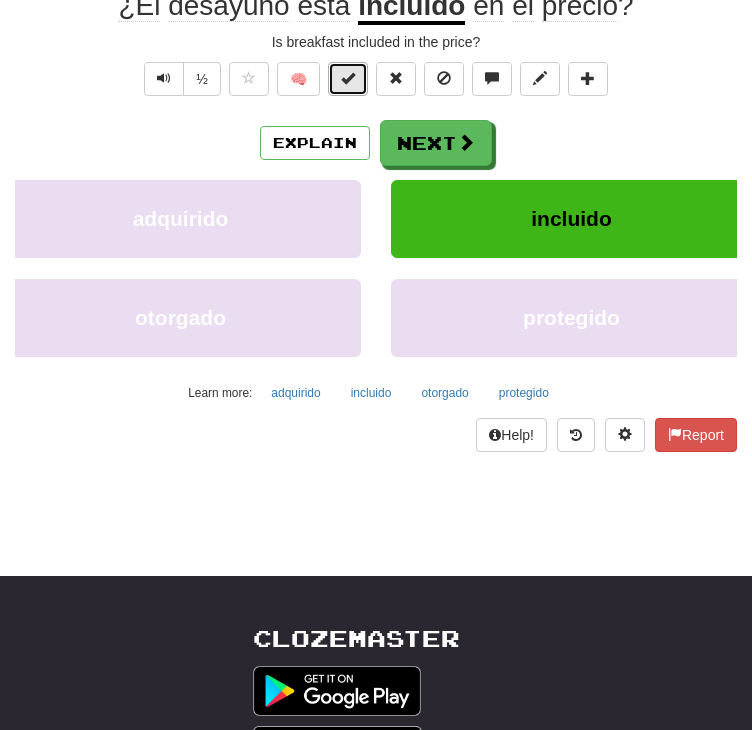 click at bounding box center [348, 79] 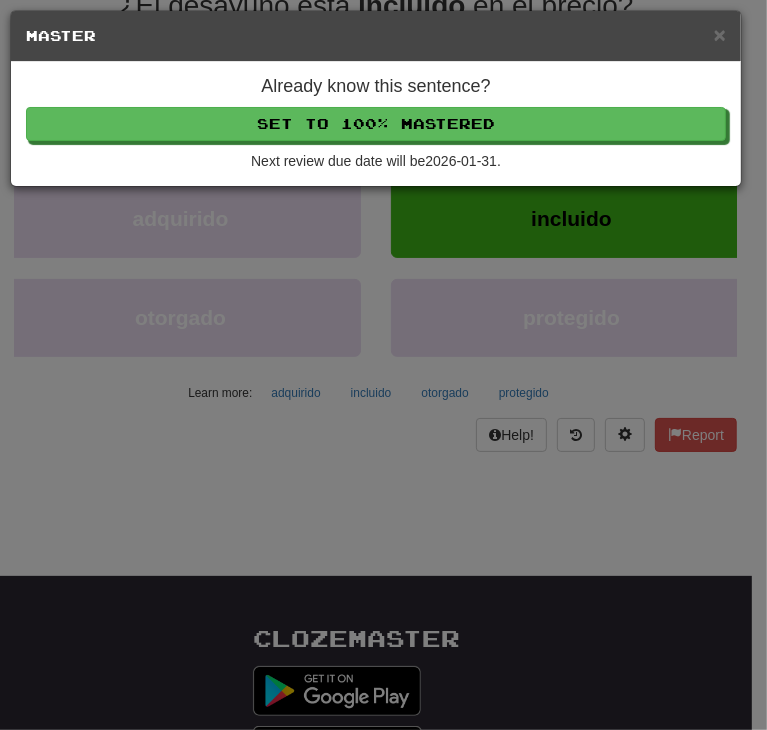 click on "Already know this sentence? Set to 100% Mastered Next review due date will be  2026-01-31 ." at bounding box center (376, 124) 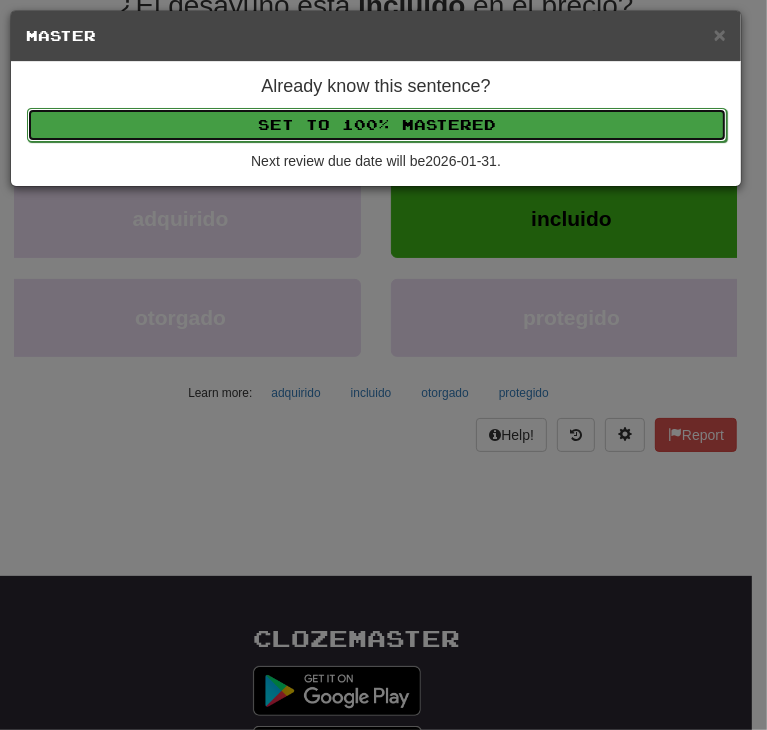 click on "Set to 100% Mastered" at bounding box center [377, 125] 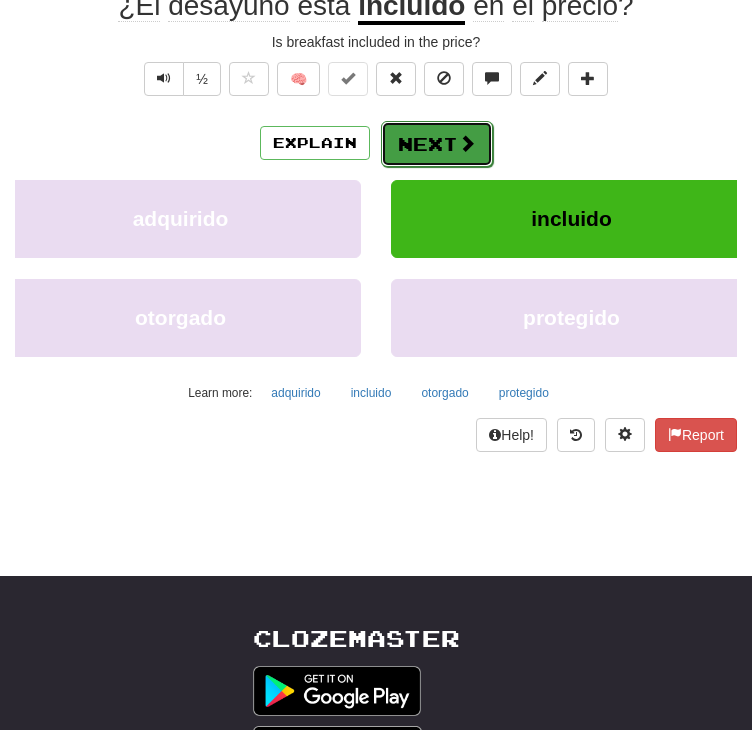 click on "Next" at bounding box center [437, 144] 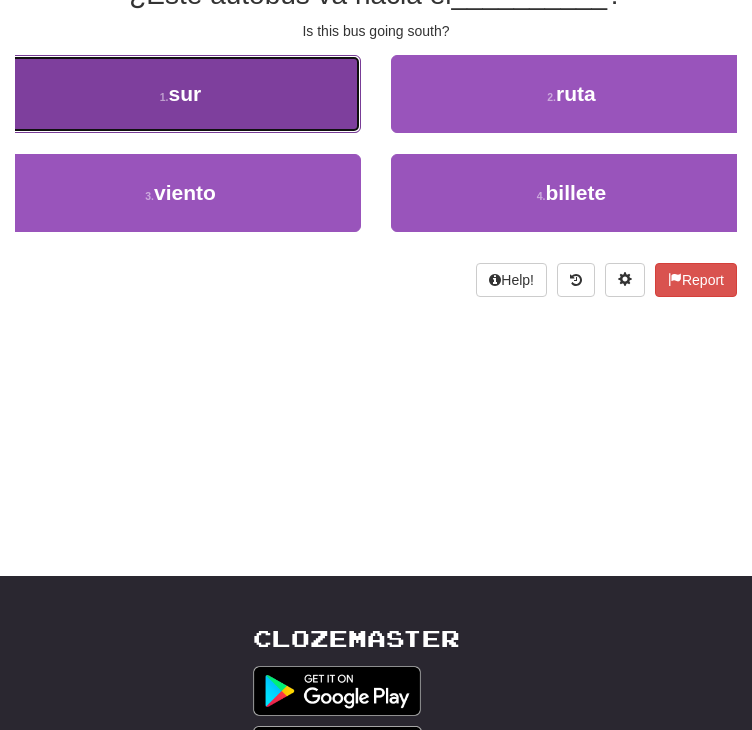 click on "sur" at bounding box center (185, 93) 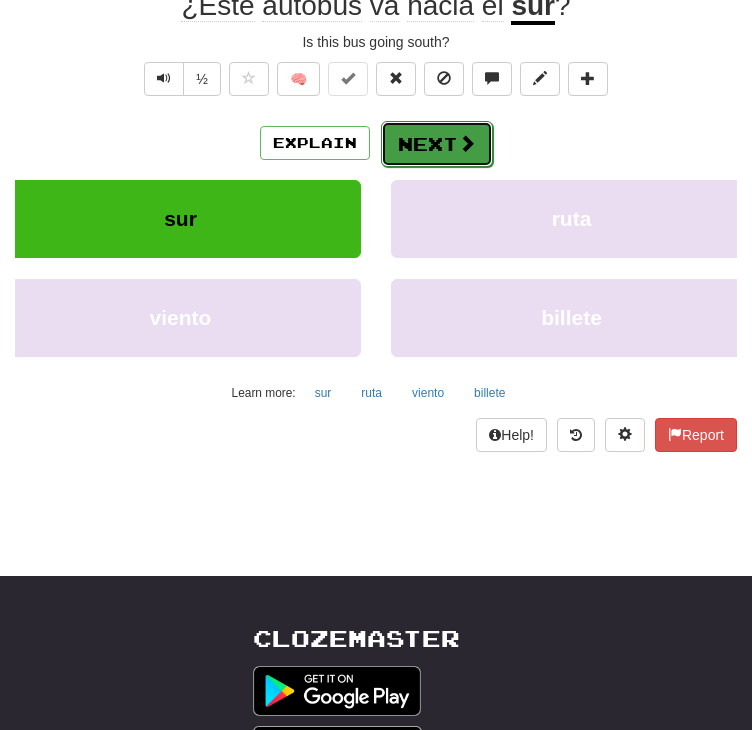 click on "Next" at bounding box center (437, 144) 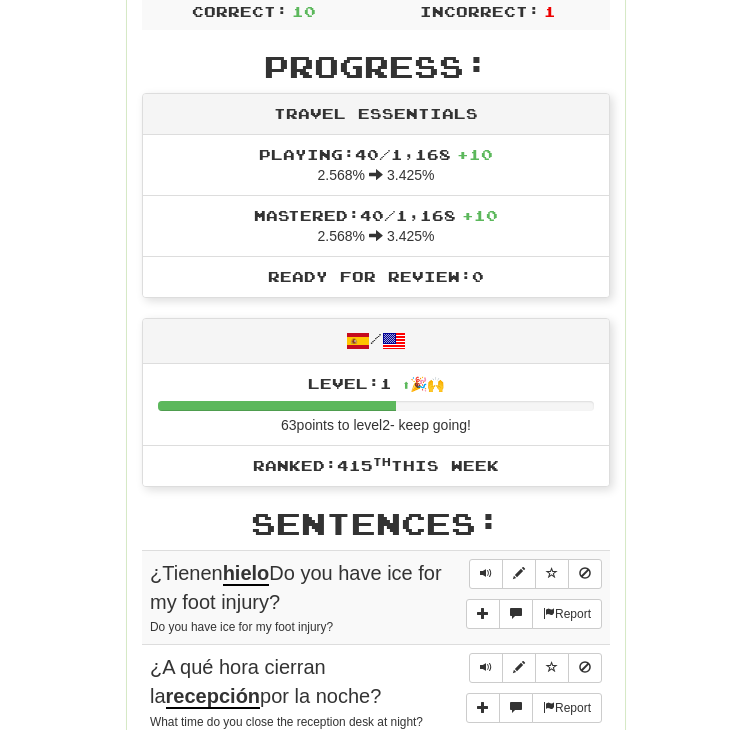 scroll, scrollTop: 148, scrollLeft: 0, axis: vertical 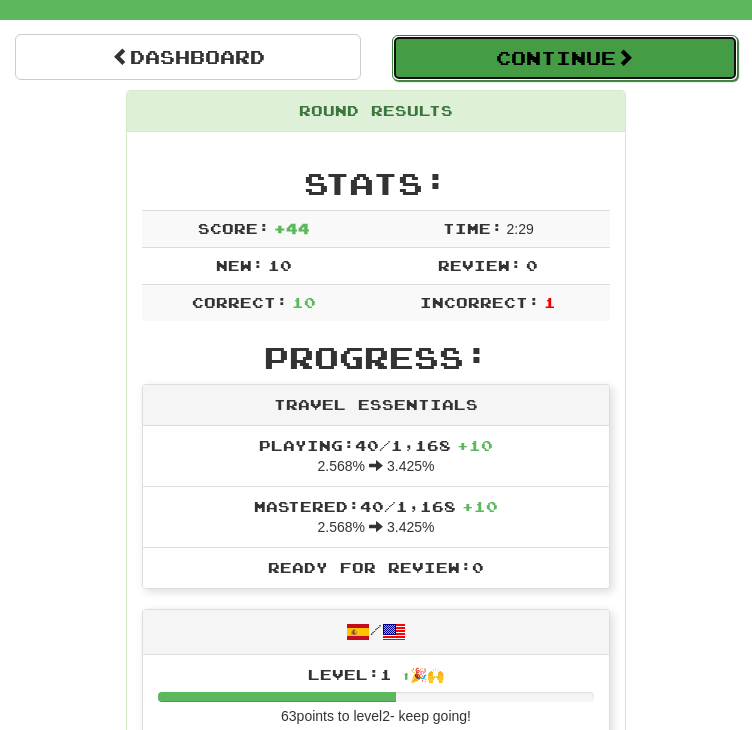 click on "Continue" at bounding box center (565, 58) 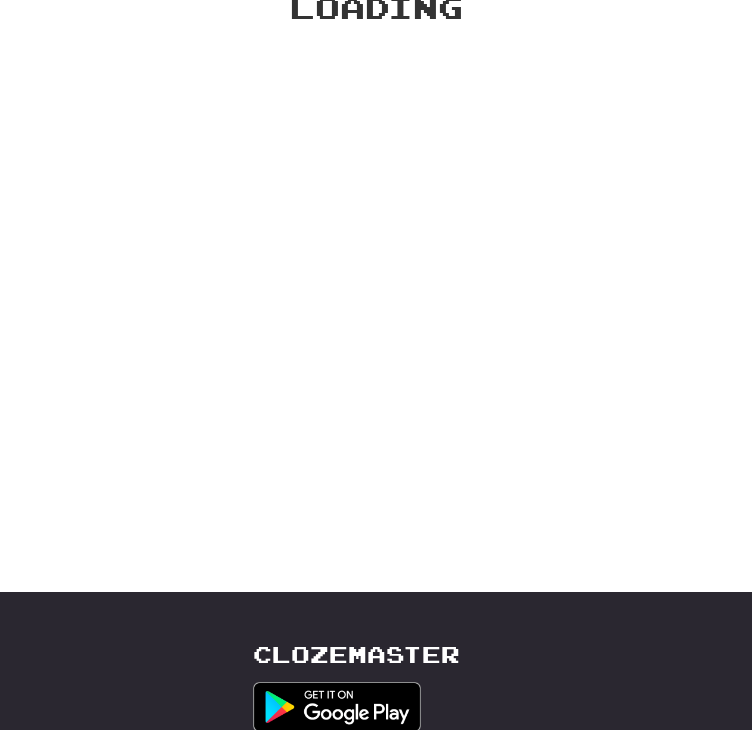 scroll, scrollTop: 148, scrollLeft: 0, axis: vertical 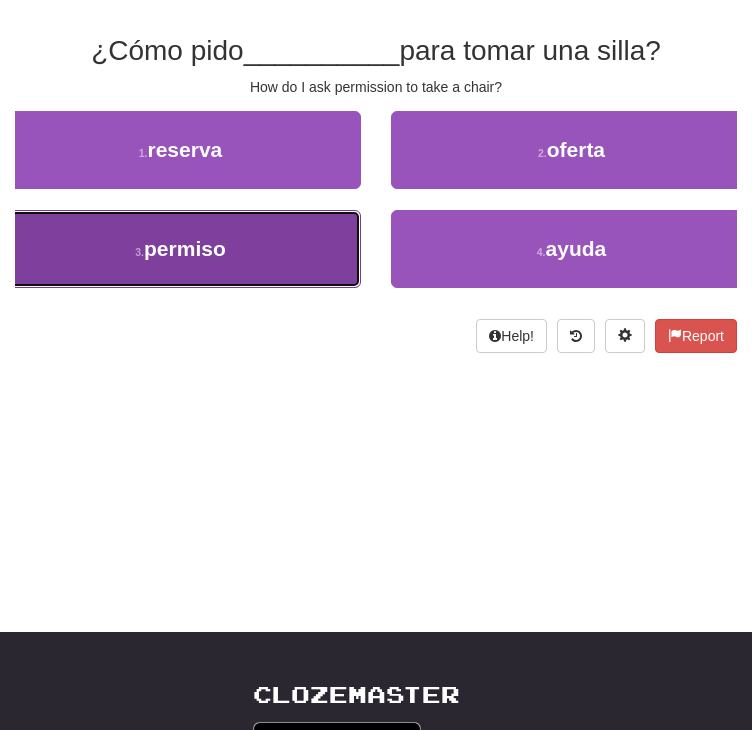 click on "3 .  permiso" at bounding box center [180, 249] 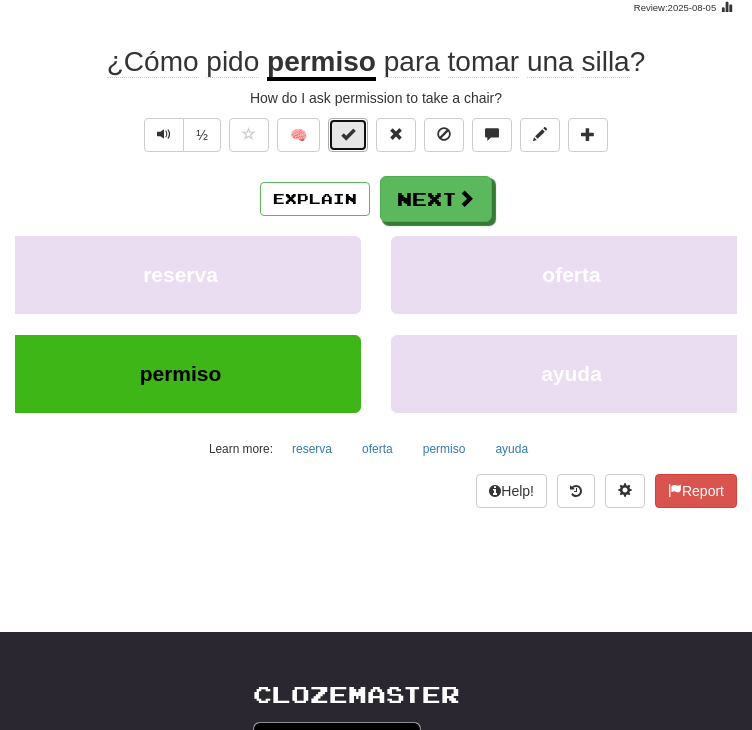 click at bounding box center [348, 134] 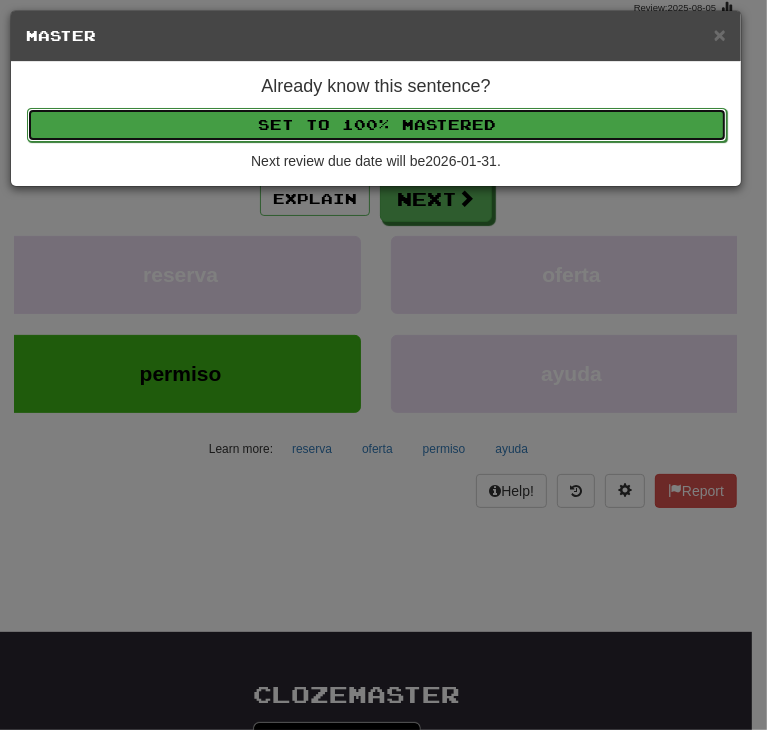 click on "Set to 100% Mastered" at bounding box center [377, 125] 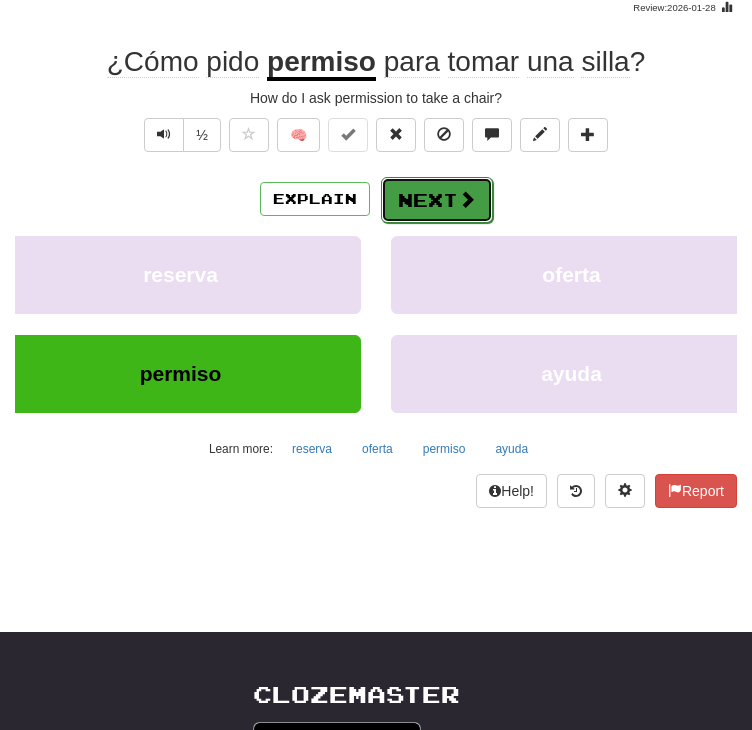 click on "Next" at bounding box center (437, 200) 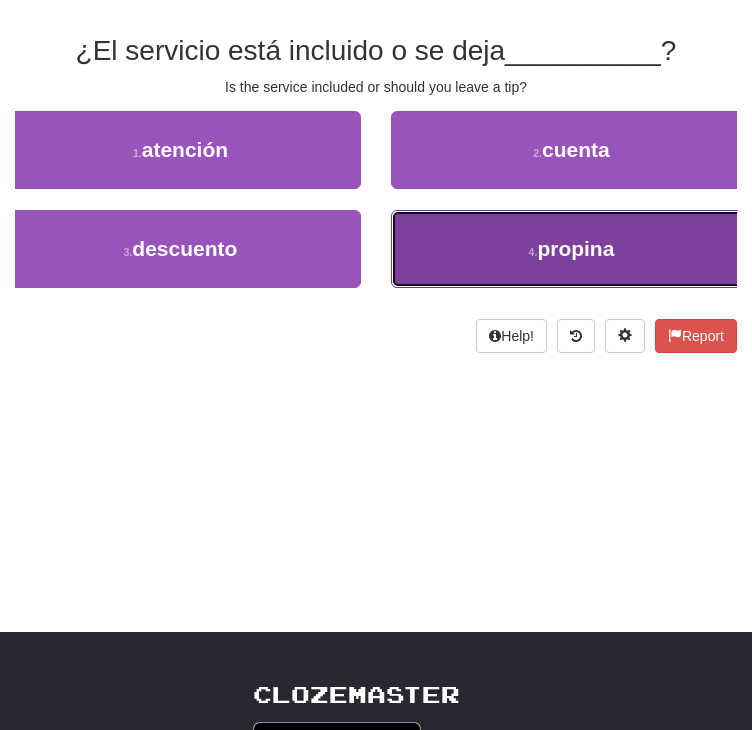 click on "propina" at bounding box center (575, 248) 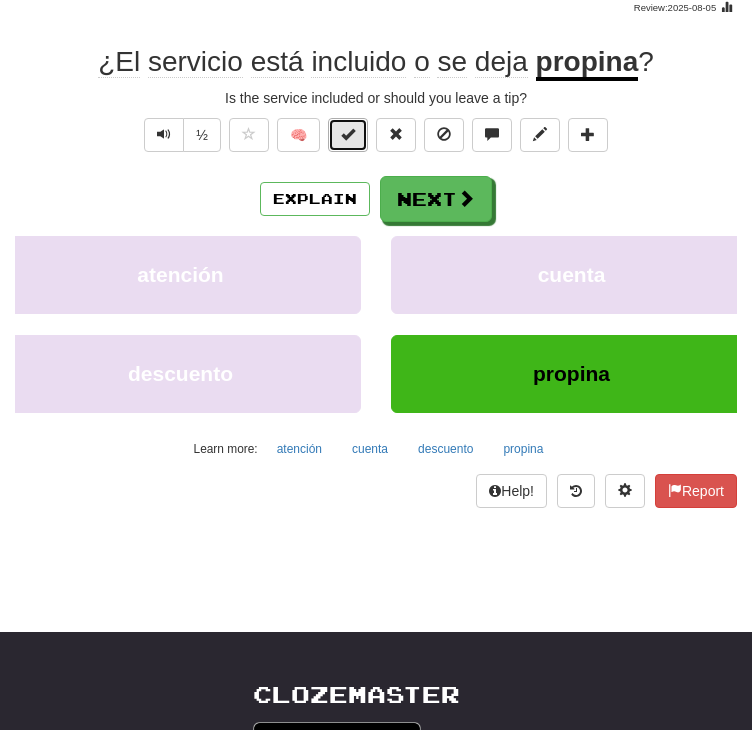 click at bounding box center [348, 134] 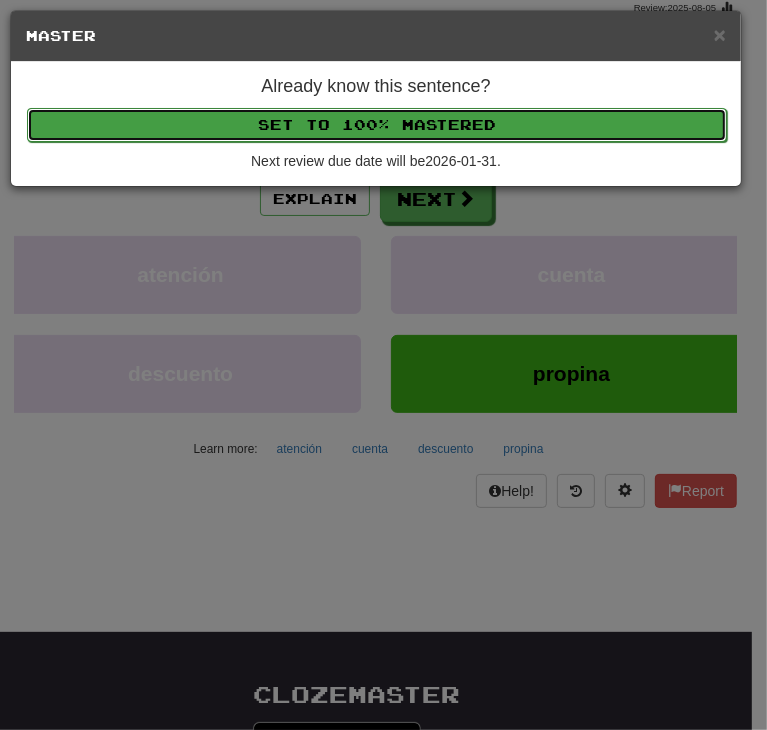 click on "Set to 100% Mastered" at bounding box center [377, 125] 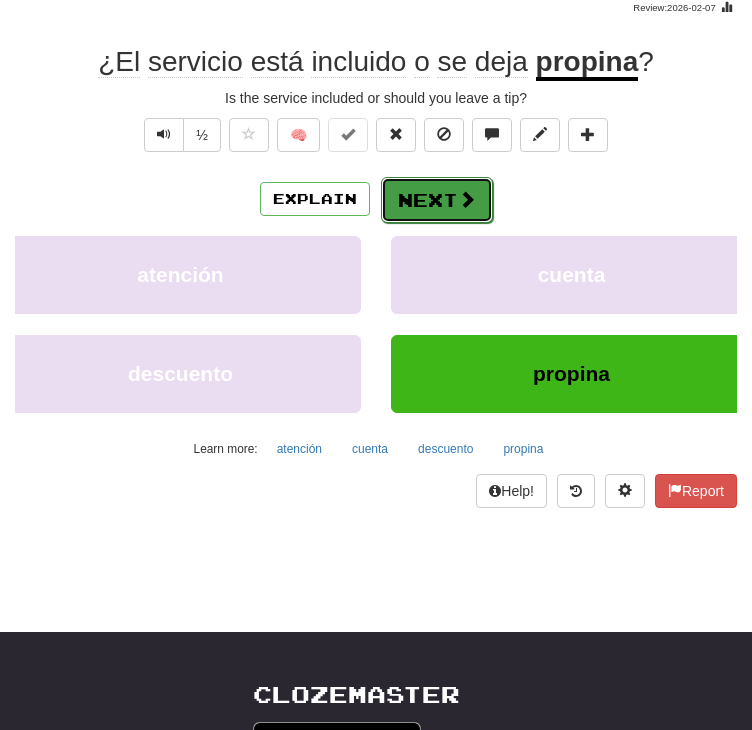 click on "Next" at bounding box center [437, 200] 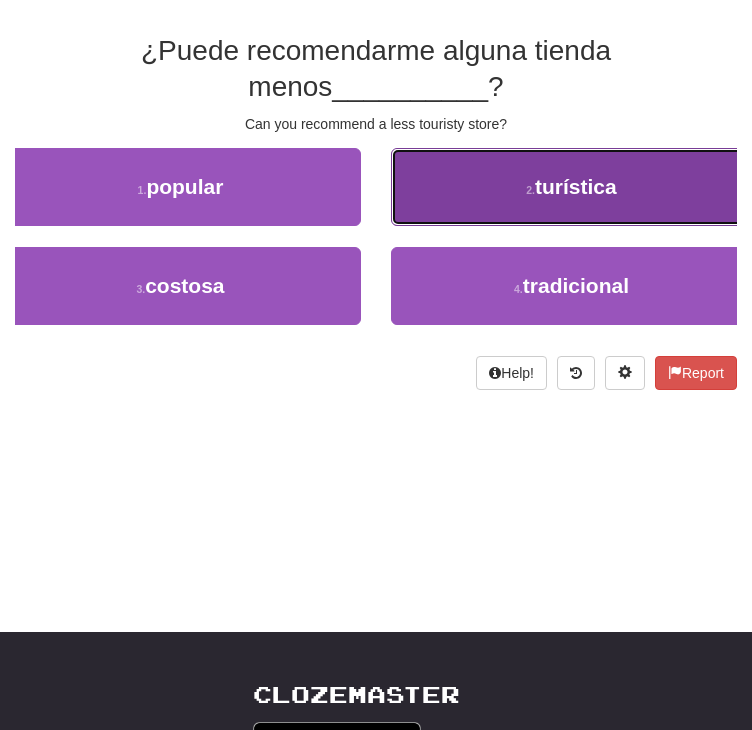 click on "2 .  turística" at bounding box center (571, 187) 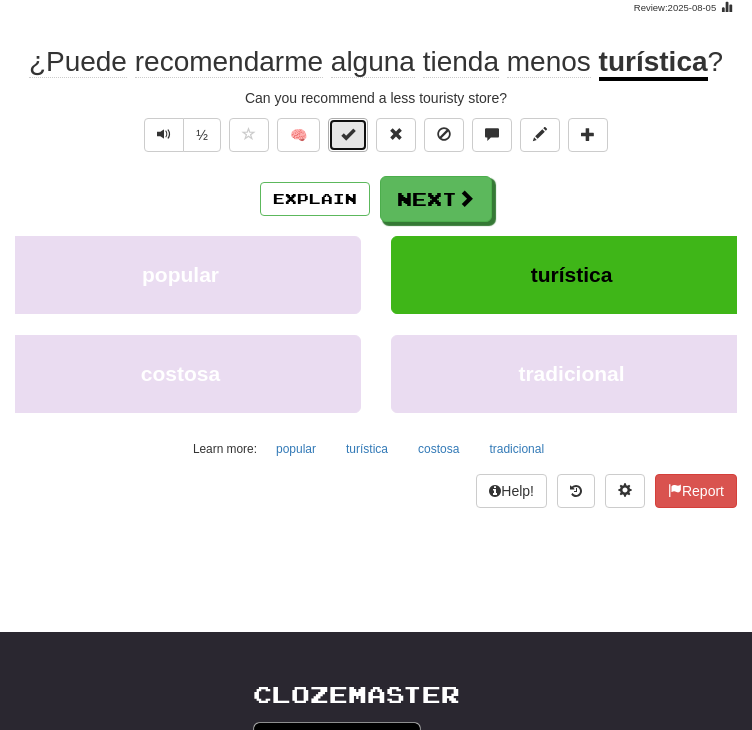 click at bounding box center (348, 135) 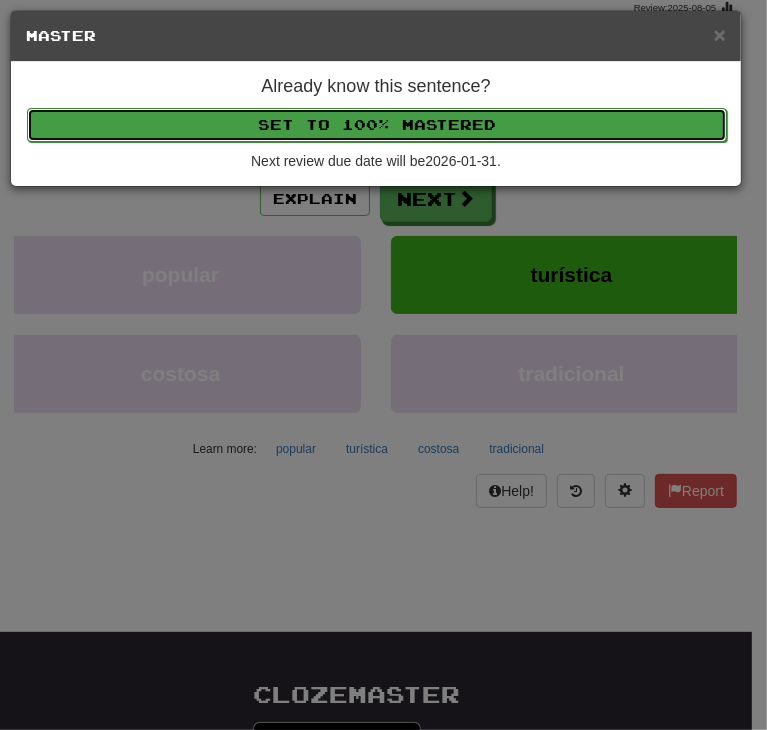 click on "Set to 100% Mastered" at bounding box center (377, 125) 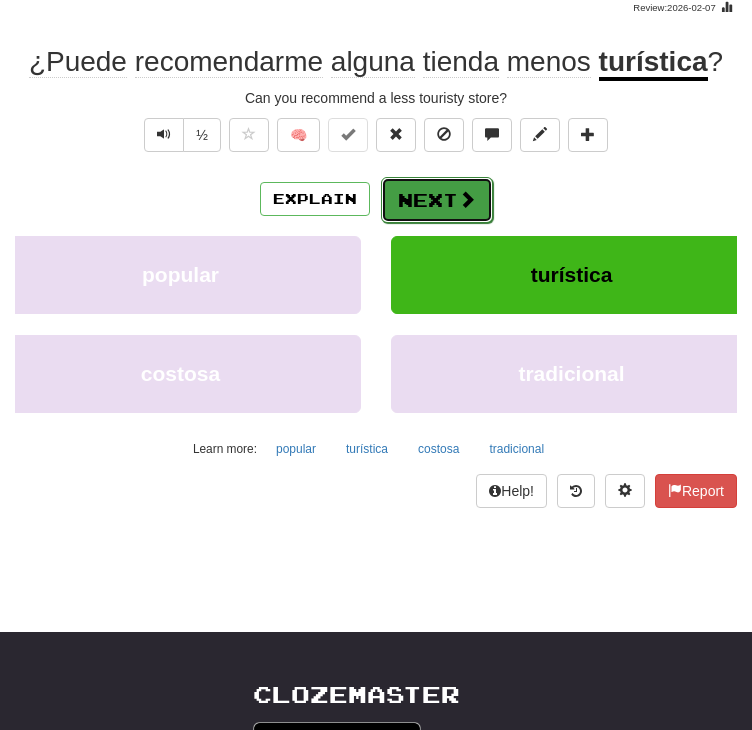 click on "Next" at bounding box center (437, 200) 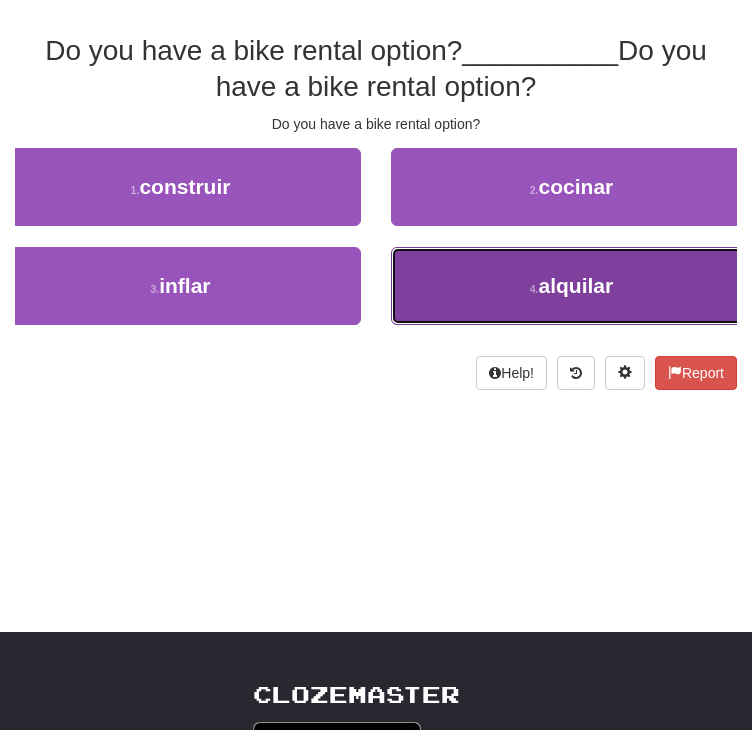 click on "4 .  alquilar" at bounding box center (571, 286) 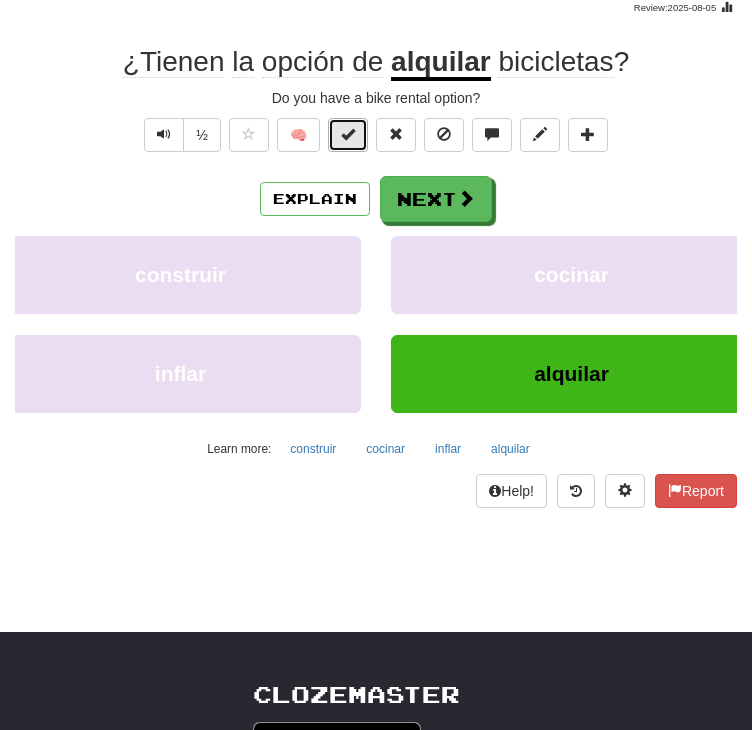 click at bounding box center [348, 135] 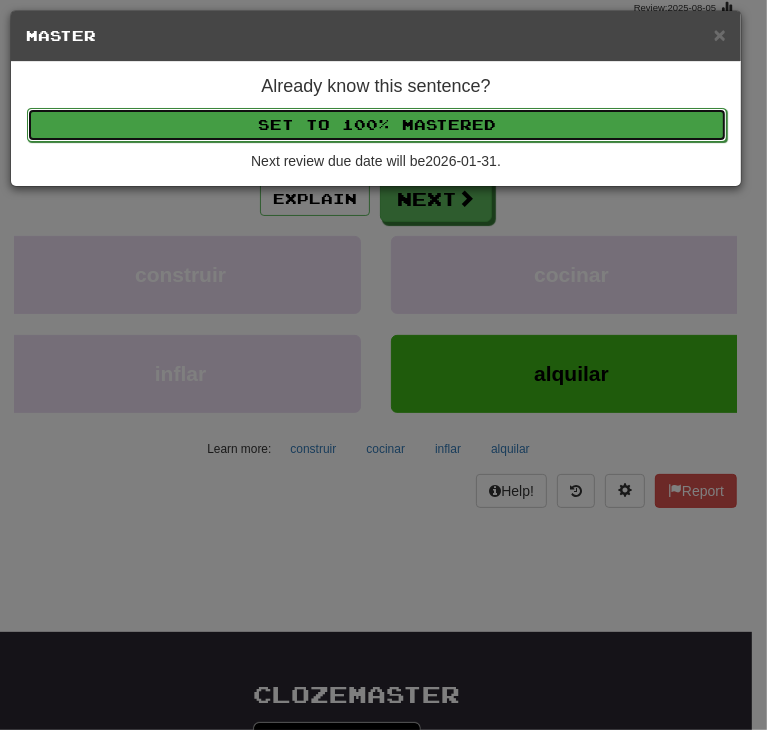 click on "Set to 100% Mastered" at bounding box center [377, 125] 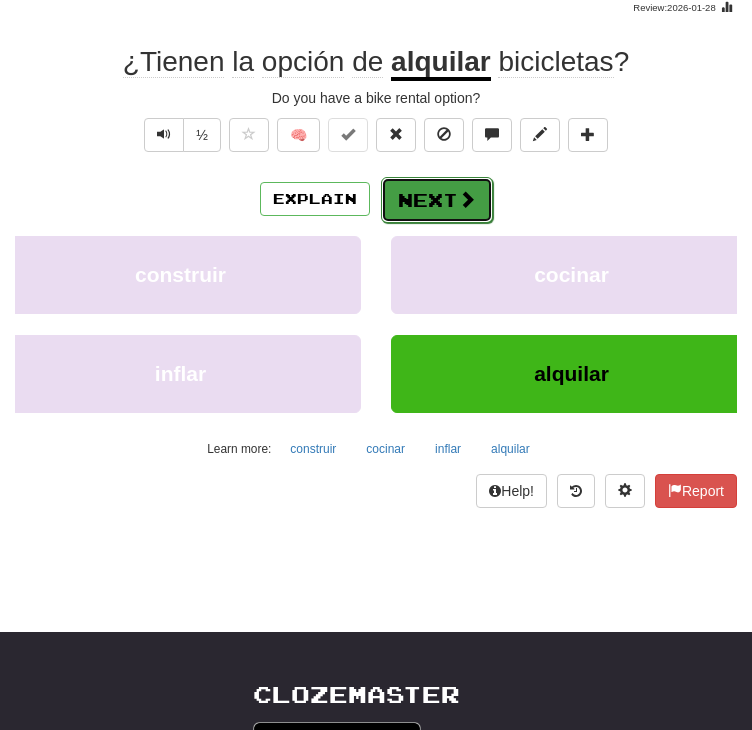 click on "Next" at bounding box center (437, 200) 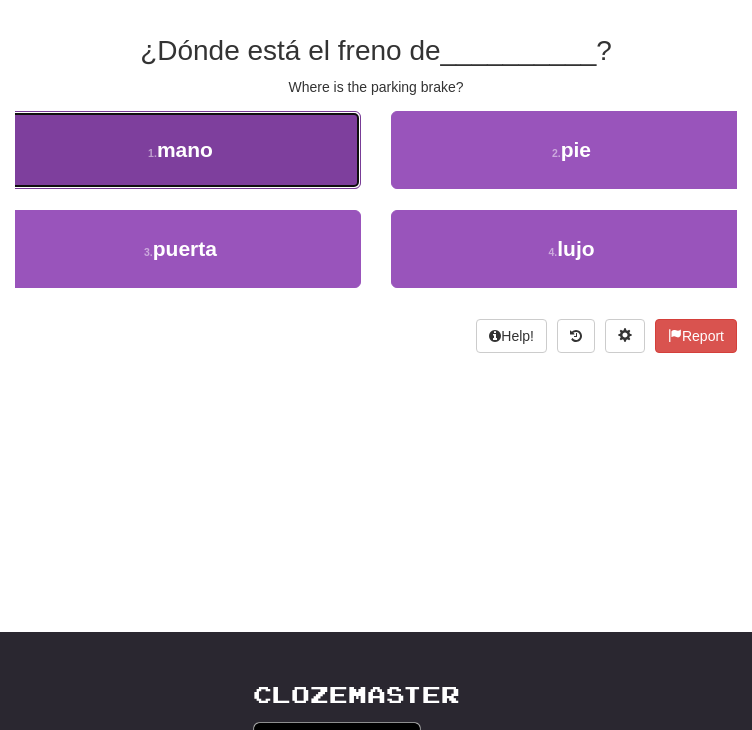 click on "mano" at bounding box center (185, 149) 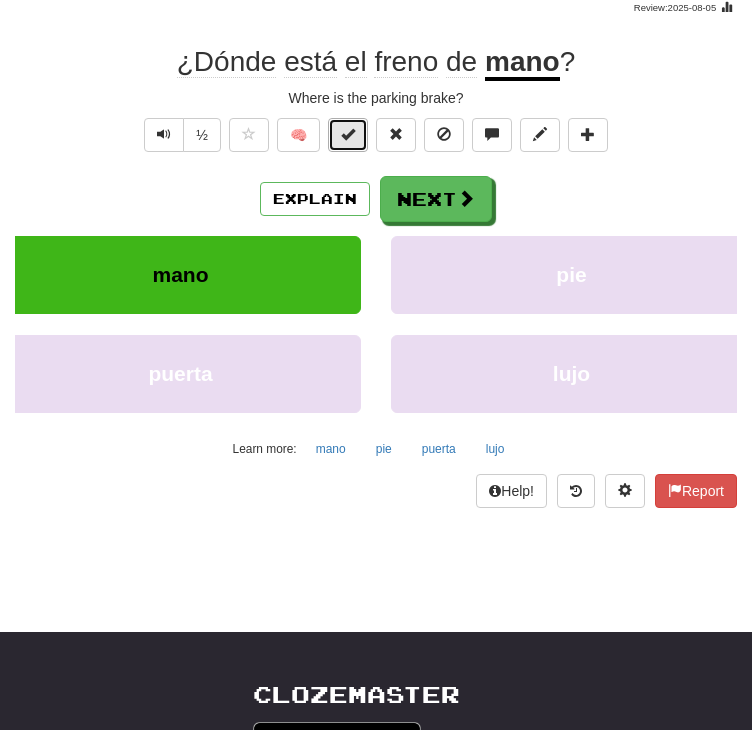 click at bounding box center (348, 135) 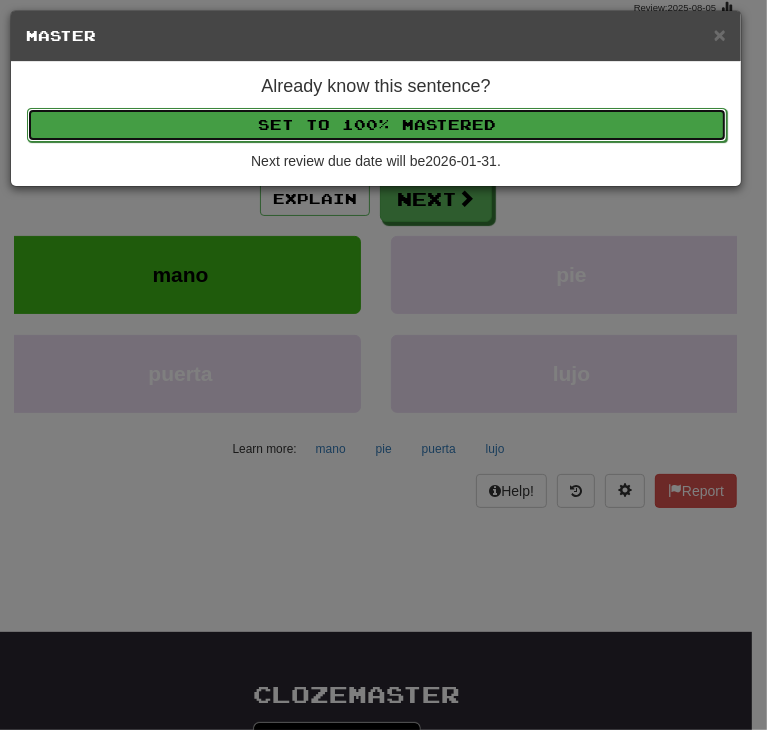 click on "Set to 100% Mastered" at bounding box center (377, 125) 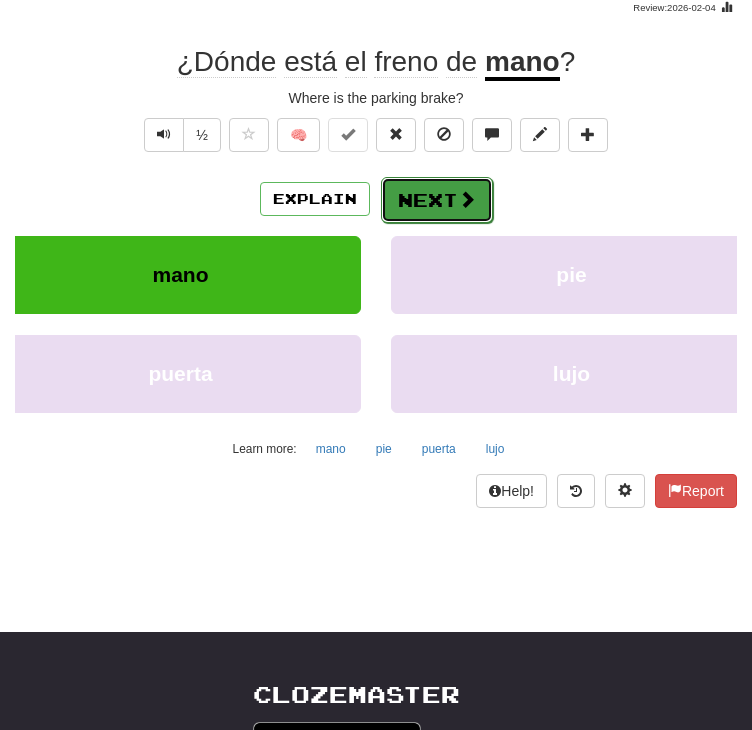 click on "Next" at bounding box center (437, 200) 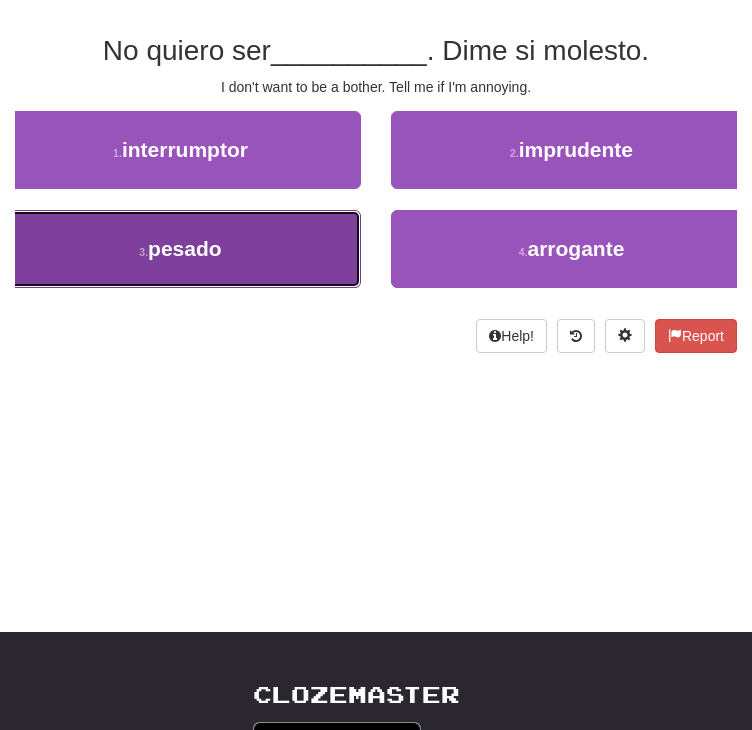 click on "pesado" at bounding box center (185, 248) 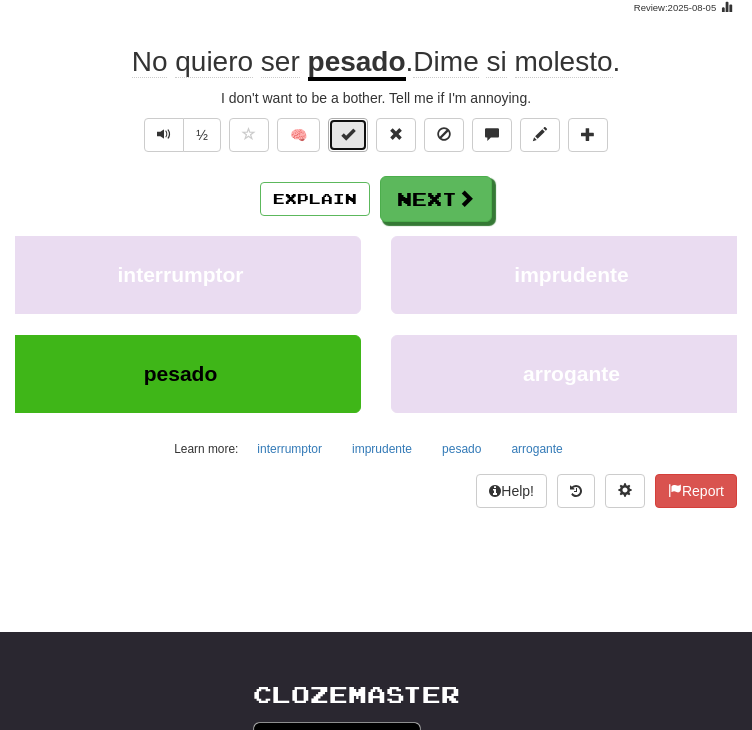 click at bounding box center (348, 134) 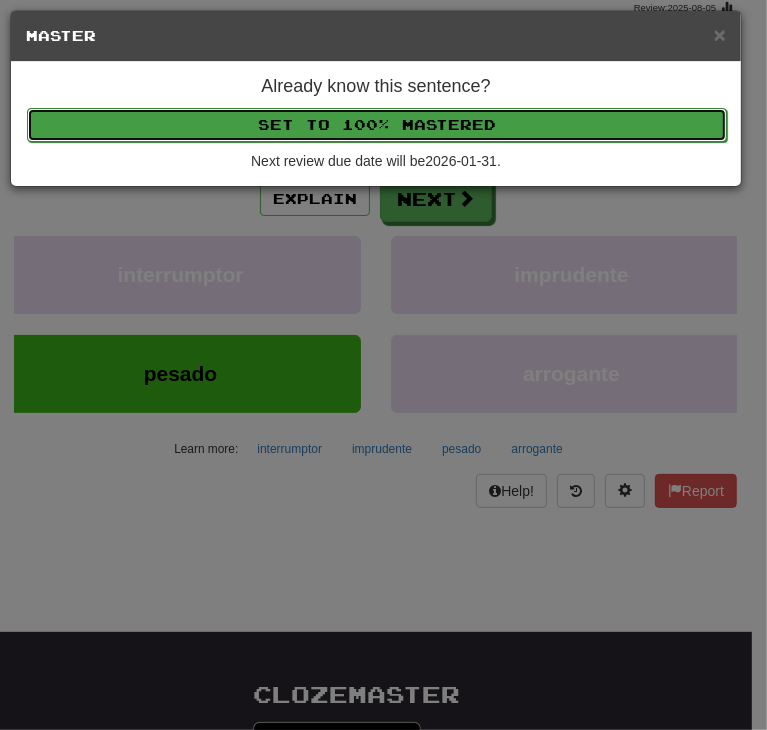 click on "Set to 100% Mastered" at bounding box center (377, 125) 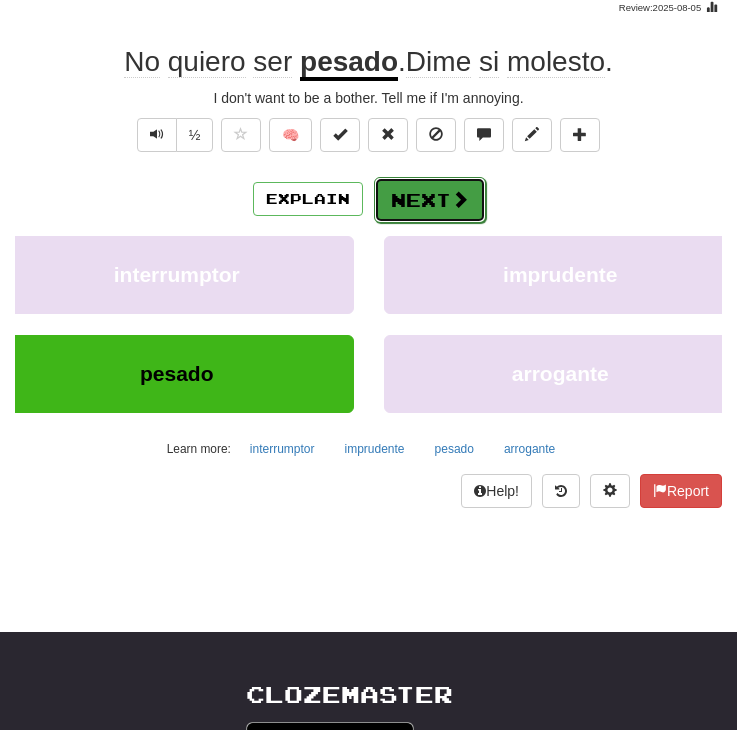 click on "Next" at bounding box center [430, 200] 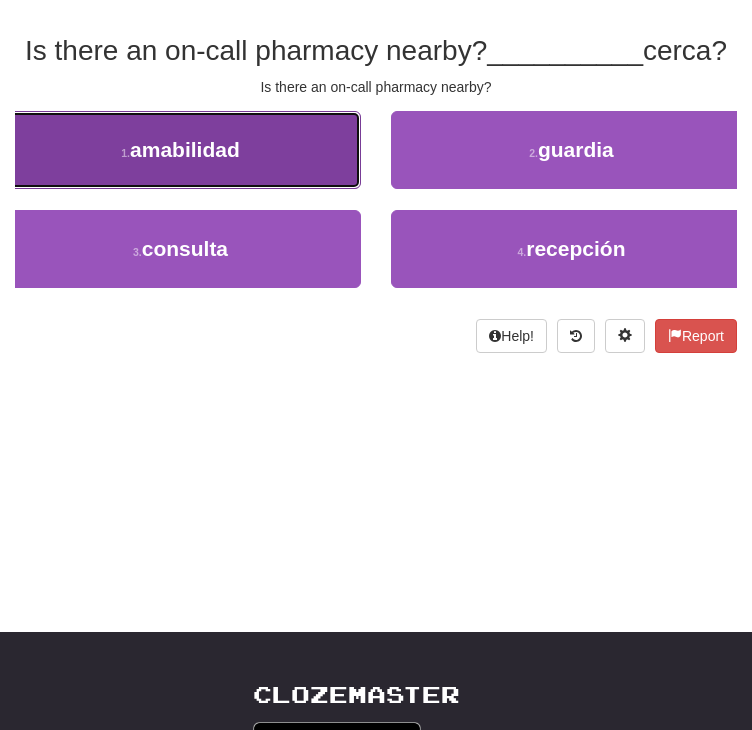 click on "1 .  amabilidad" at bounding box center [180, 150] 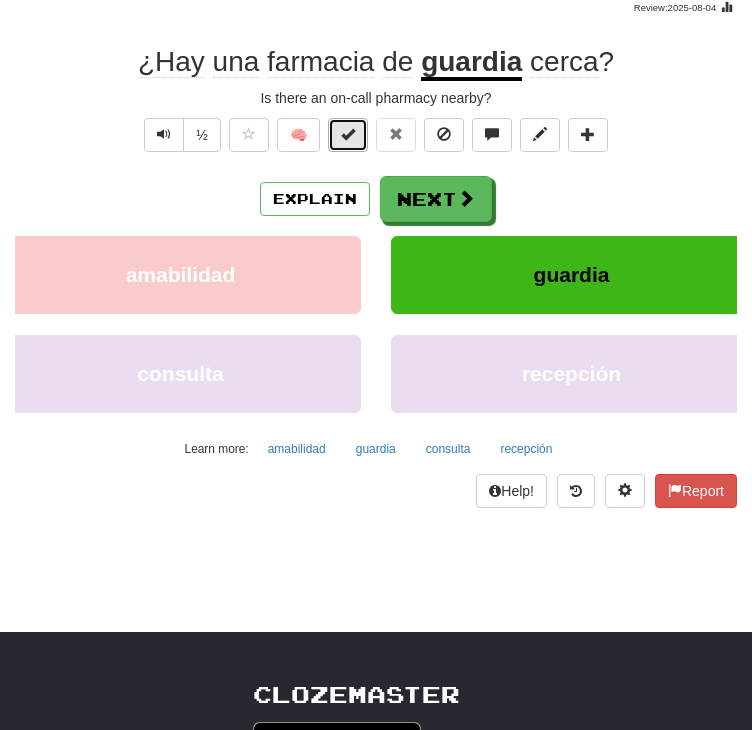click at bounding box center [348, 134] 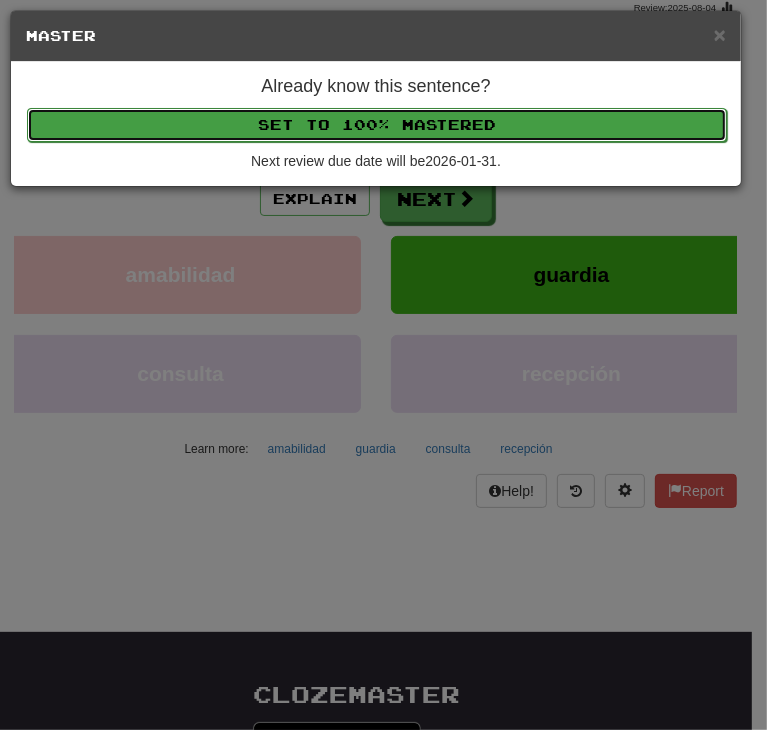 click on "Set to 100% Mastered" at bounding box center [377, 125] 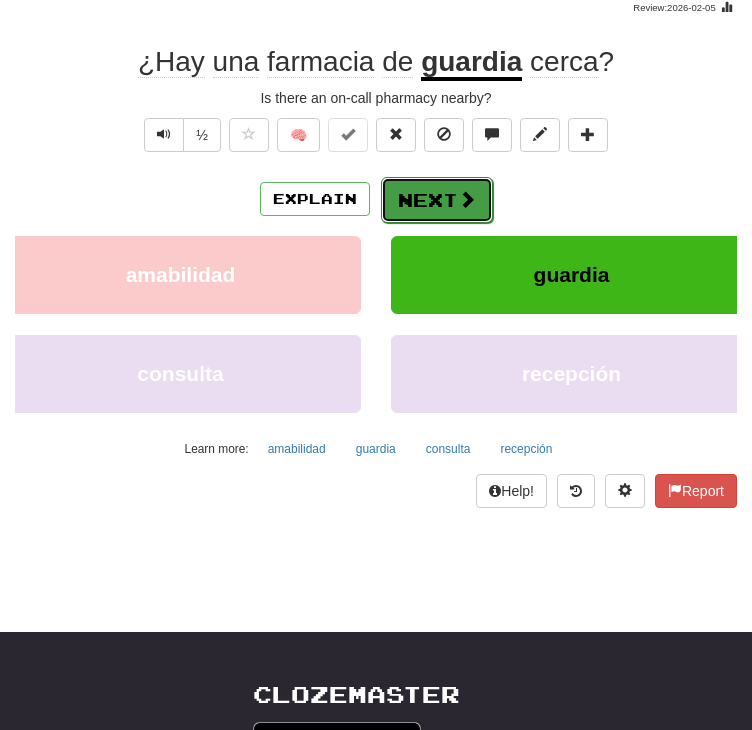 click on "Next" at bounding box center (437, 200) 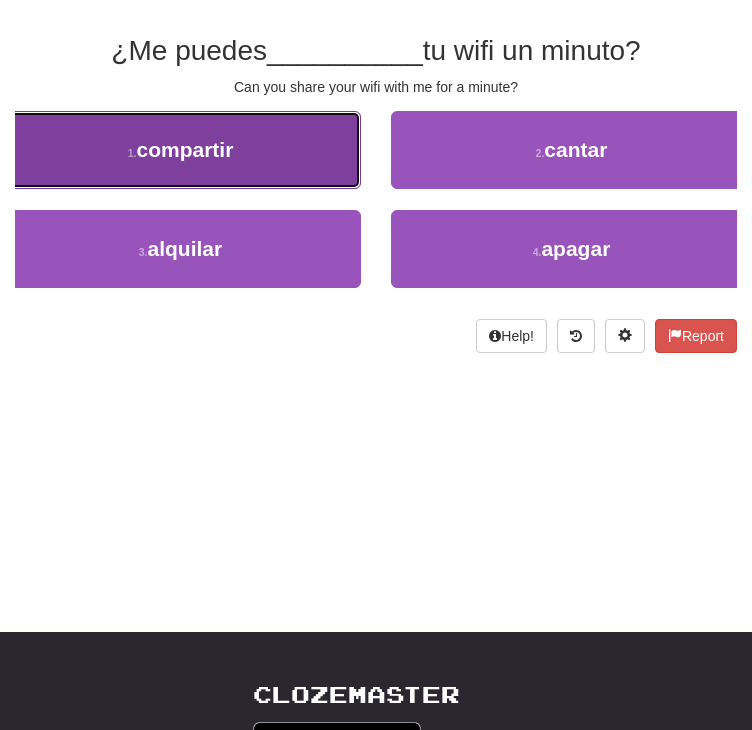 click on "compartir" at bounding box center (184, 149) 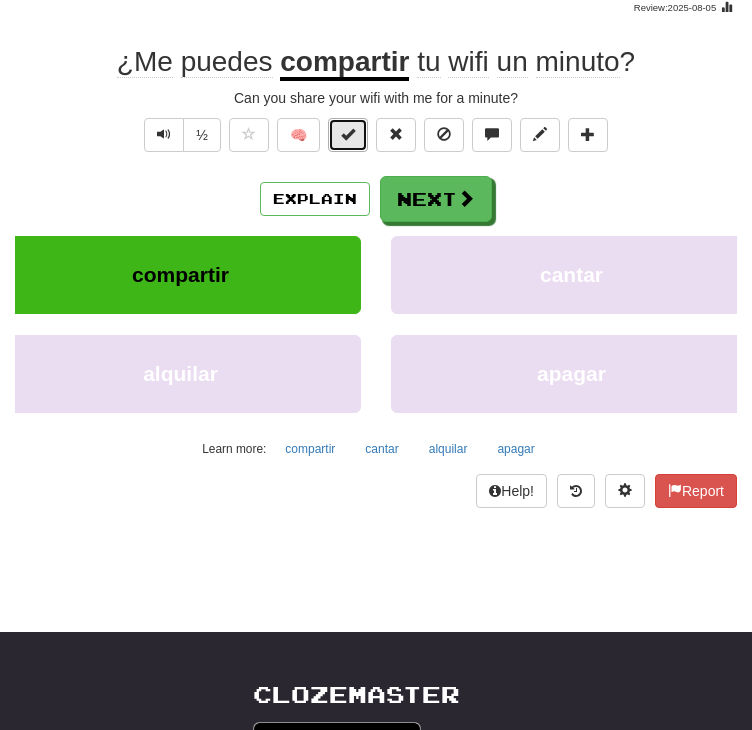 click at bounding box center [348, 135] 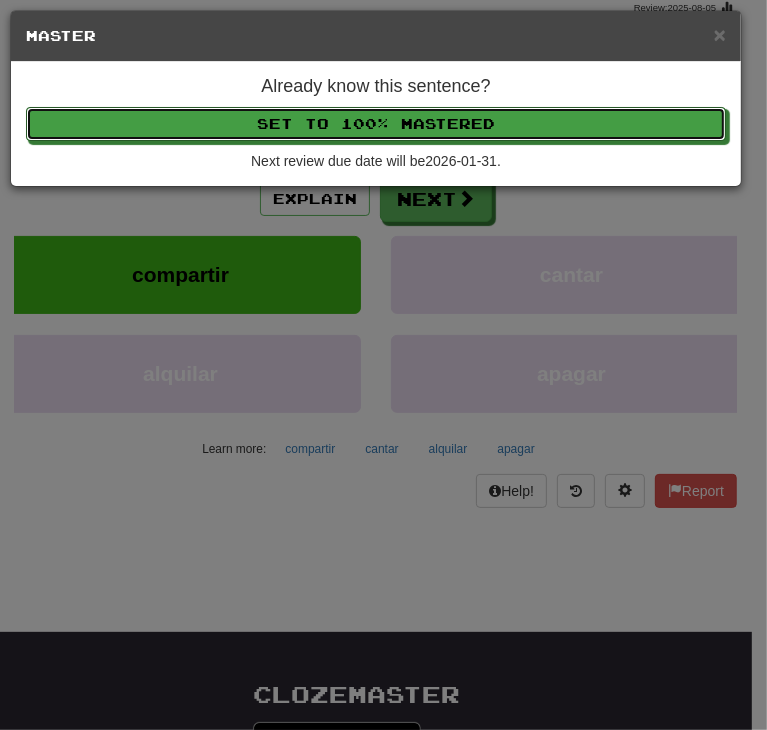 click on "Set to 100% Mastered" at bounding box center [376, 124] 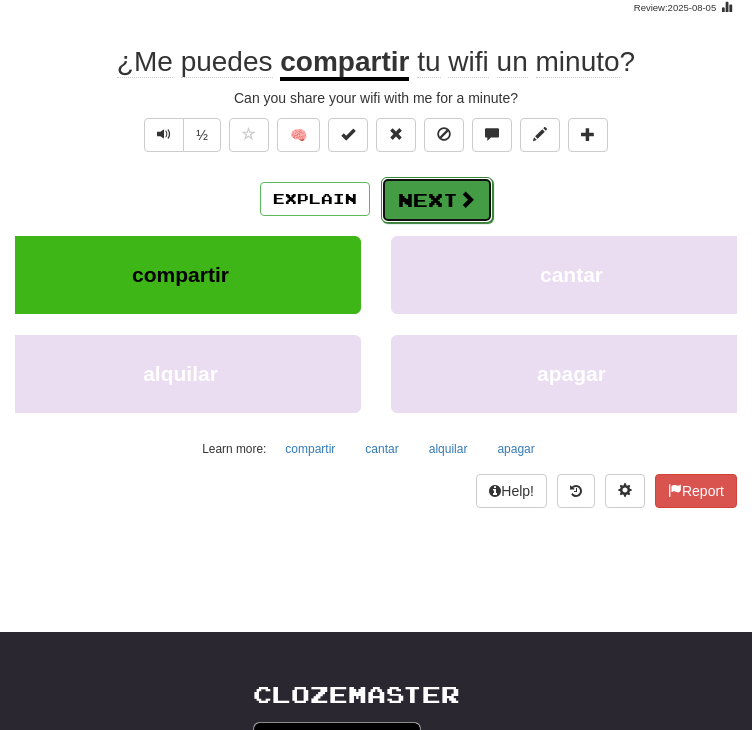 click at bounding box center [467, 199] 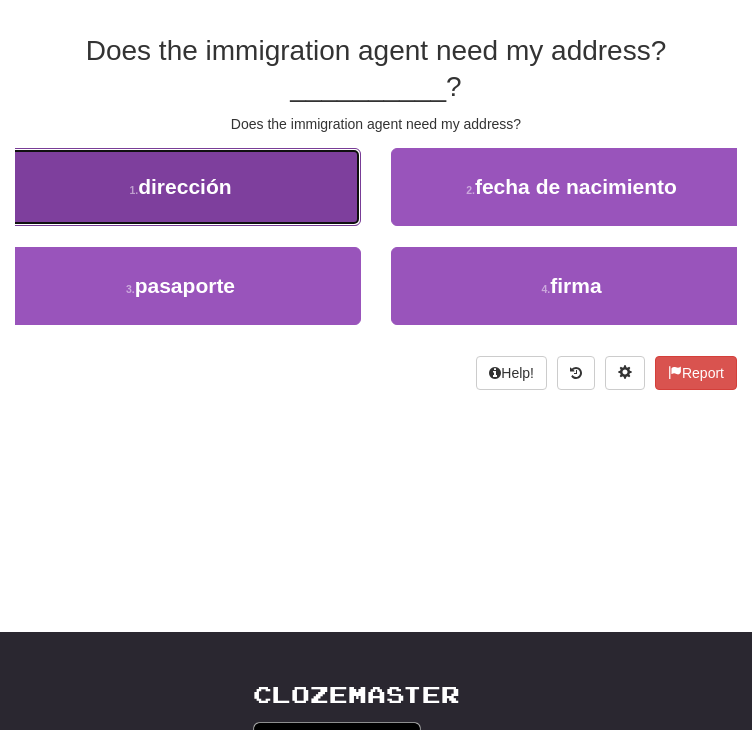 click on "1 .  dirección" at bounding box center [180, 187] 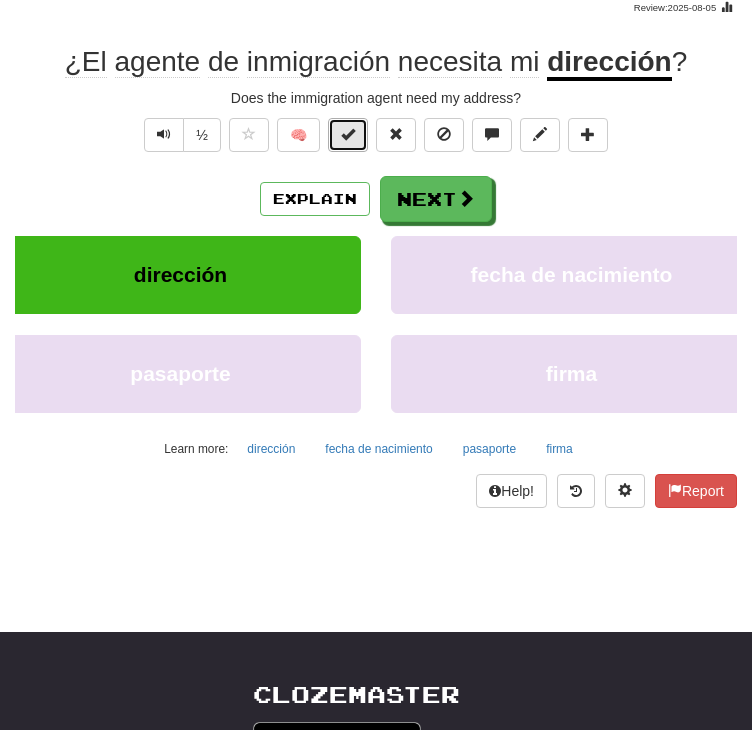 click at bounding box center [348, 135] 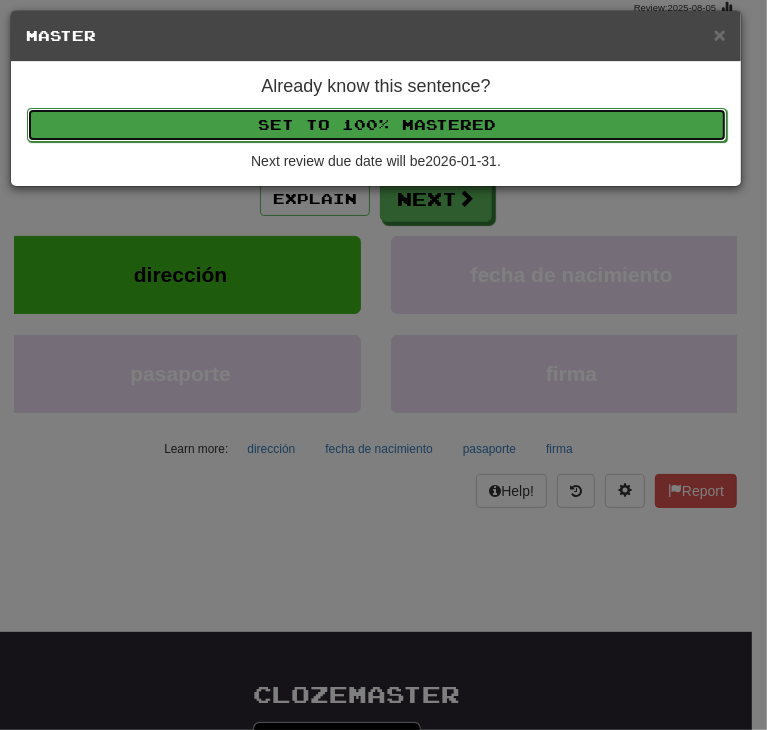 click on "Set to 100% Mastered" at bounding box center (377, 125) 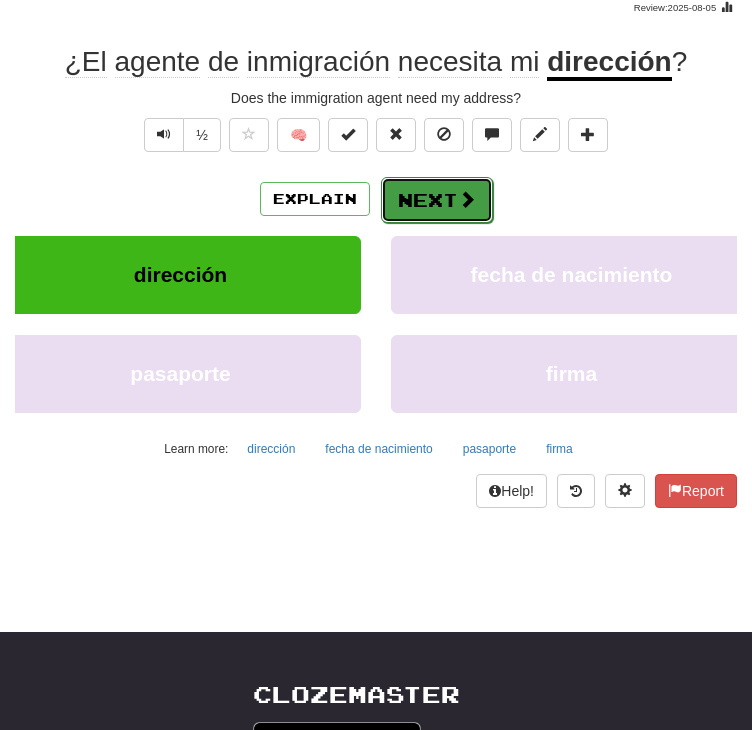 click on "Next" at bounding box center (437, 200) 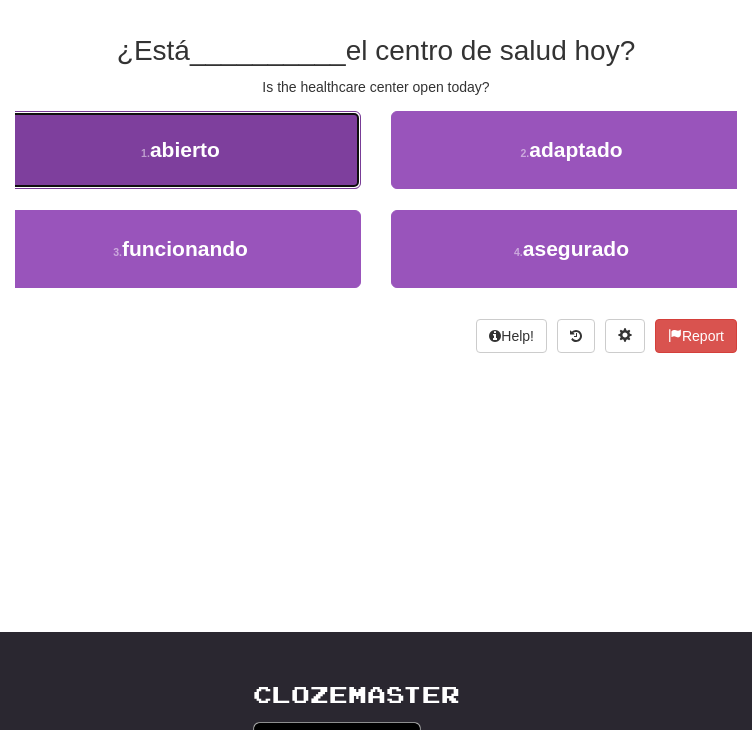 click on "1 .  abierto" at bounding box center (180, 150) 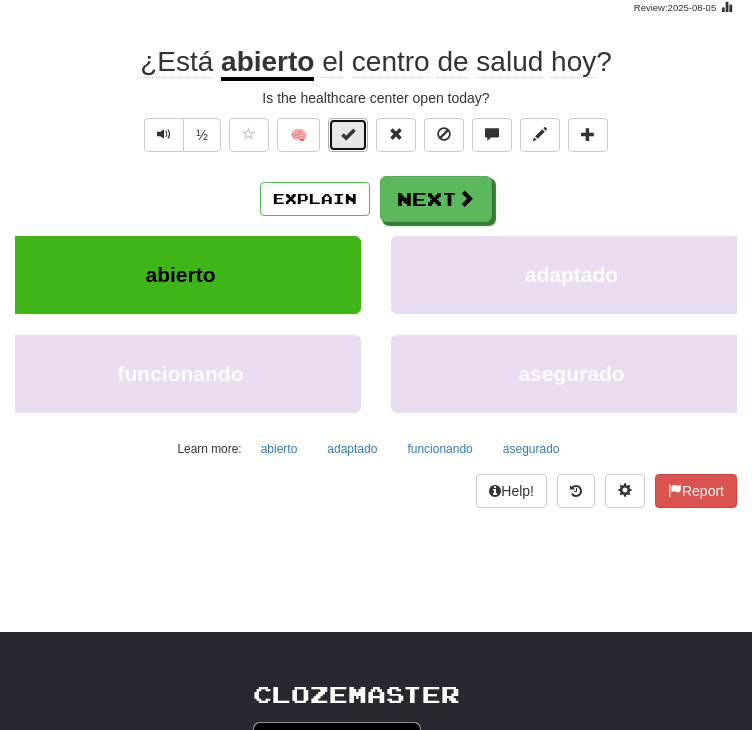 click at bounding box center (348, 134) 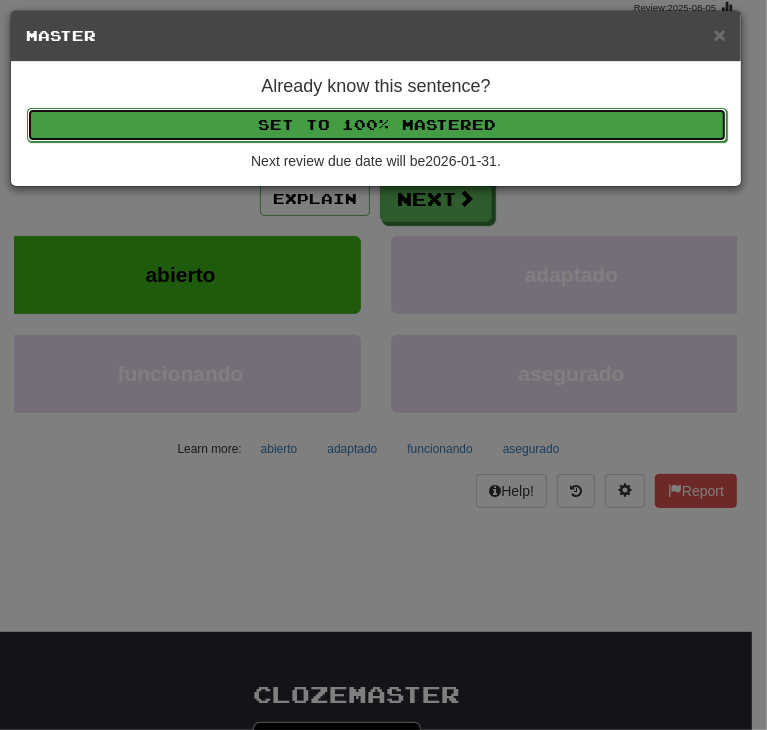 click on "Set to 100% Mastered" at bounding box center [377, 125] 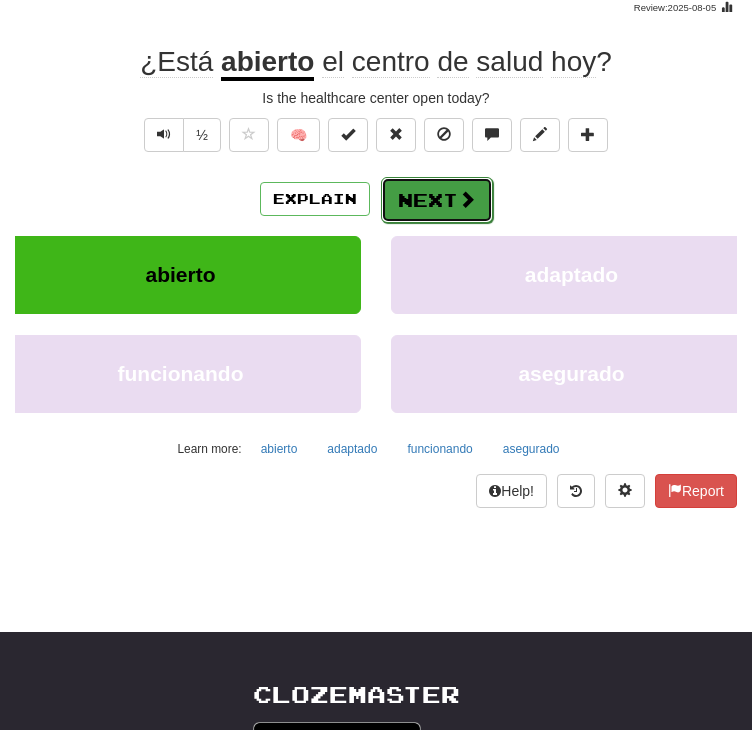 click on "Next" at bounding box center [437, 200] 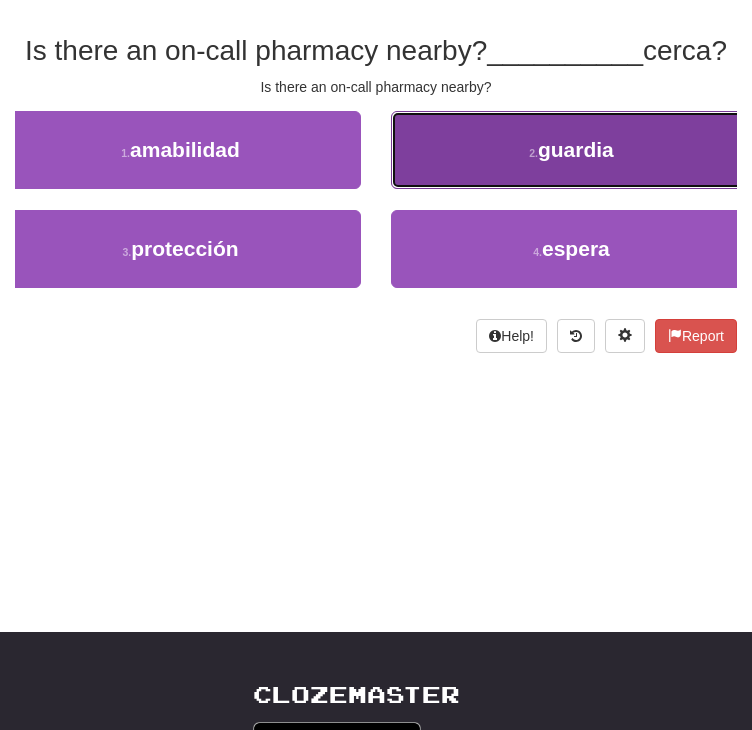 click on "2 .  guardia" at bounding box center (571, 150) 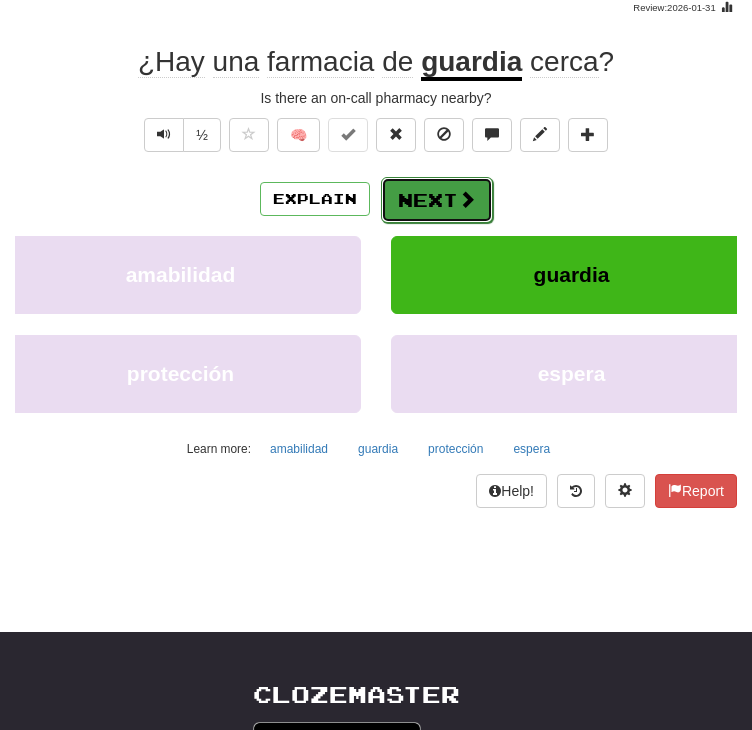 click on "Next" at bounding box center [437, 200] 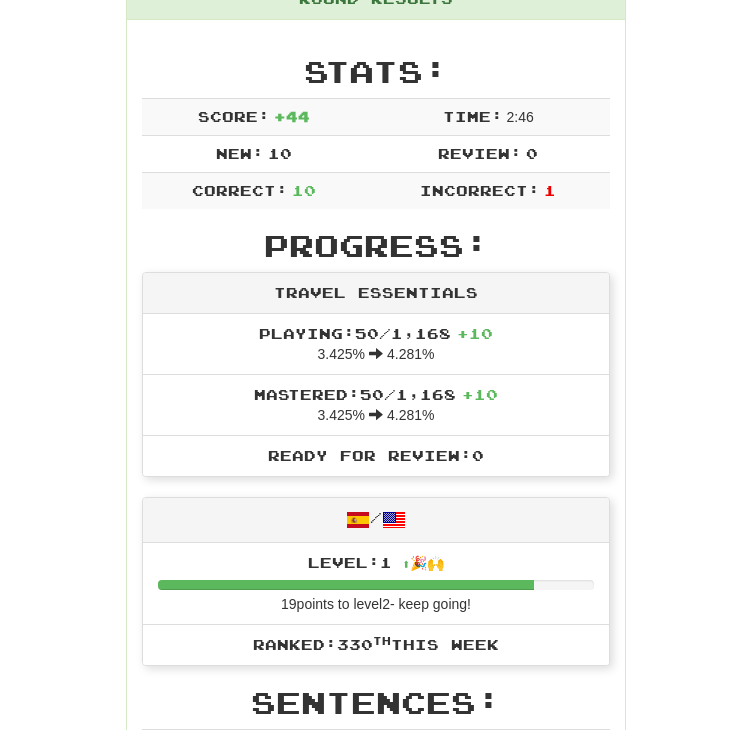 scroll, scrollTop: 260, scrollLeft: 0, axis: vertical 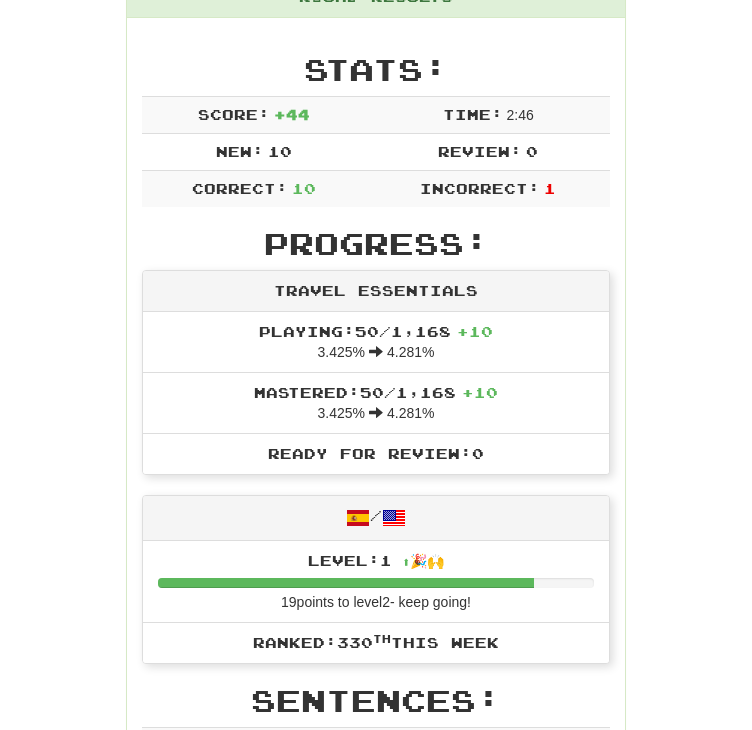 click on "Continue" at bounding box center (565, -56) 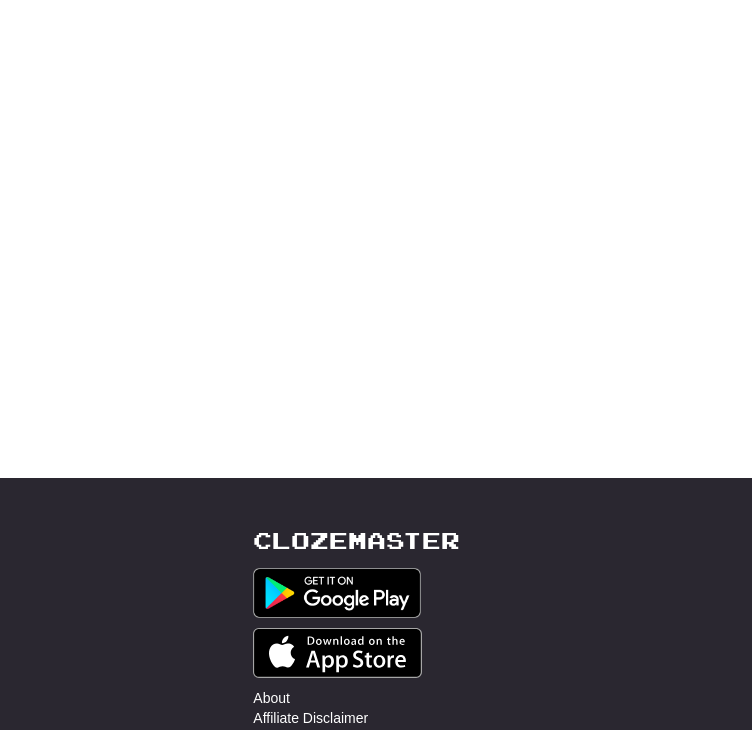 scroll, scrollTop: 262, scrollLeft: 0, axis: vertical 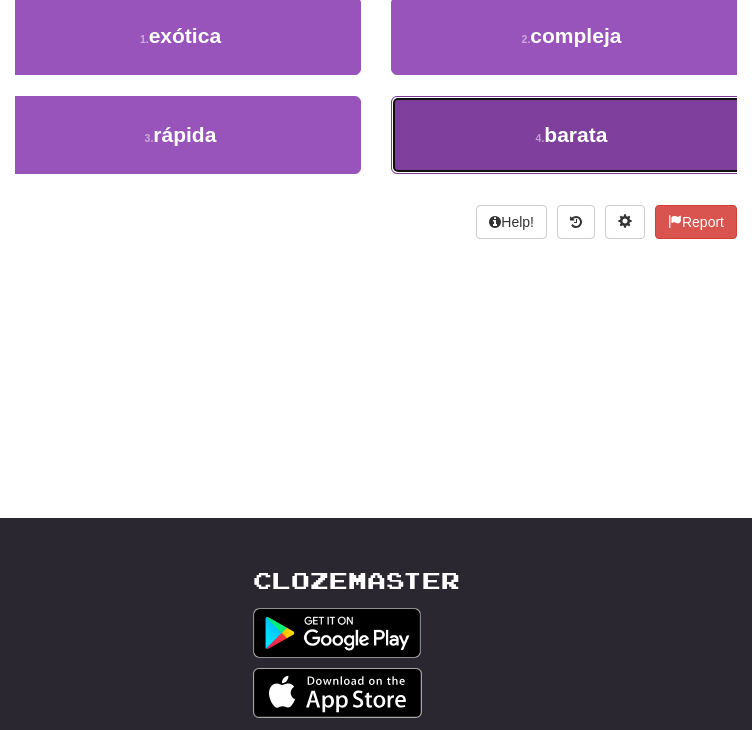 click on "4 .  barata" at bounding box center [571, 135] 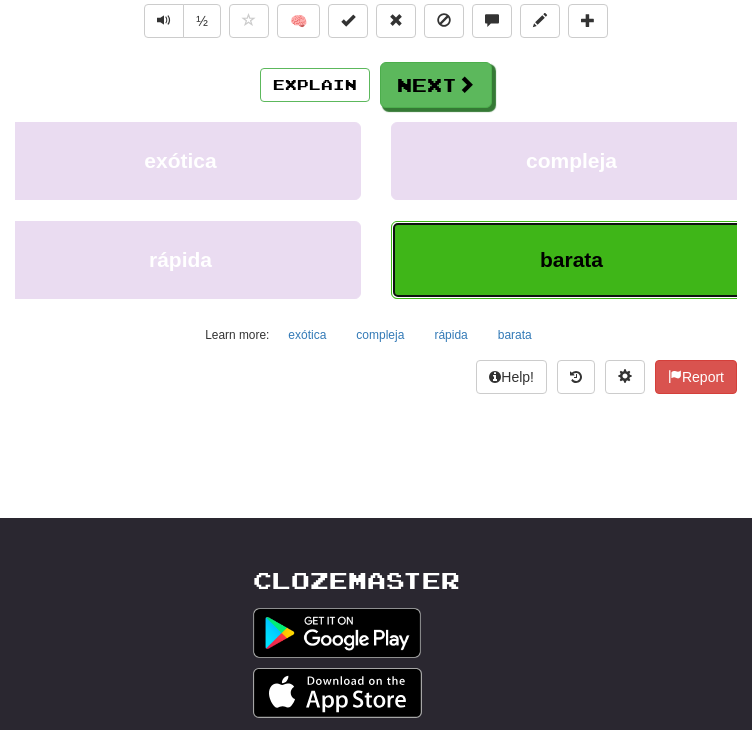 scroll, scrollTop: 272, scrollLeft: 0, axis: vertical 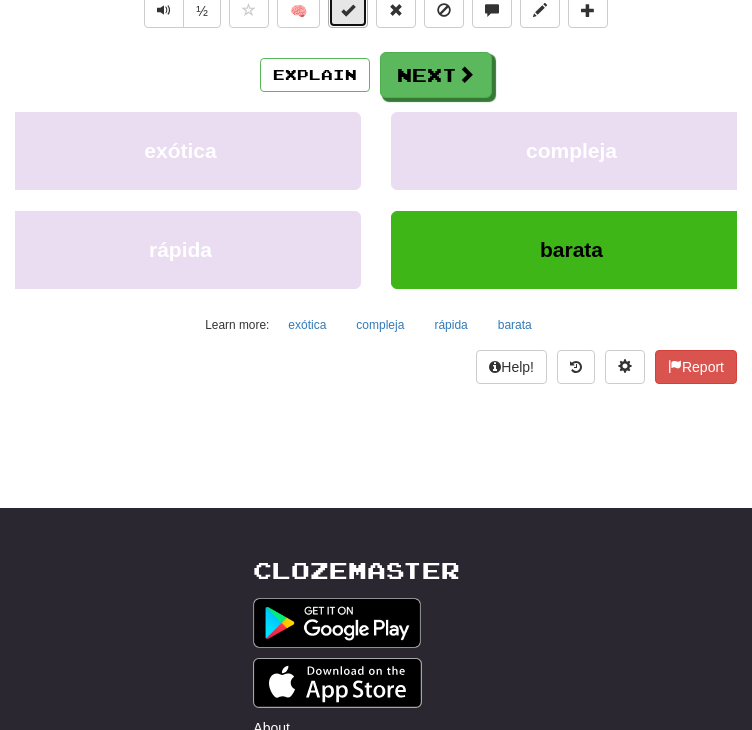 click at bounding box center (348, 11) 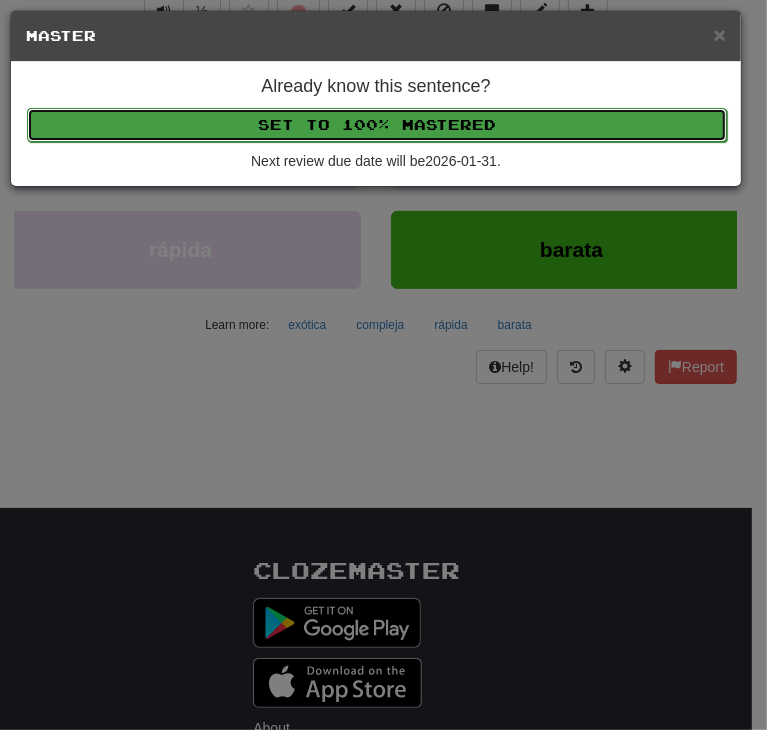 click on "Set to 100% Mastered" at bounding box center (377, 125) 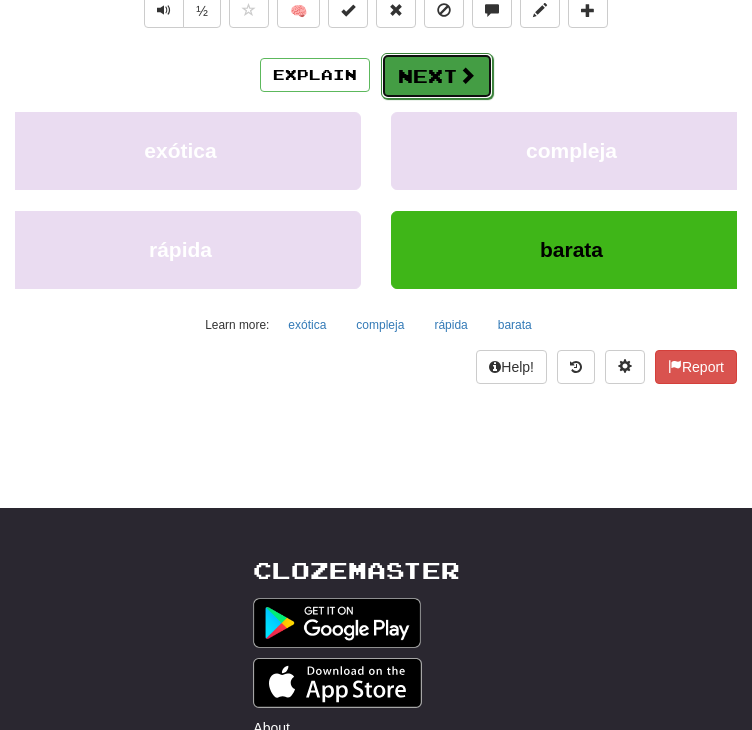 click on "Next" at bounding box center (437, 76) 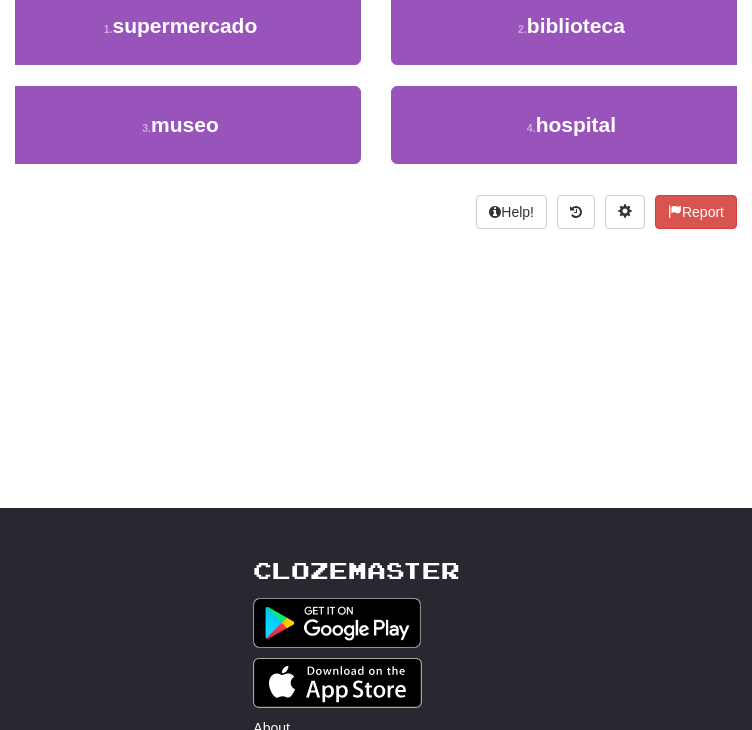 scroll, scrollTop: 262, scrollLeft: 0, axis: vertical 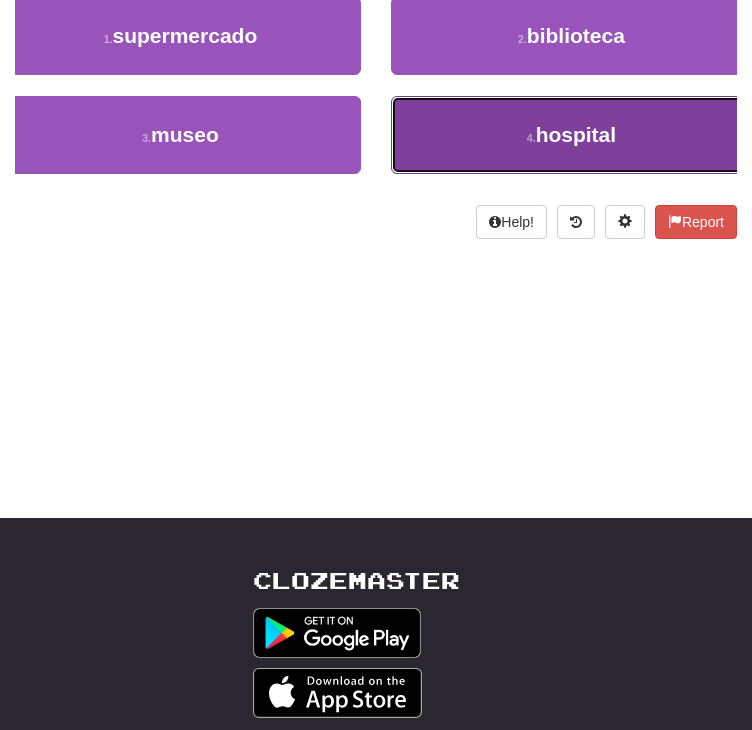 click on "hospital" at bounding box center (576, 134) 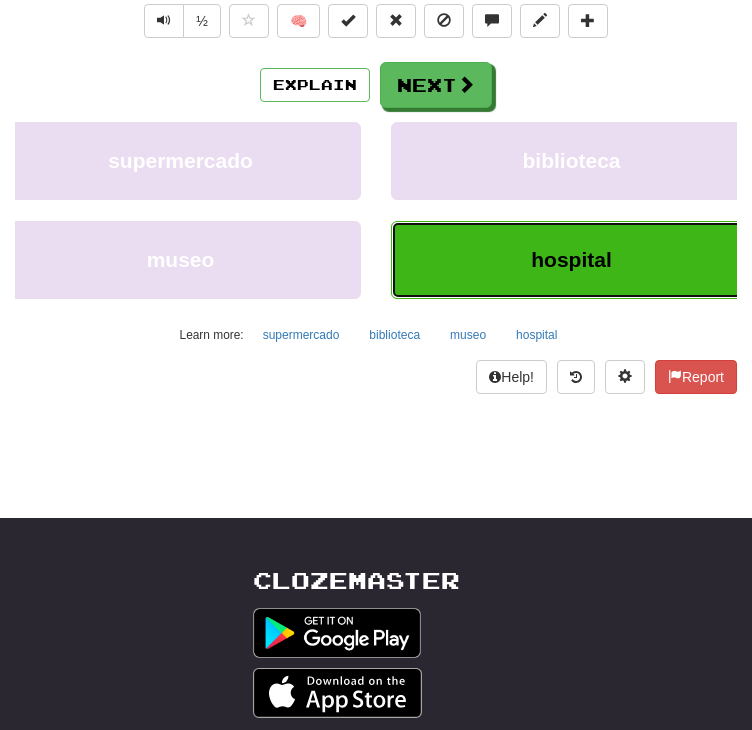 scroll, scrollTop: 272, scrollLeft: 0, axis: vertical 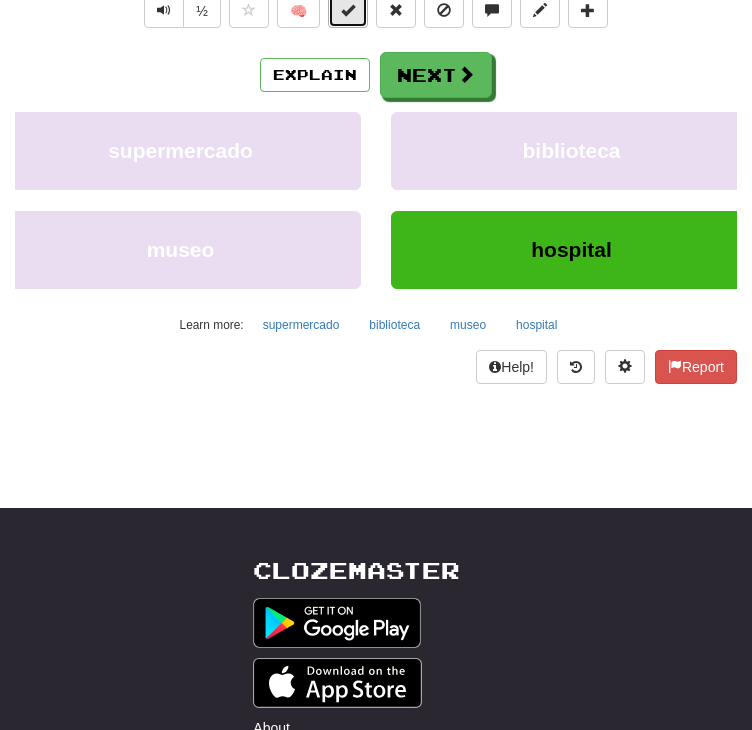 click at bounding box center (348, 11) 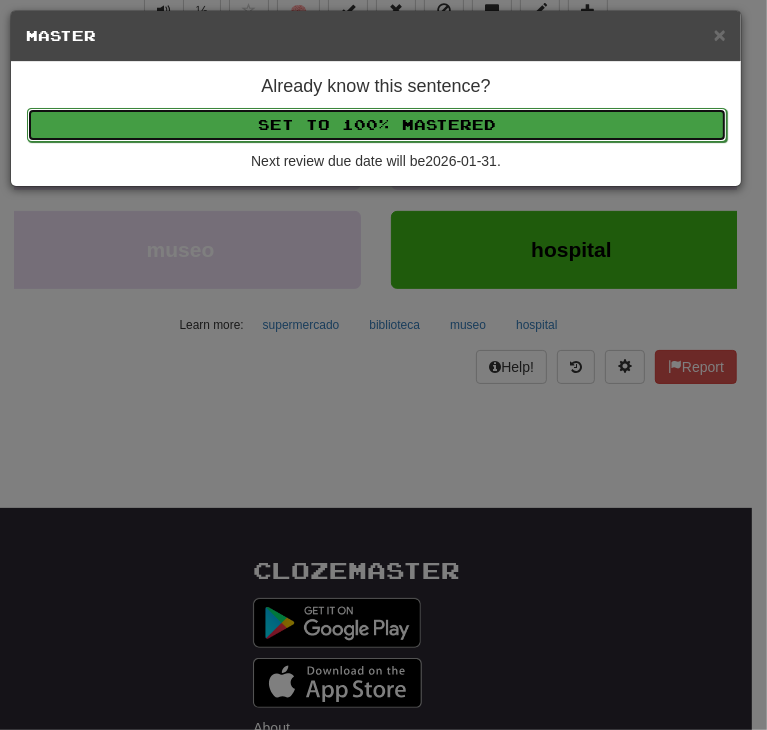 click on "Set to 100% Mastered" at bounding box center (377, 125) 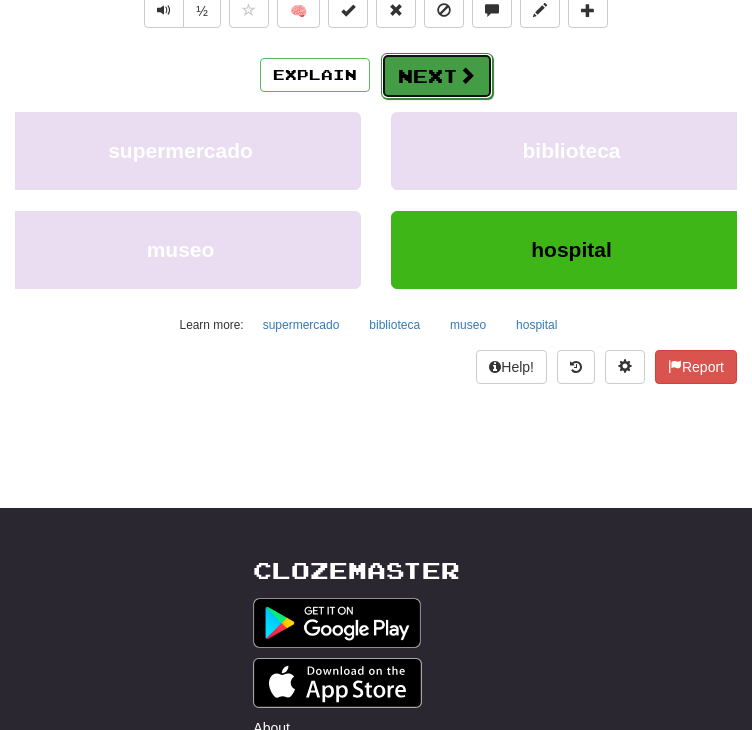 click on "Next" at bounding box center (437, 76) 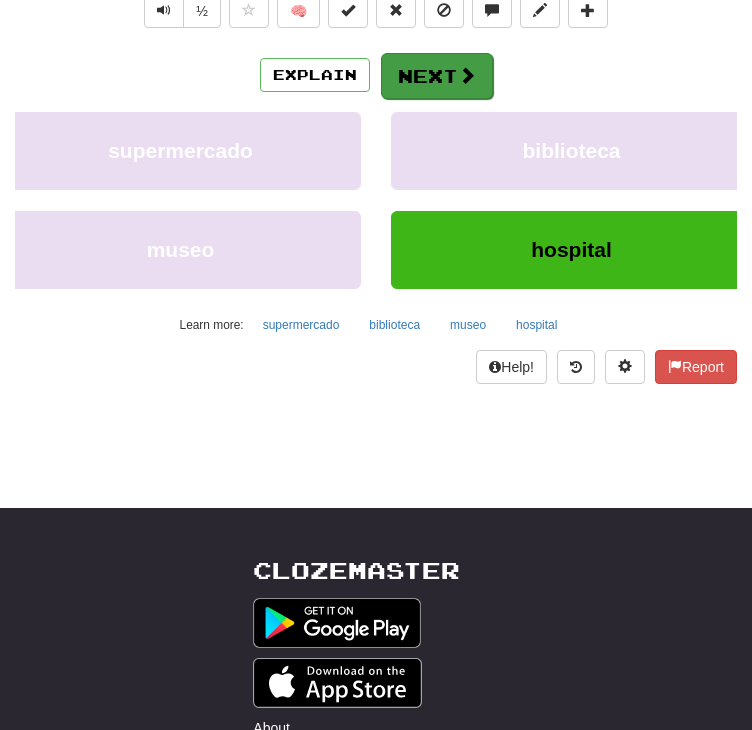 scroll, scrollTop: 262, scrollLeft: 0, axis: vertical 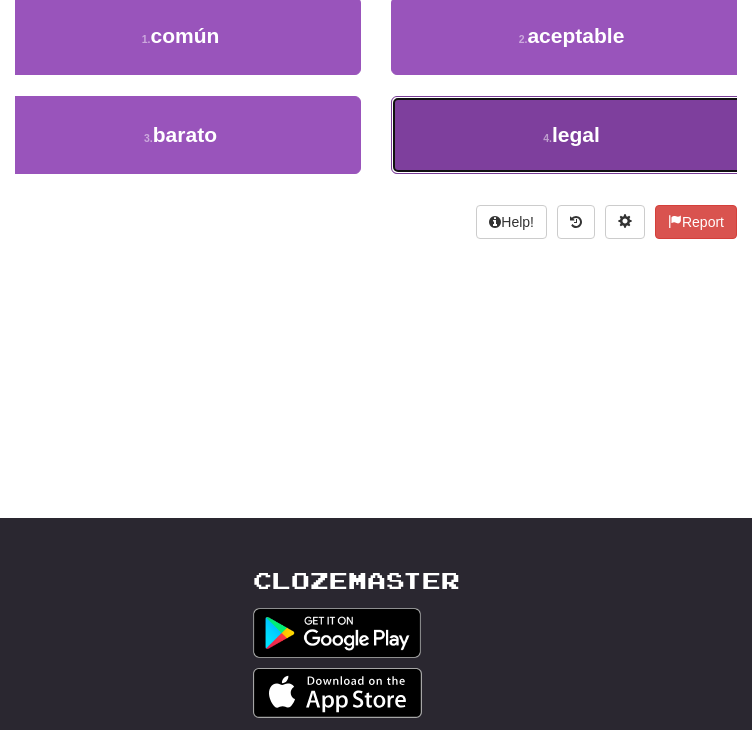 click on "4 .  legal" at bounding box center (571, 135) 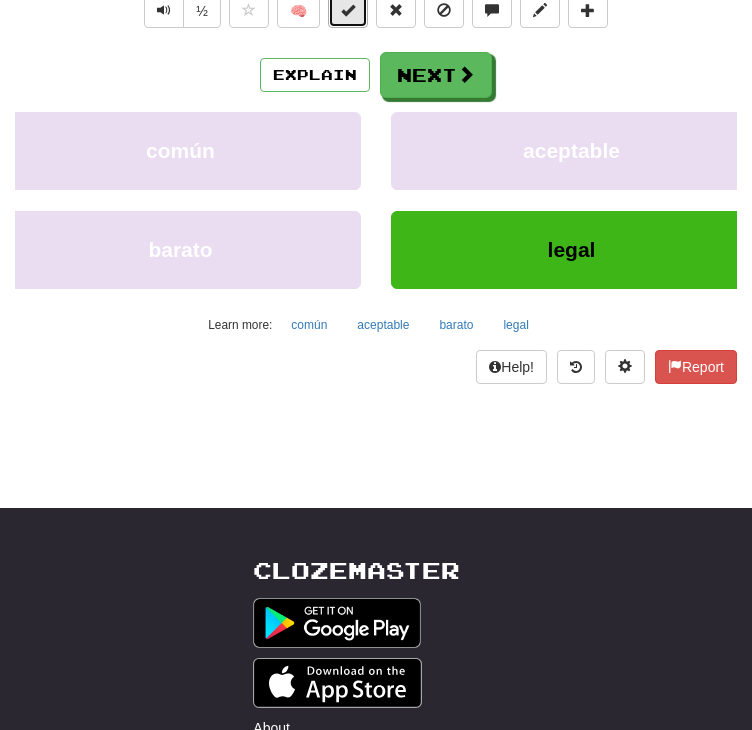 click at bounding box center [348, 10] 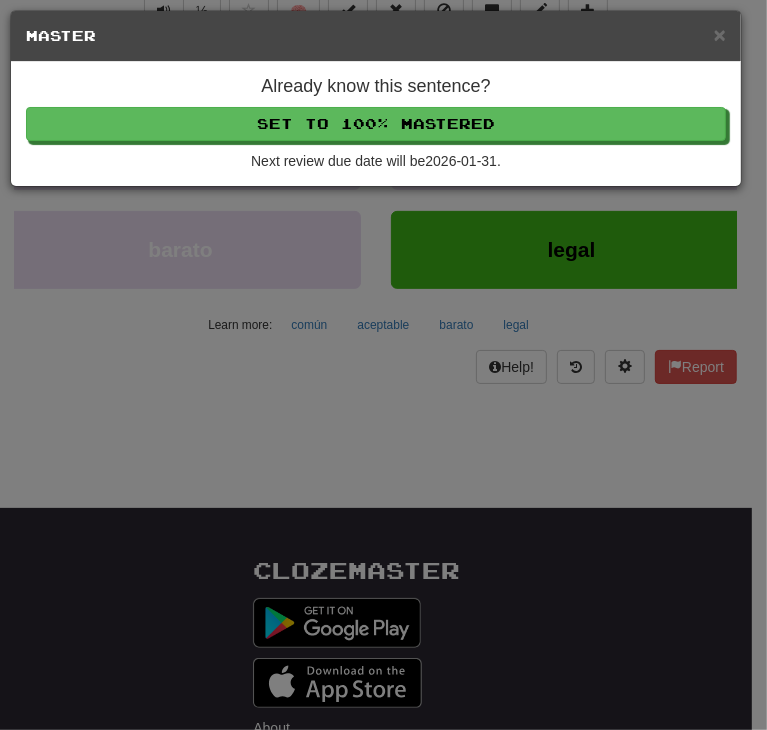 click on "Set to 100% Mastered" at bounding box center [376, 124] 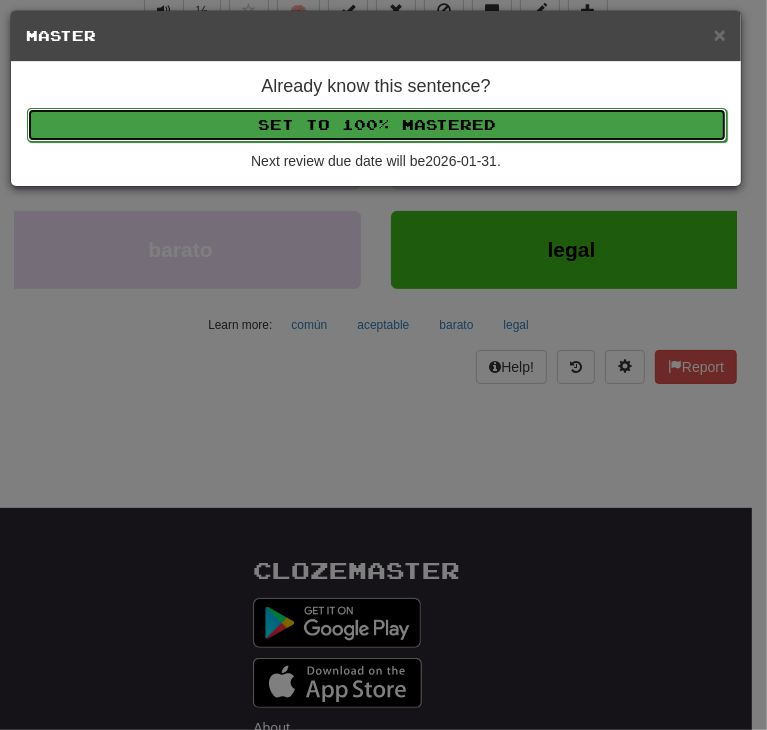 click on "Set to 100% Mastered" at bounding box center [377, 125] 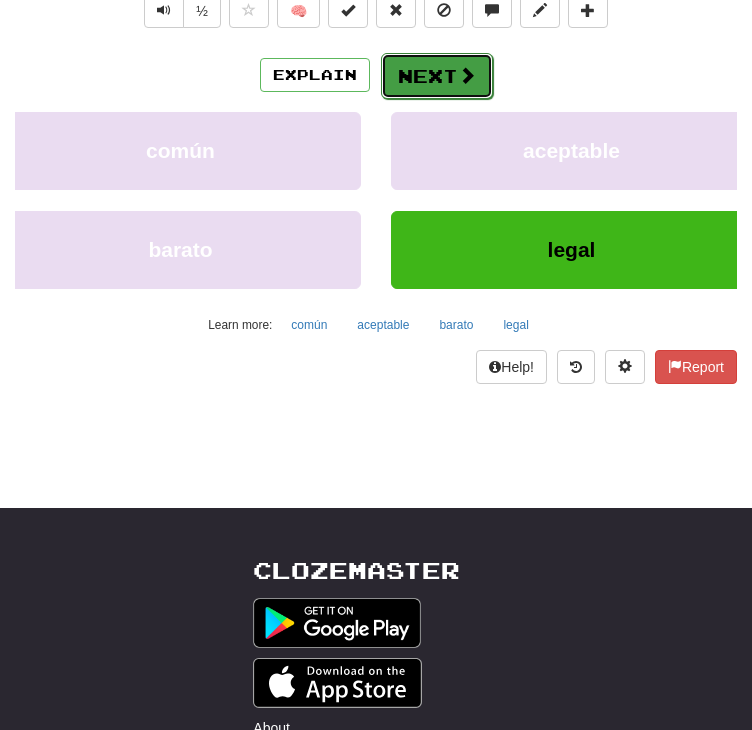 click on "Next" at bounding box center (437, 76) 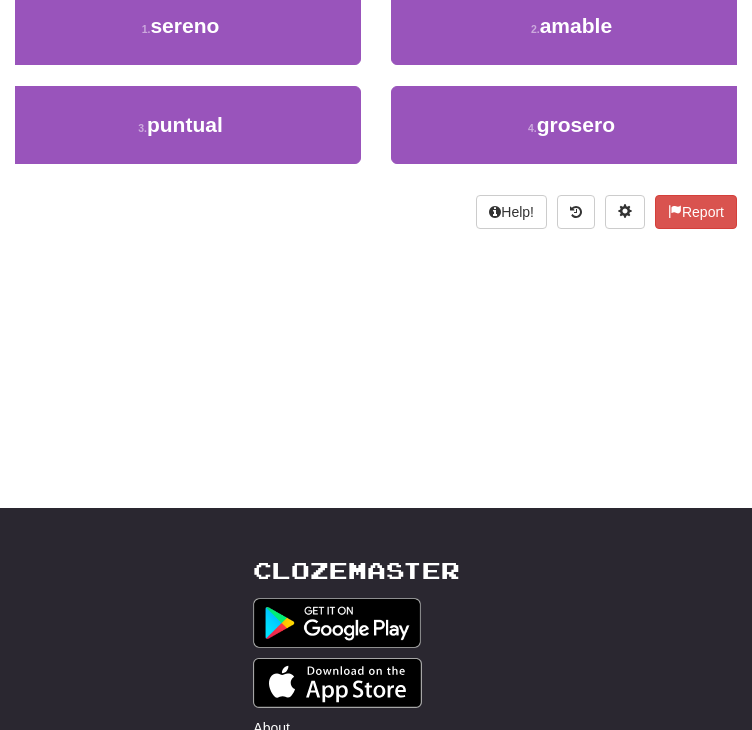 scroll, scrollTop: 262, scrollLeft: 0, axis: vertical 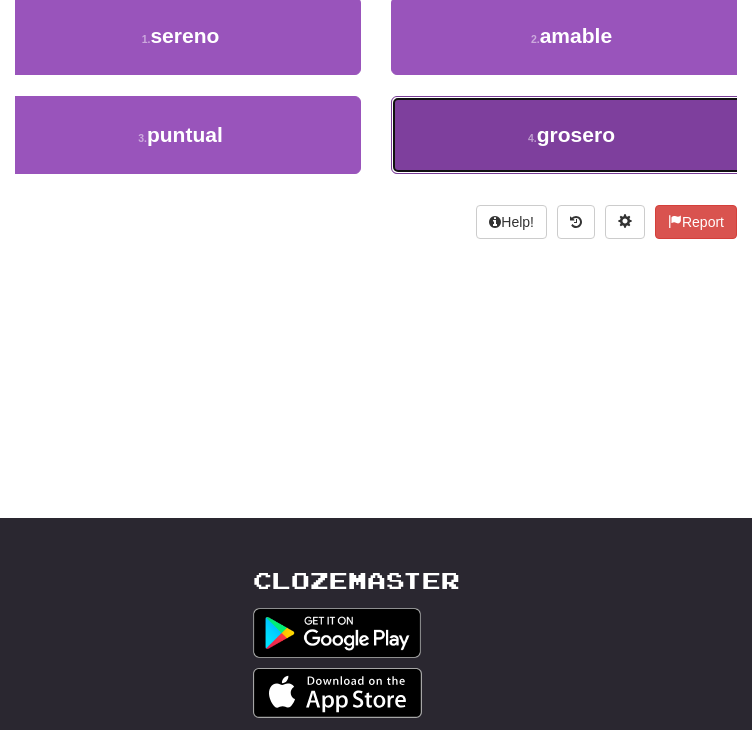 click on "4 .  grosero" at bounding box center (571, 135) 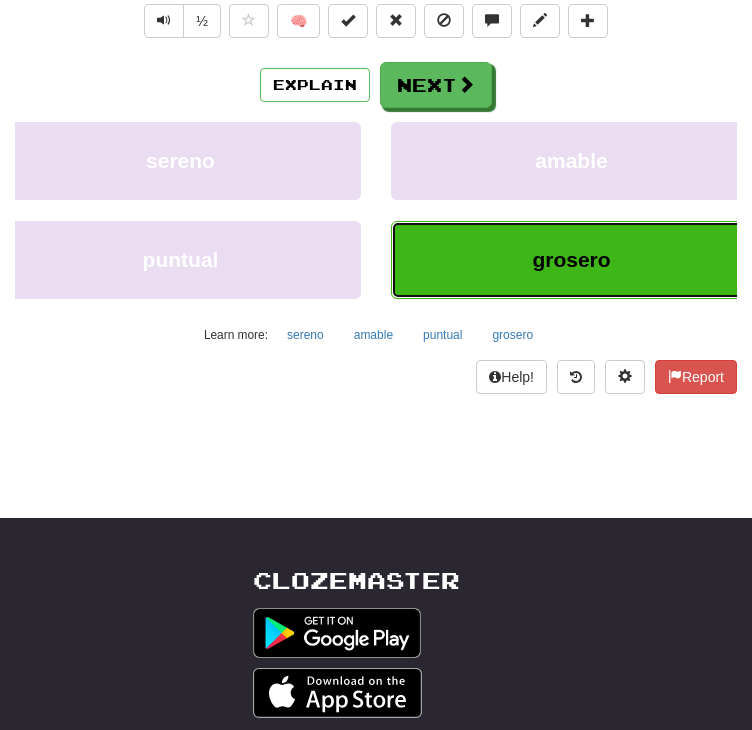 scroll, scrollTop: 272, scrollLeft: 0, axis: vertical 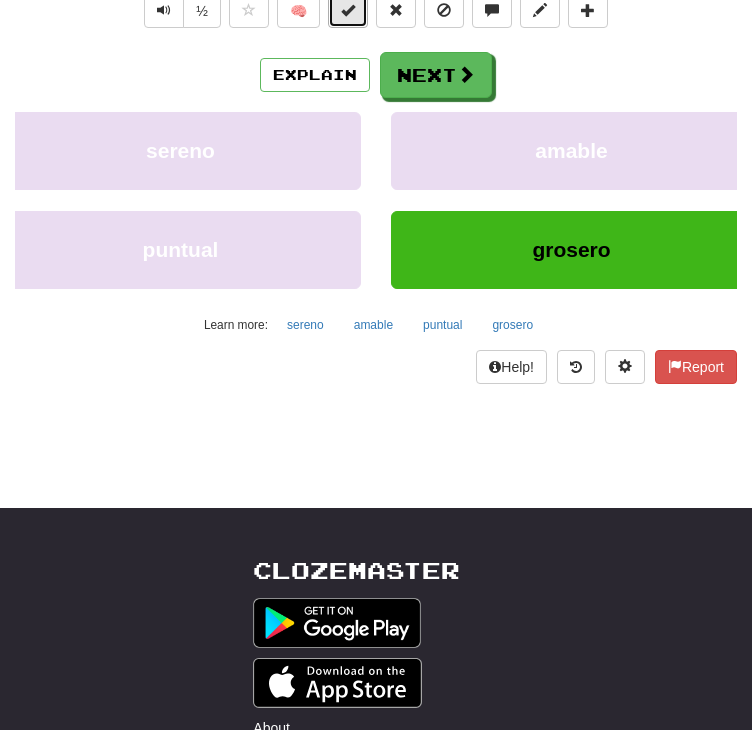 click at bounding box center (348, 11) 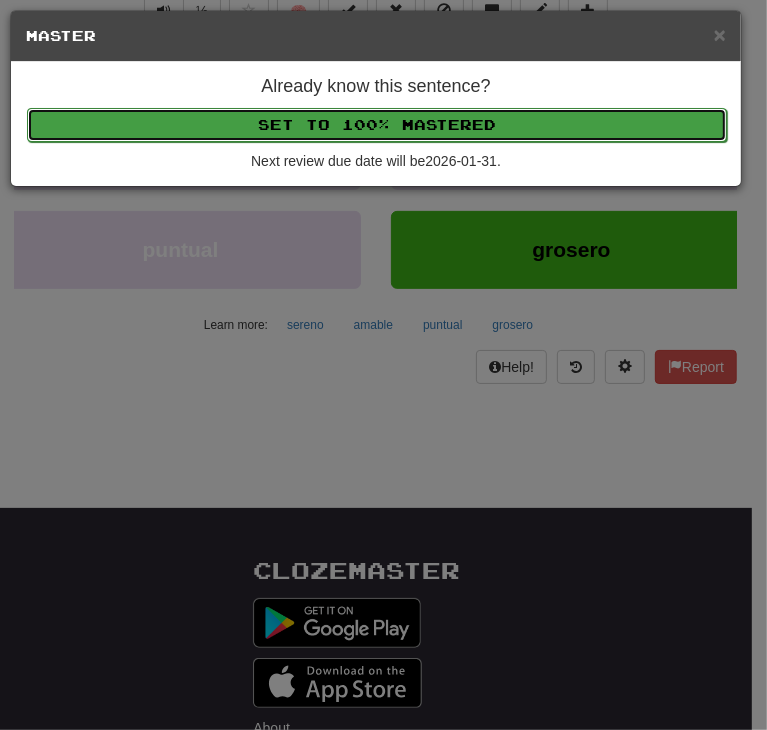 click on "Set to 100% Mastered" at bounding box center (377, 125) 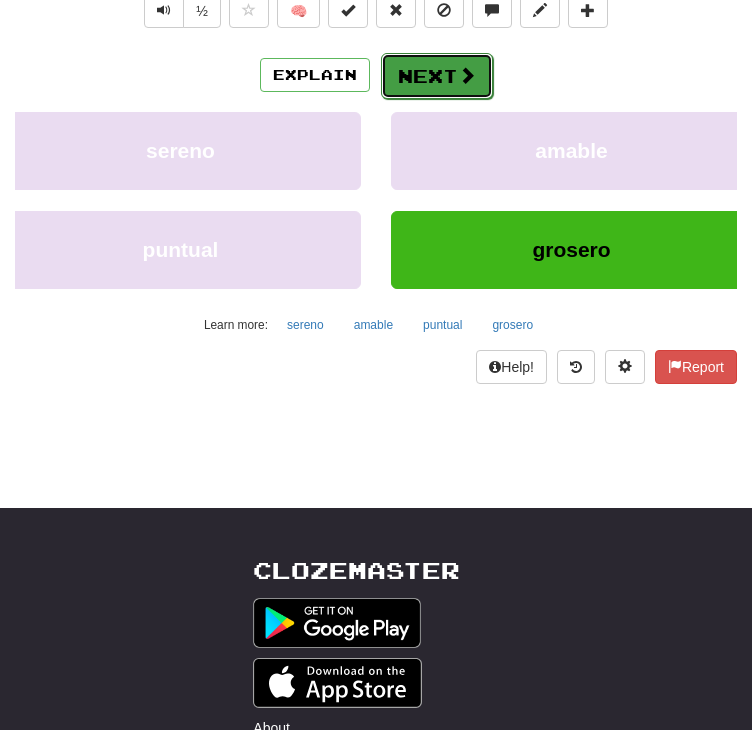 click on "Next" at bounding box center (437, 76) 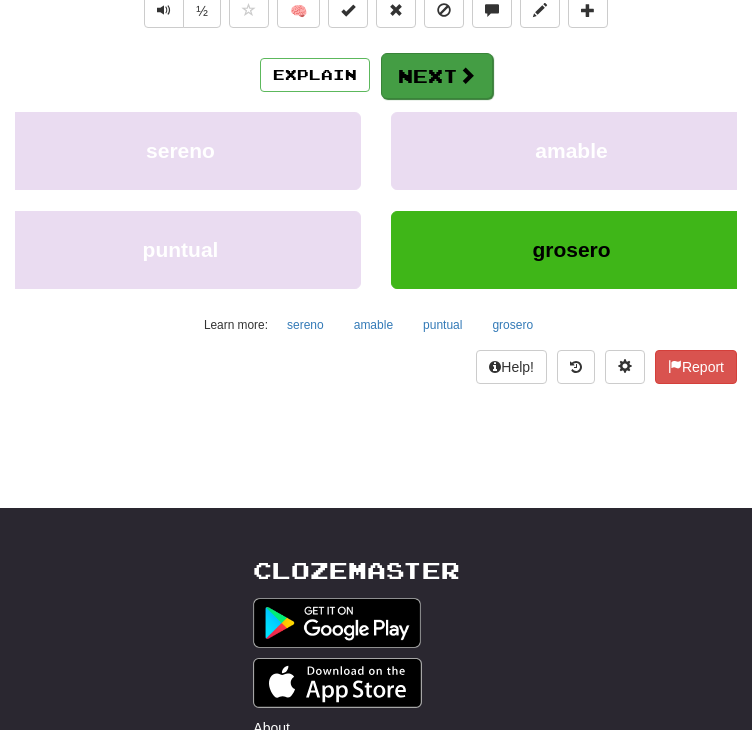 scroll, scrollTop: 262, scrollLeft: 0, axis: vertical 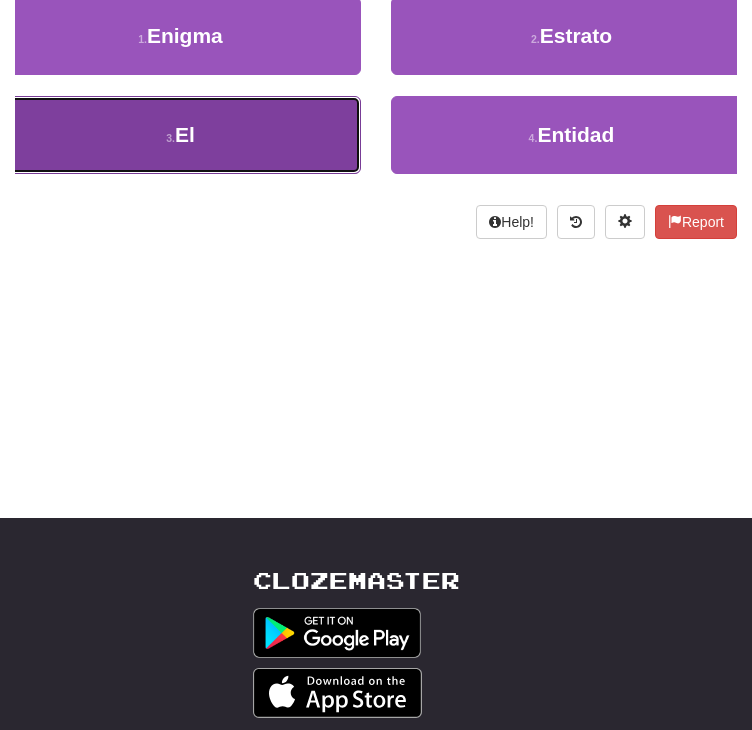 click on "3 .  El" at bounding box center [180, 135] 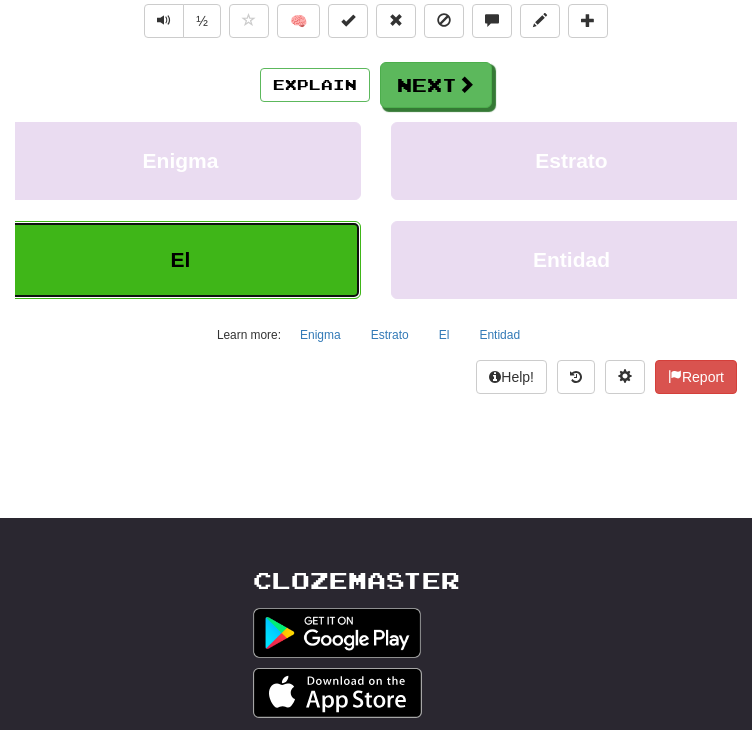 scroll, scrollTop: 272, scrollLeft: 0, axis: vertical 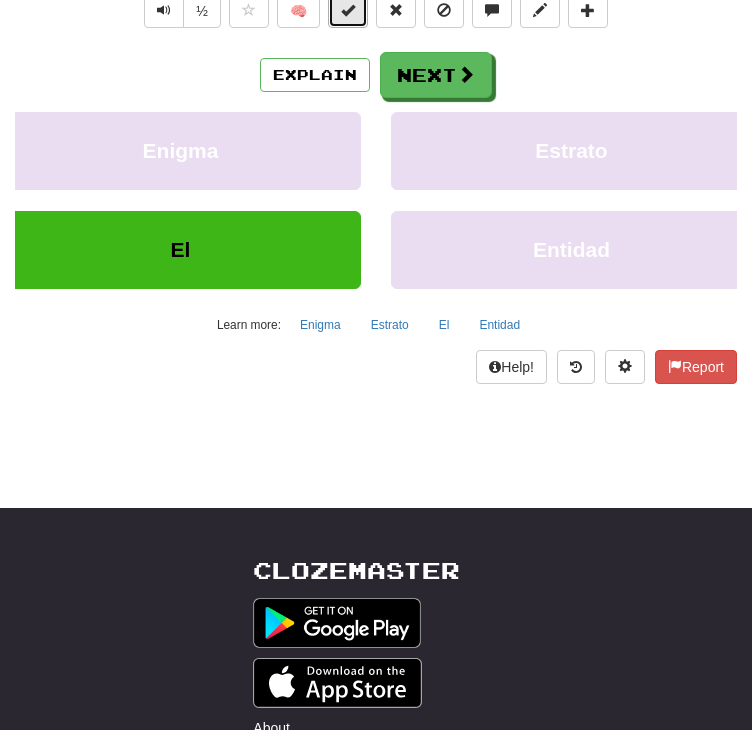 click at bounding box center [348, 11] 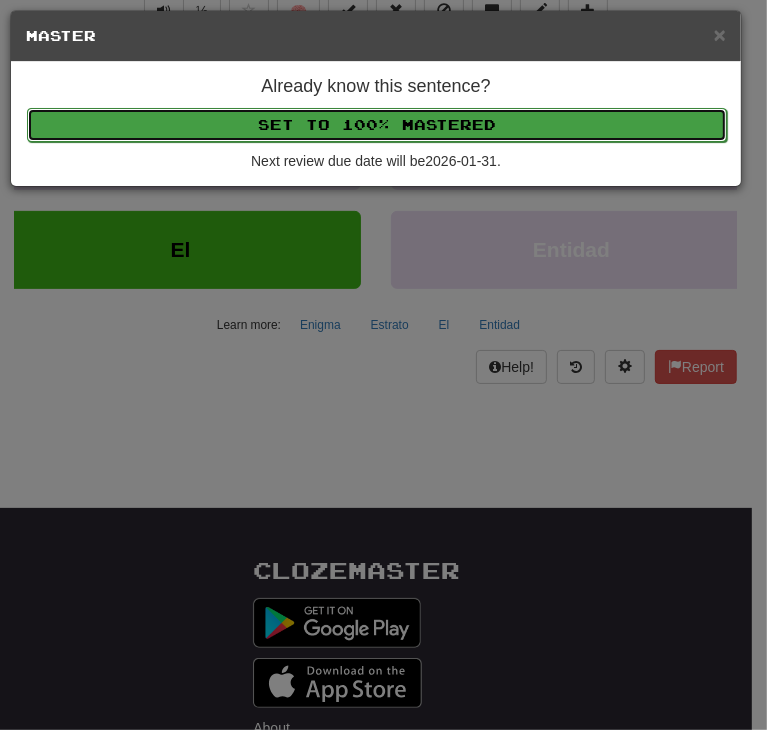 click on "Set to 100% Mastered" at bounding box center [377, 125] 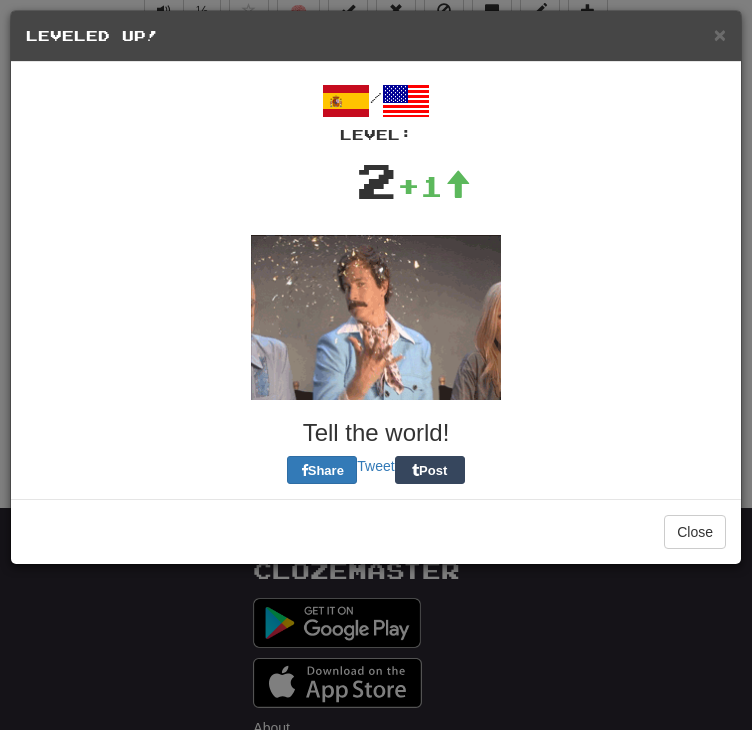 click on "/  Level: 2 +1 Tell the world!  Share Tweet  Post" at bounding box center [376, 280] 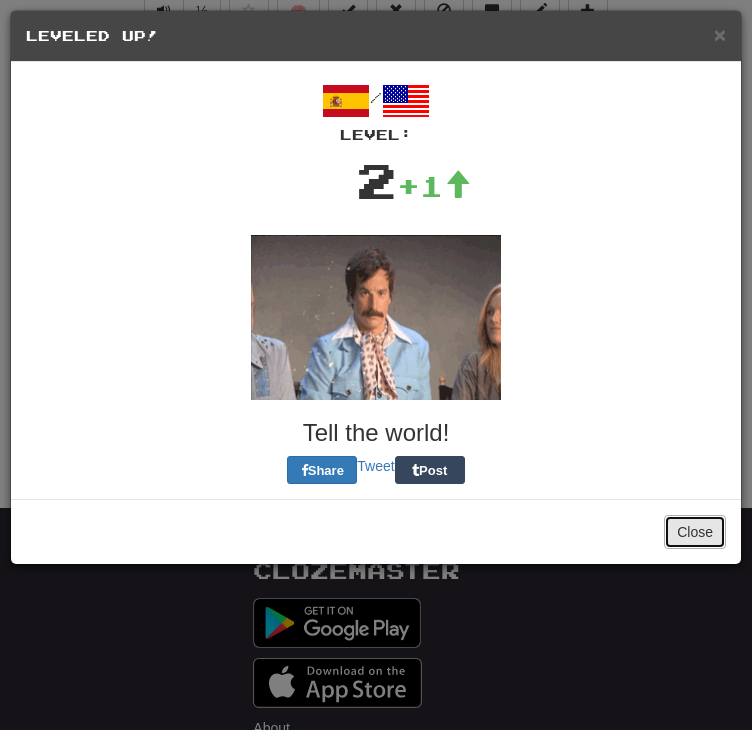 click on "Close" at bounding box center (695, 532) 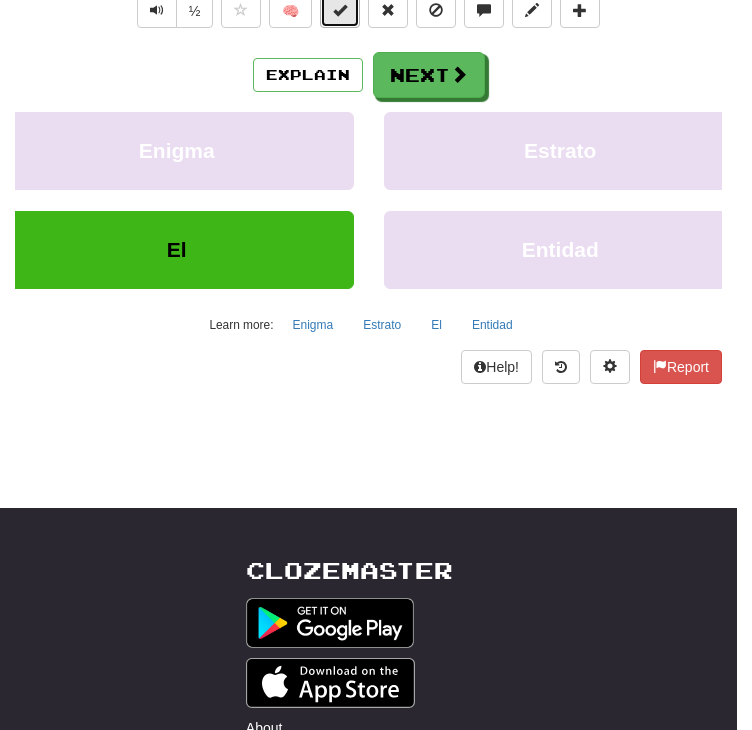 click at bounding box center (340, 11) 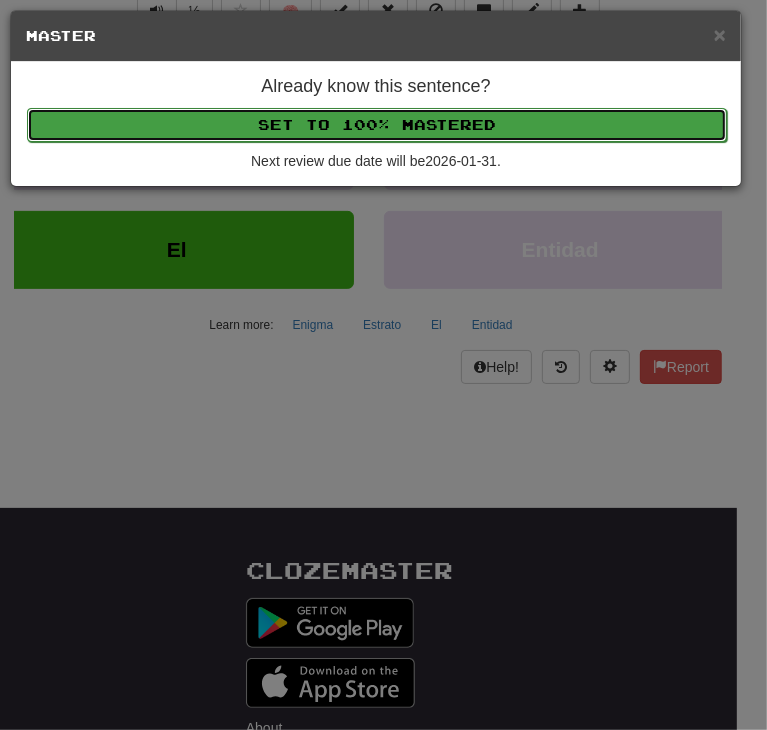 click on "Set to 100% Mastered" at bounding box center [377, 125] 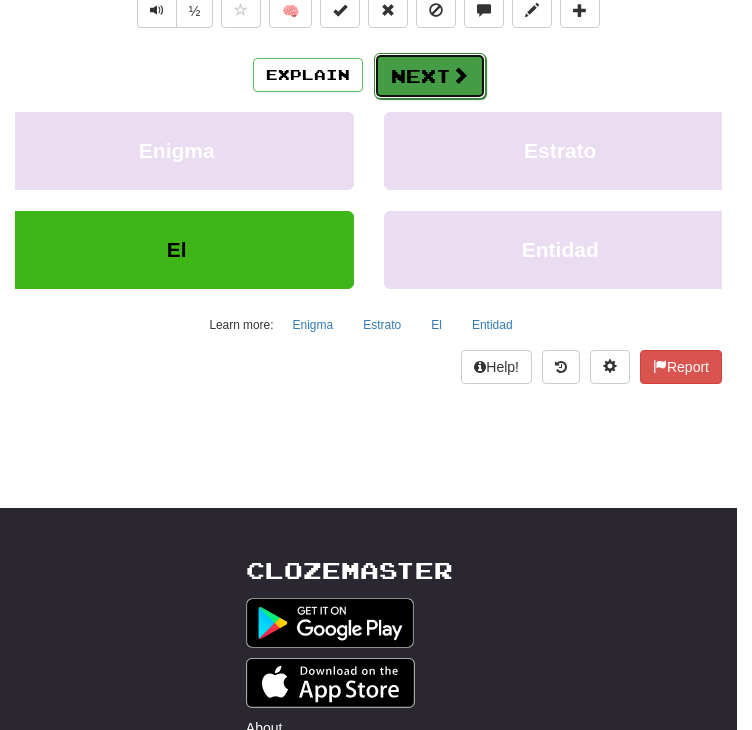 click on "Next" at bounding box center (430, 76) 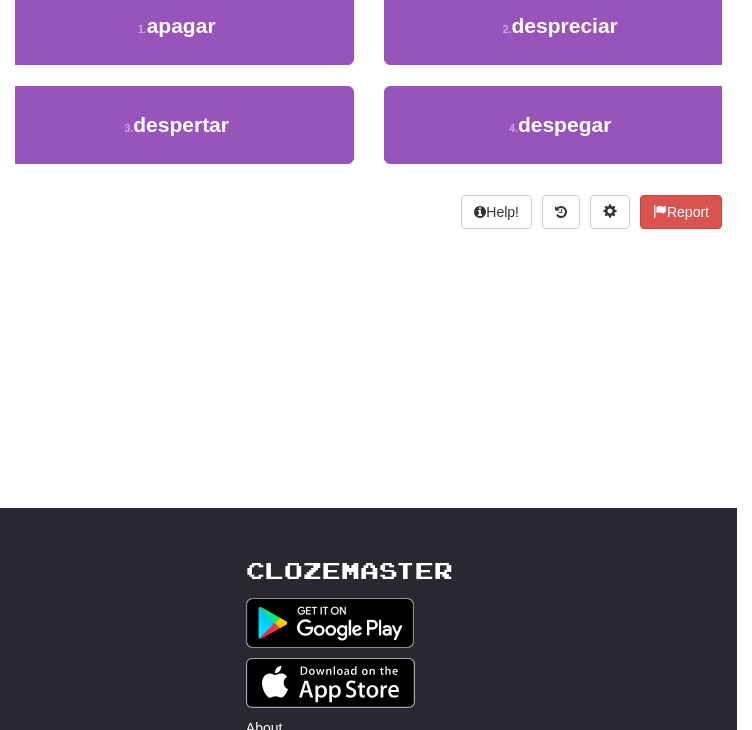scroll, scrollTop: 262, scrollLeft: 0, axis: vertical 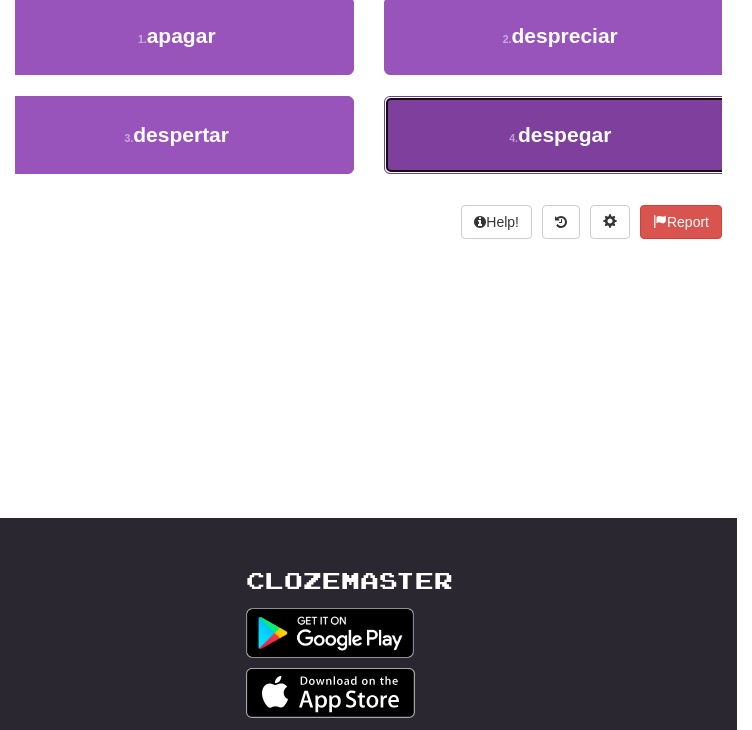 click on "4 .  despegar" at bounding box center [561, 135] 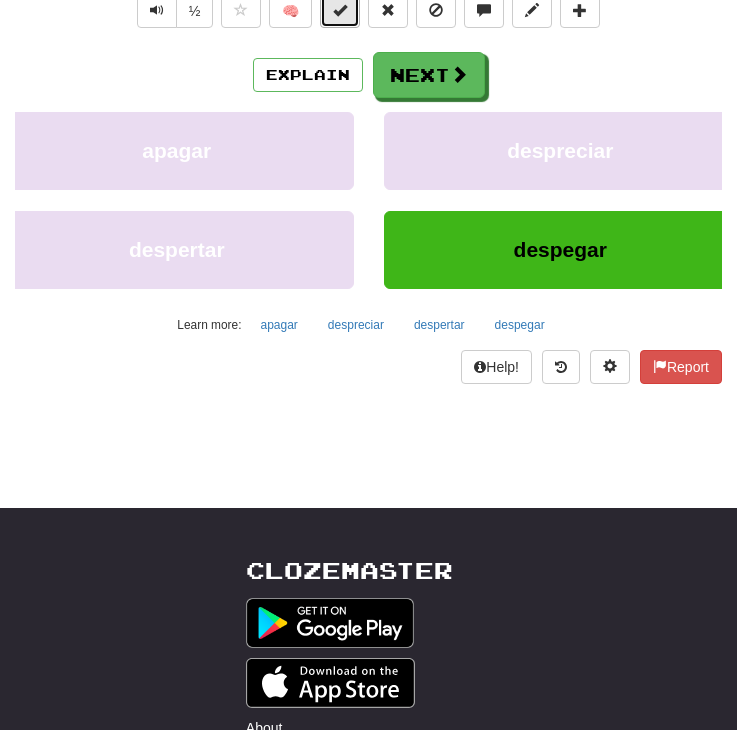 click at bounding box center [340, 10] 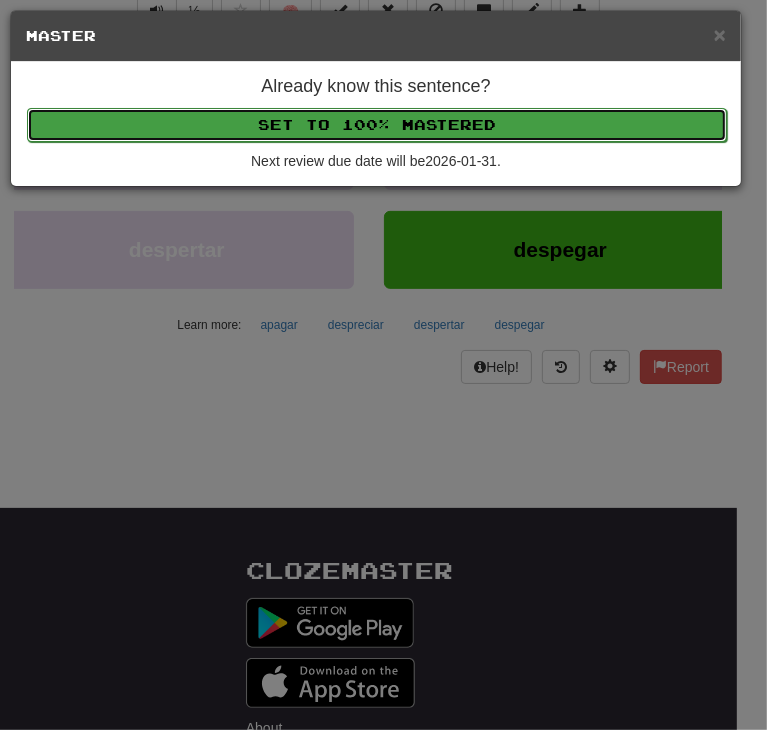 click on "Set to 100% Mastered" at bounding box center [377, 125] 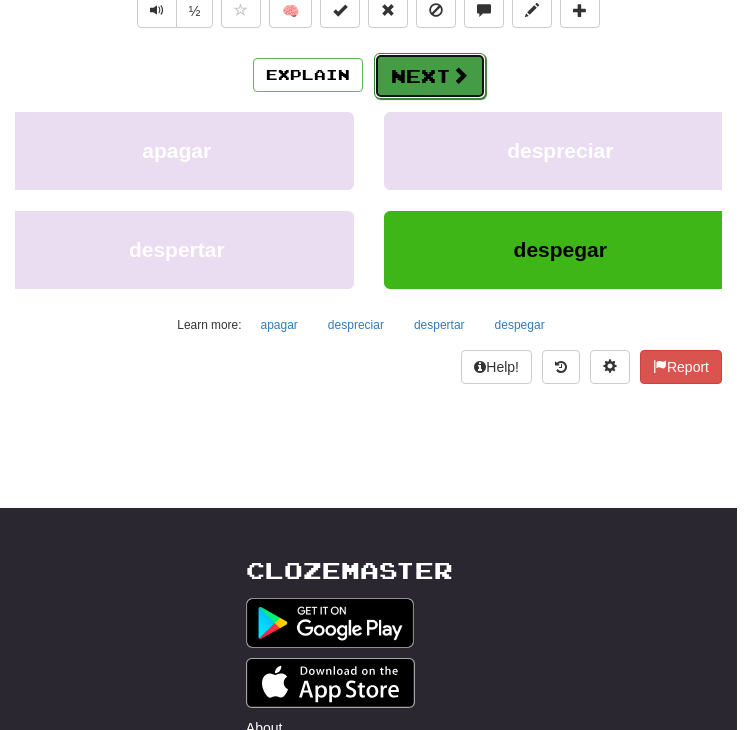 click on "Next" at bounding box center [430, 76] 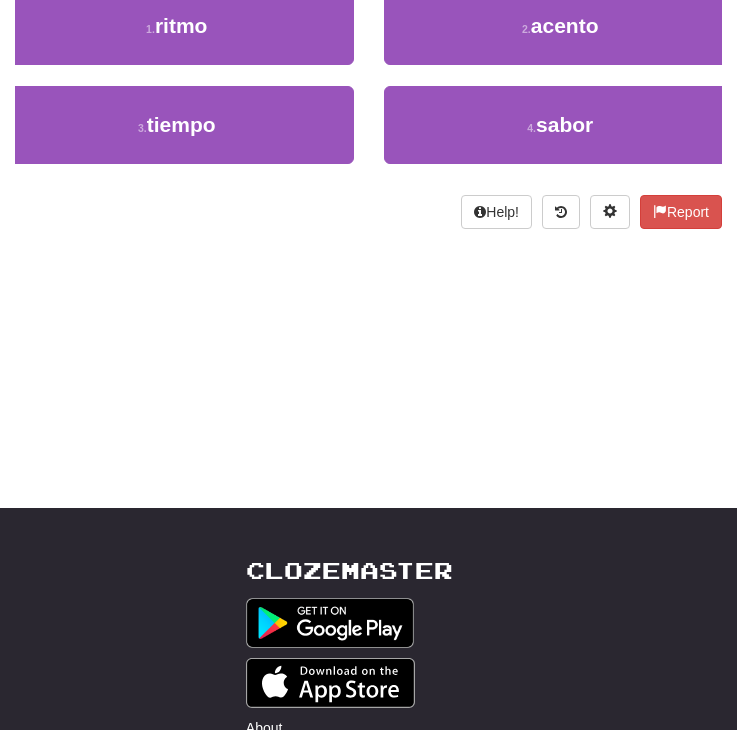 scroll, scrollTop: 262, scrollLeft: 0, axis: vertical 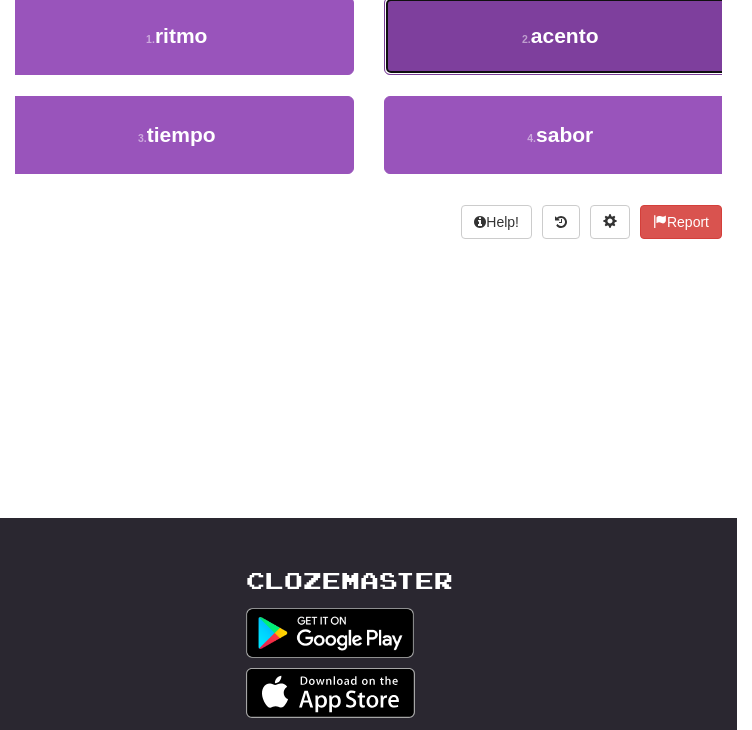 click on "acento" at bounding box center [565, 35] 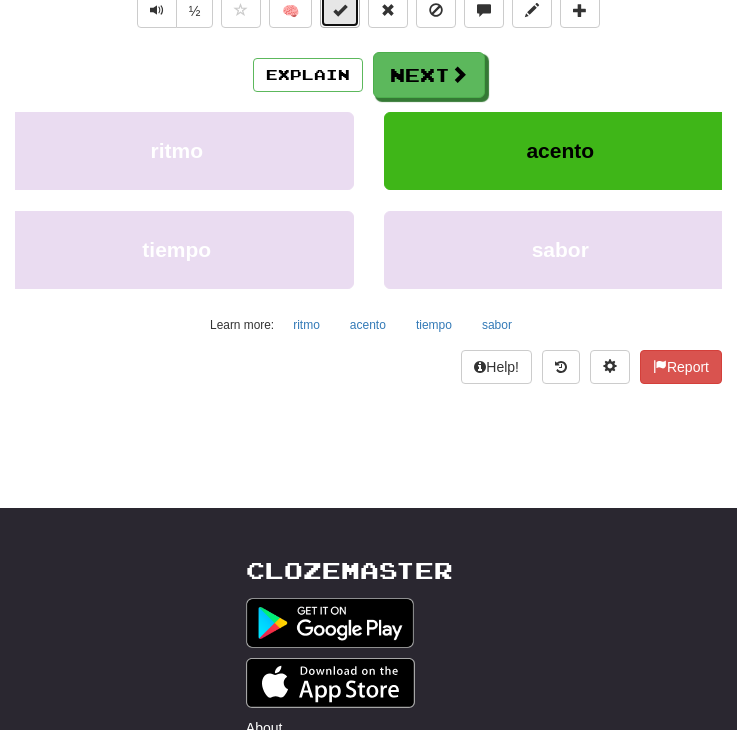 click at bounding box center (340, 11) 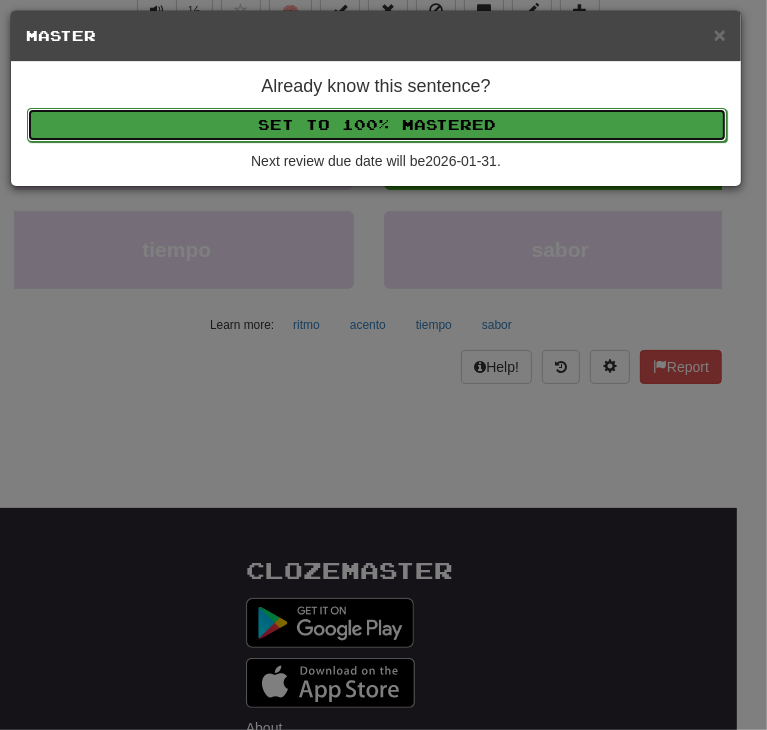 click on "Set to 100% Mastered" at bounding box center [377, 125] 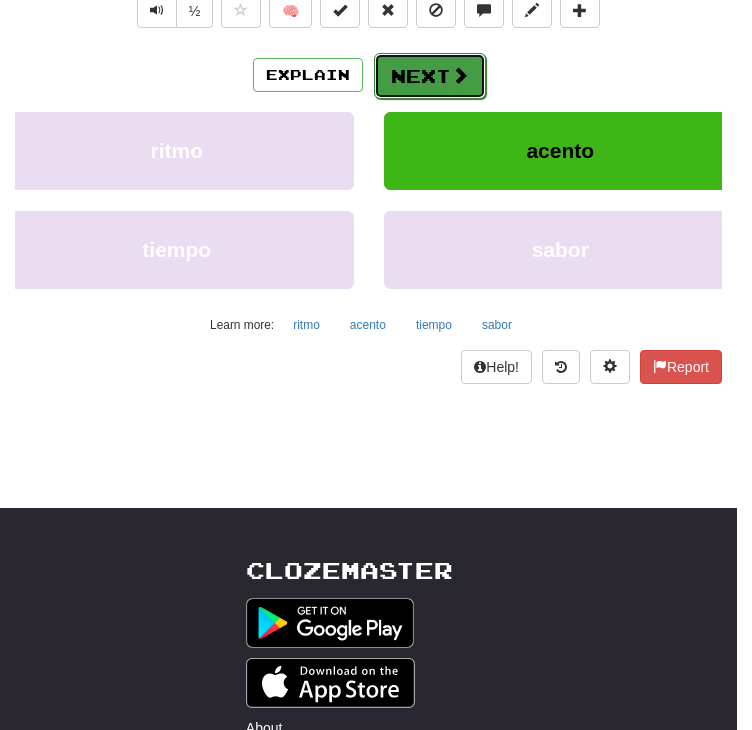 click on "Next" at bounding box center [430, 76] 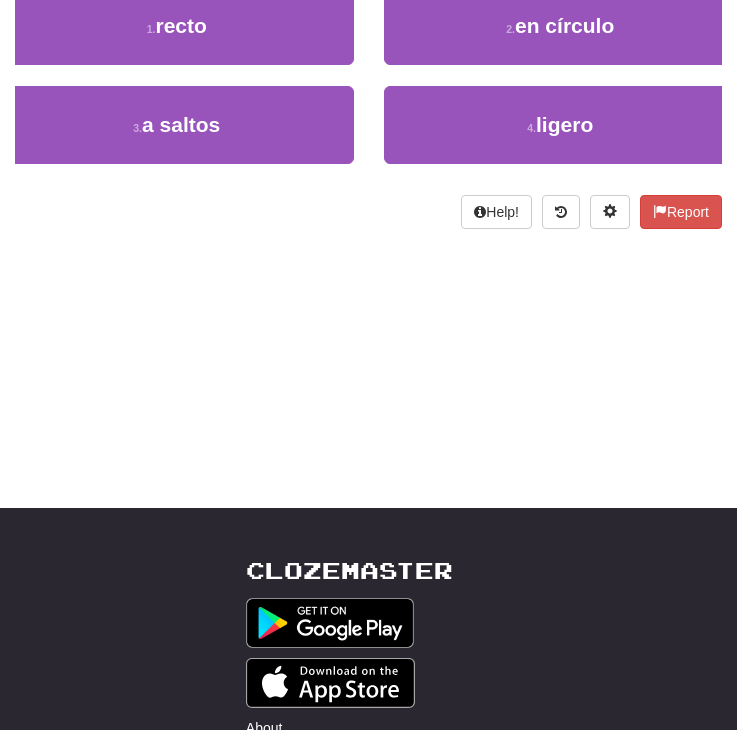 scroll, scrollTop: 262, scrollLeft: 0, axis: vertical 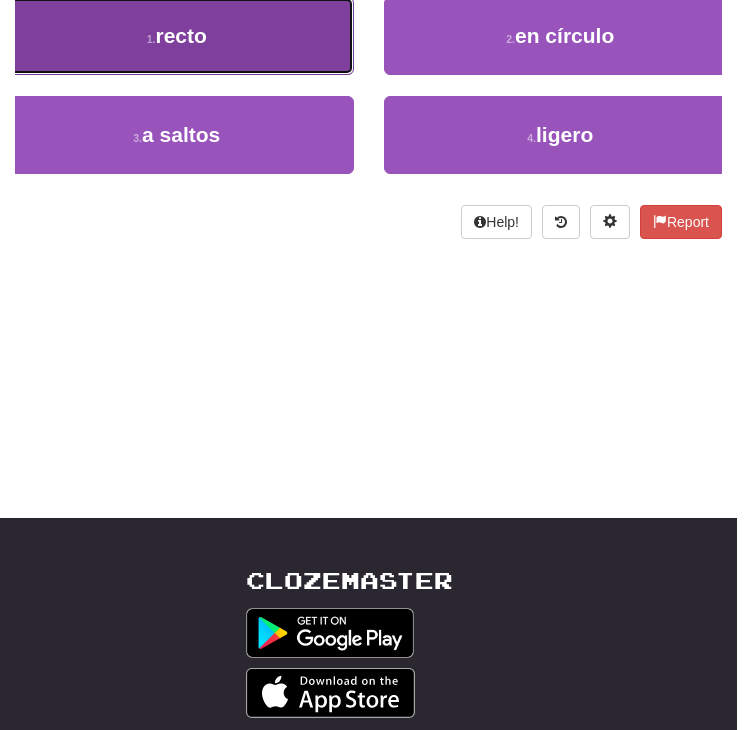 click on "1 .  recto" at bounding box center (177, 36) 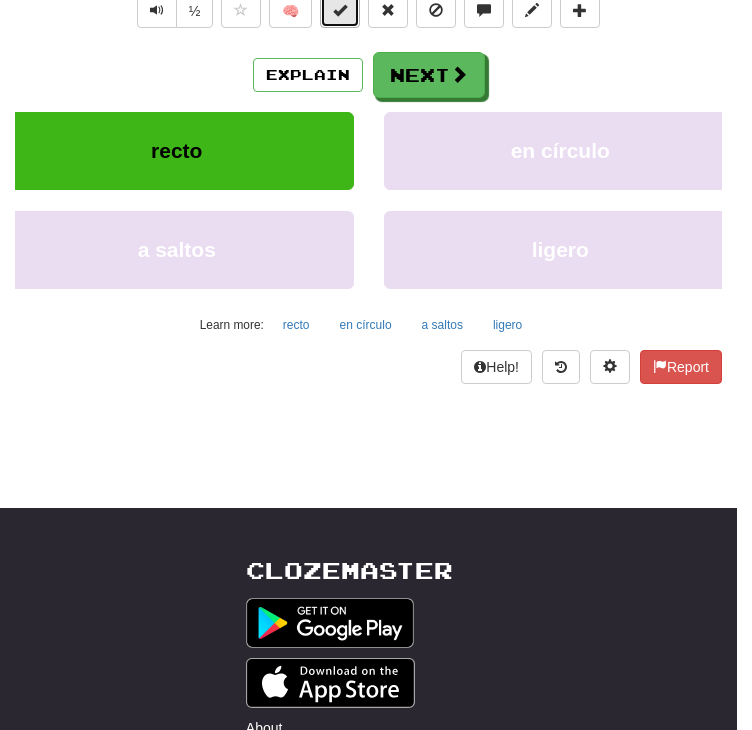 click at bounding box center (340, 11) 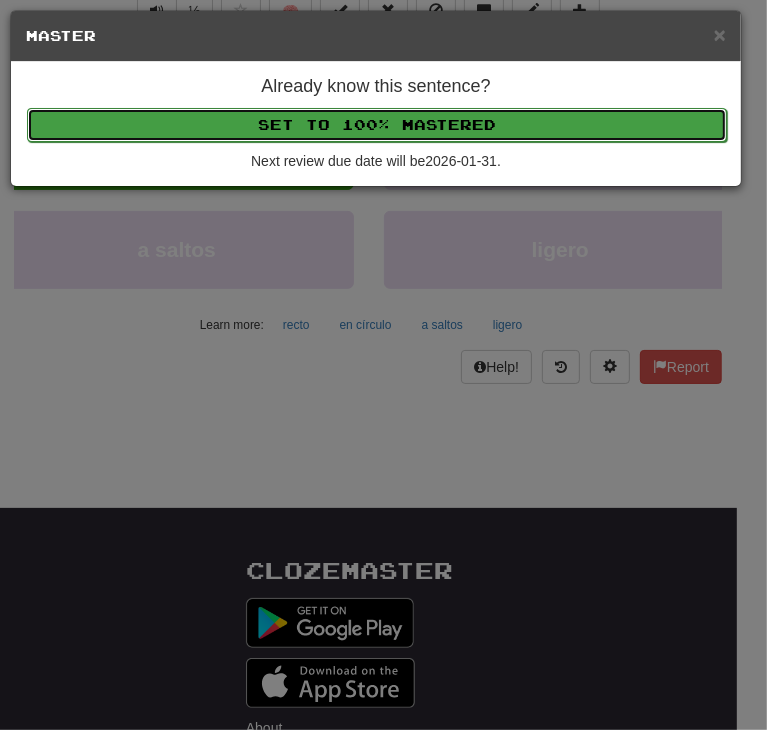 click on "Set to 100% Mastered" at bounding box center (377, 125) 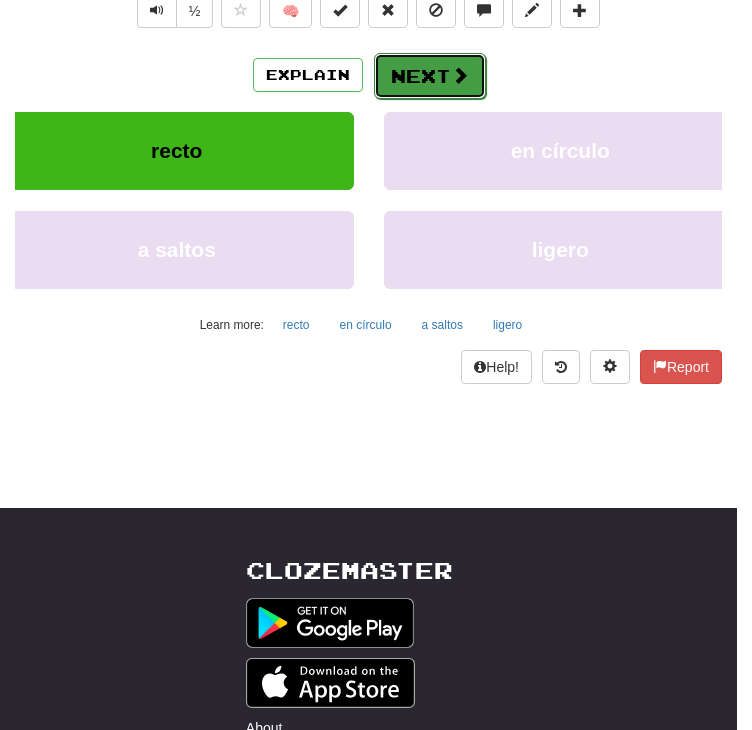 click on "Next" at bounding box center [430, 76] 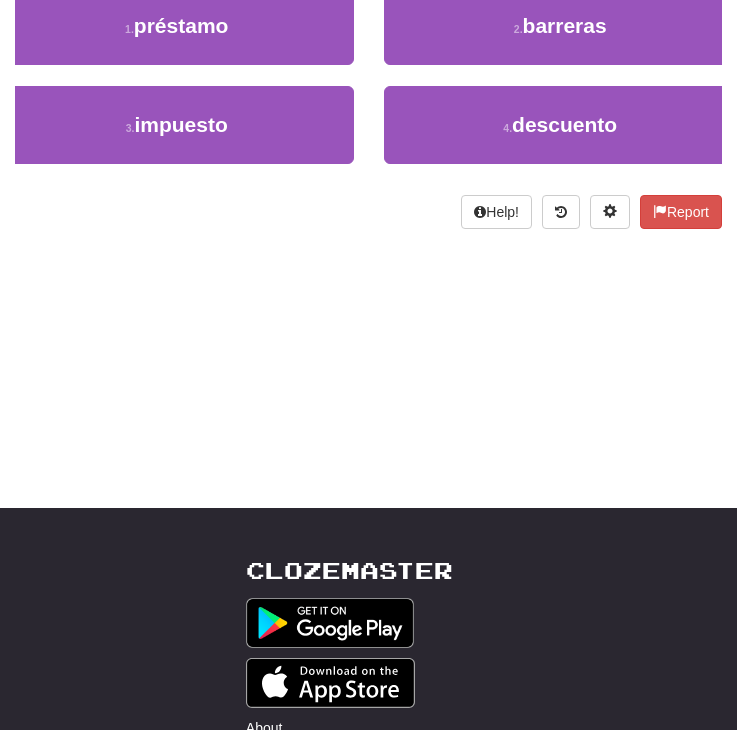 scroll, scrollTop: 262, scrollLeft: 0, axis: vertical 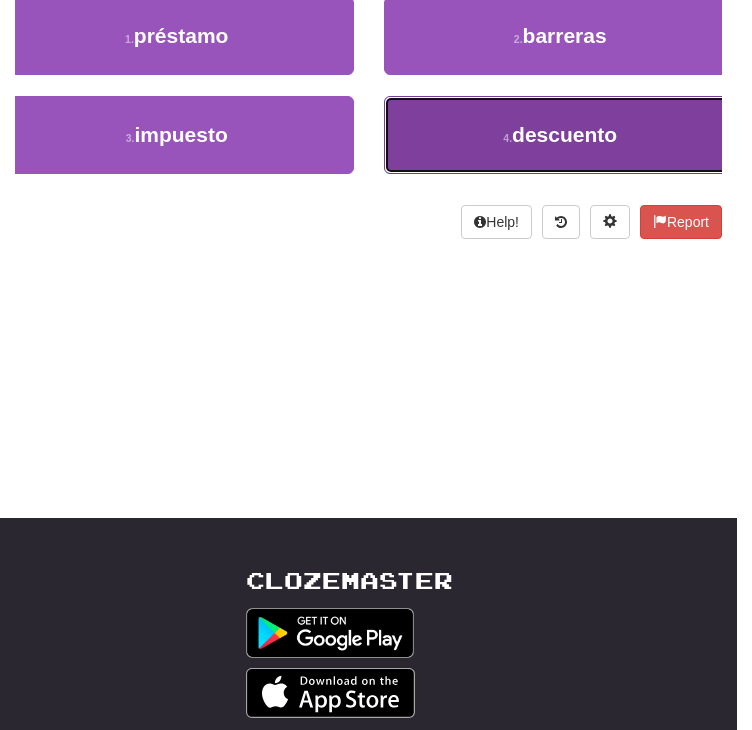 click on "4 .  descuento" at bounding box center [561, 135] 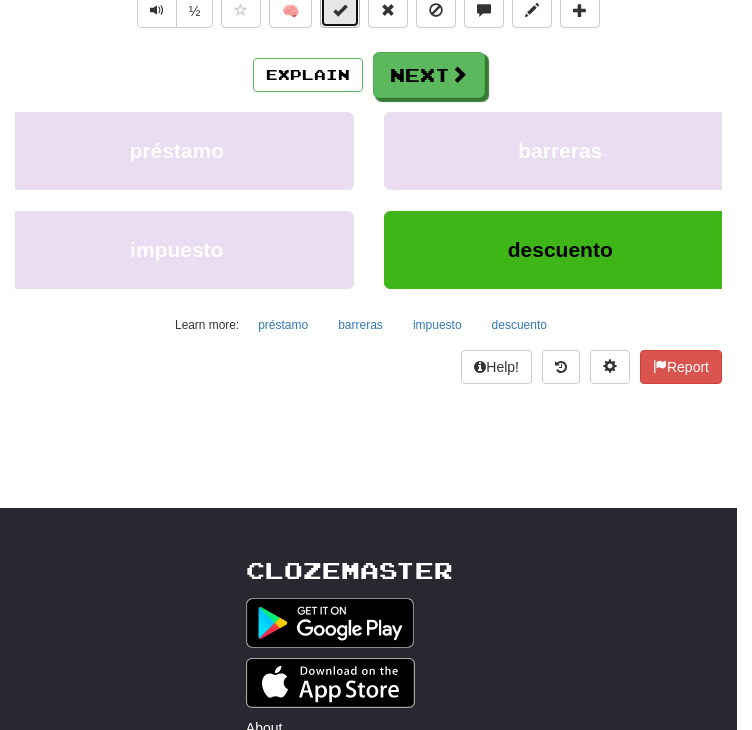 click at bounding box center (340, 10) 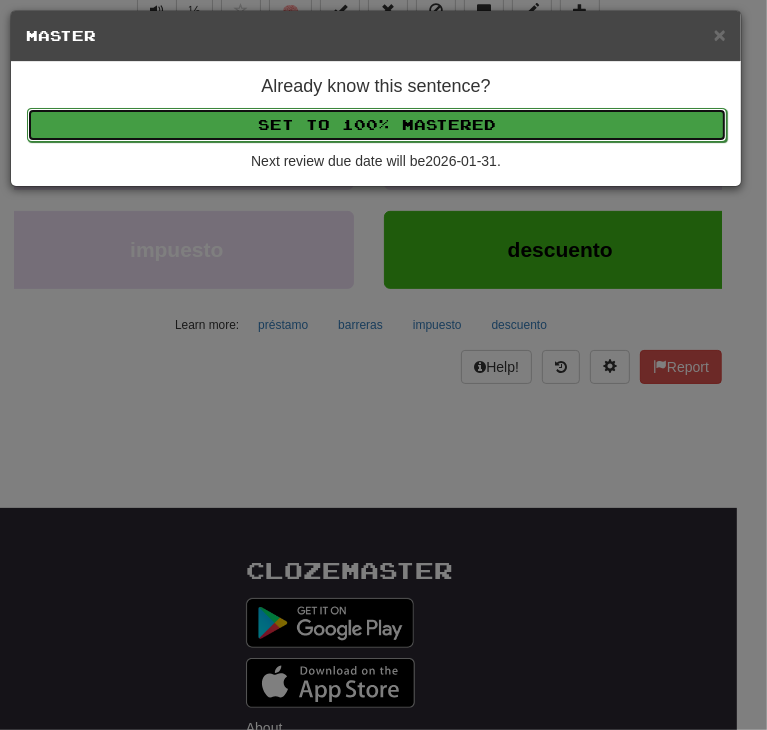 click on "Set to 100% Mastered" at bounding box center (377, 125) 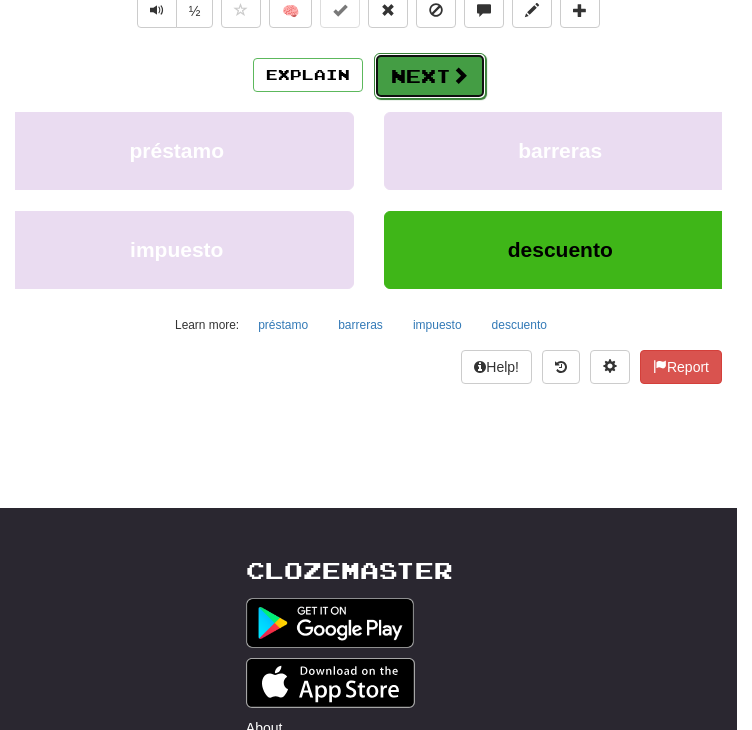 click on "Next" at bounding box center (430, 76) 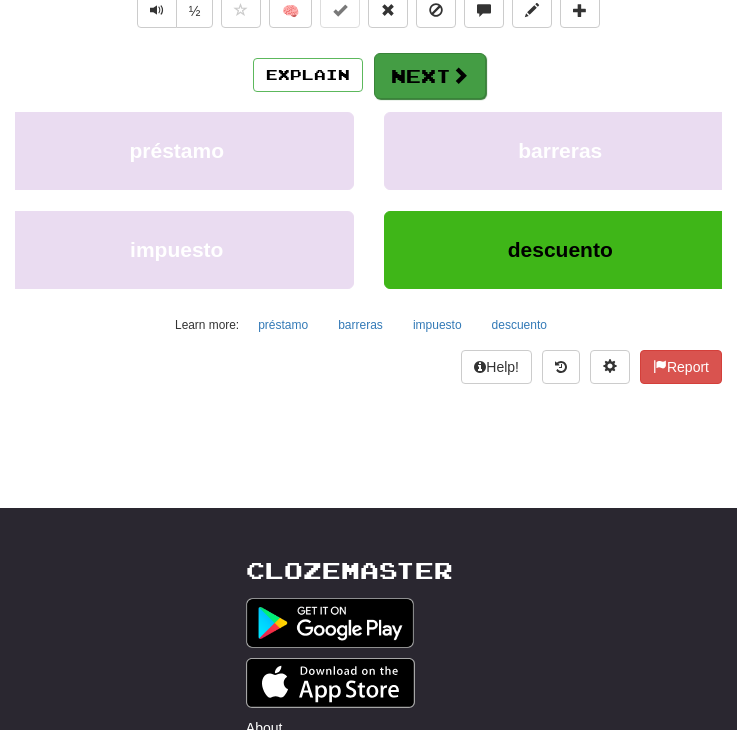 scroll, scrollTop: 262, scrollLeft: 0, axis: vertical 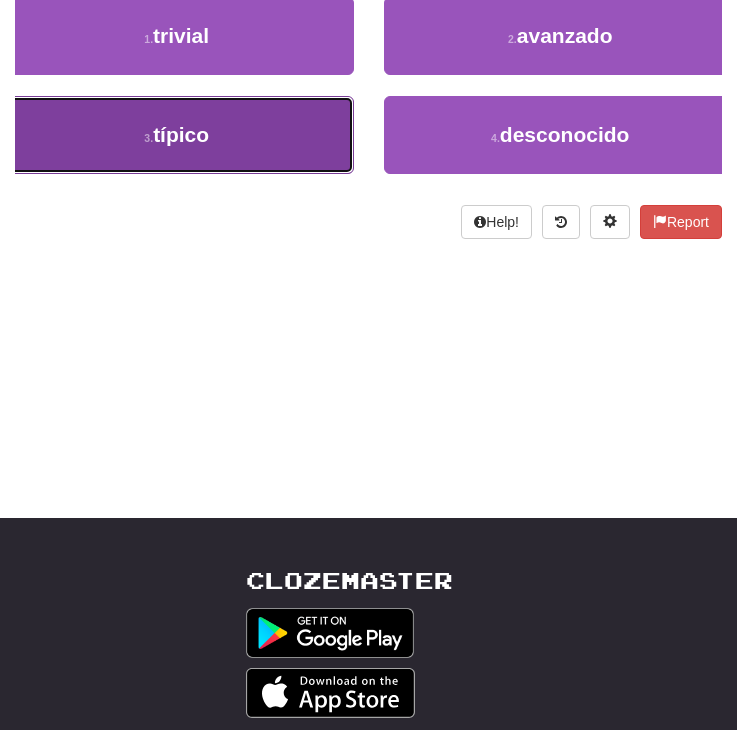 click on "3 .  típico" at bounding box center [177, 135] 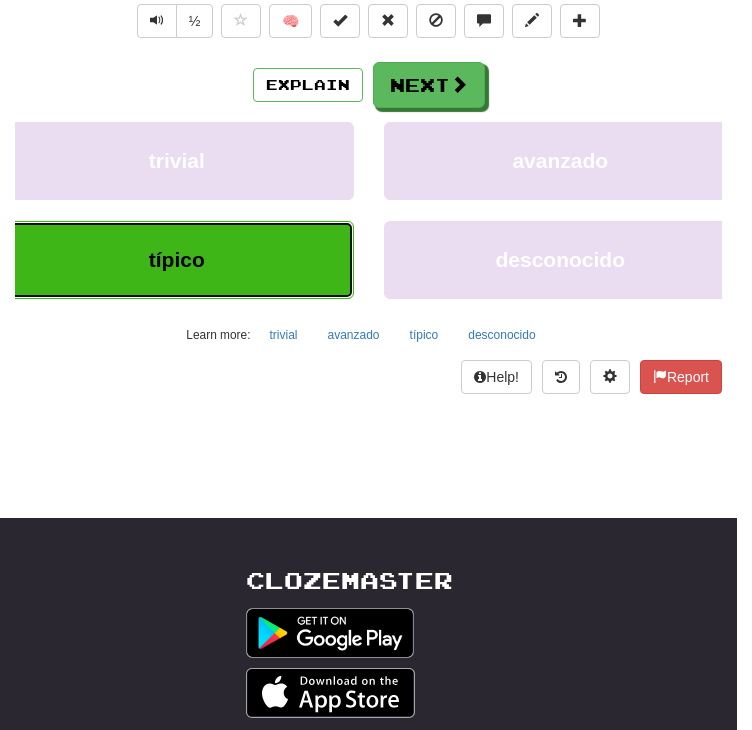 scroll, scrollTop: 272, scrollLeft: 0, axis: vertical 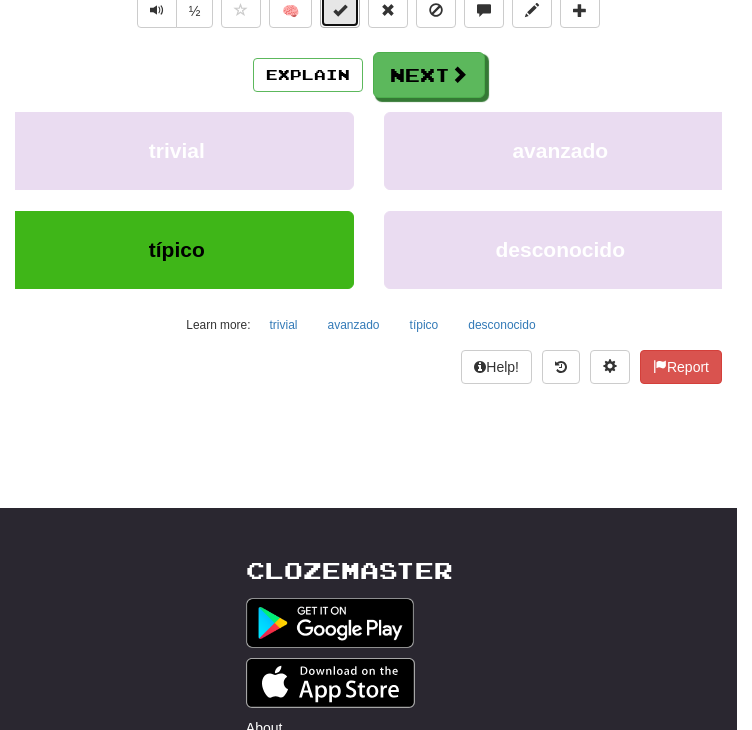 click at bounding box center [340, 10] 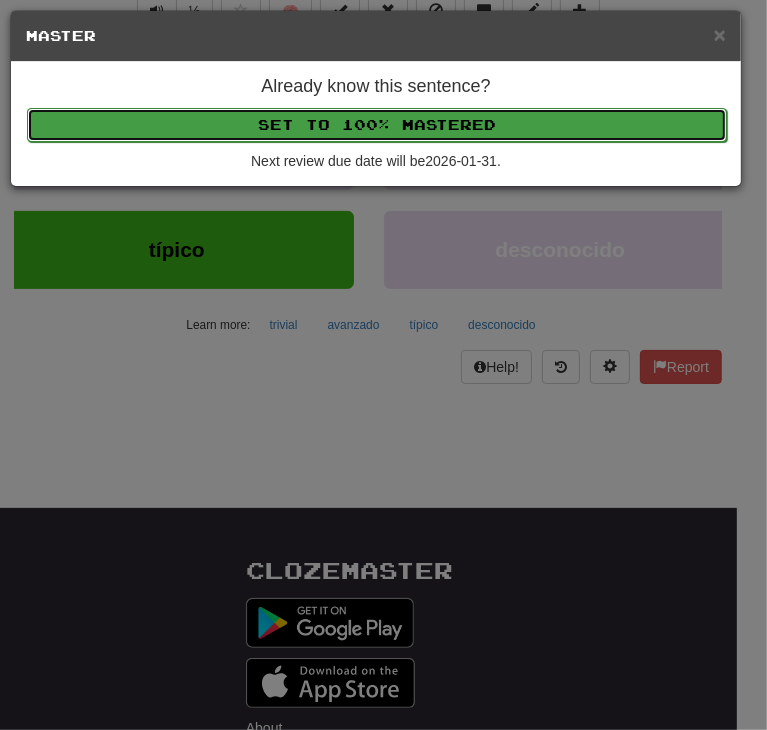 click on "Set to 100% Mastered" at bounding box center [377, 125] 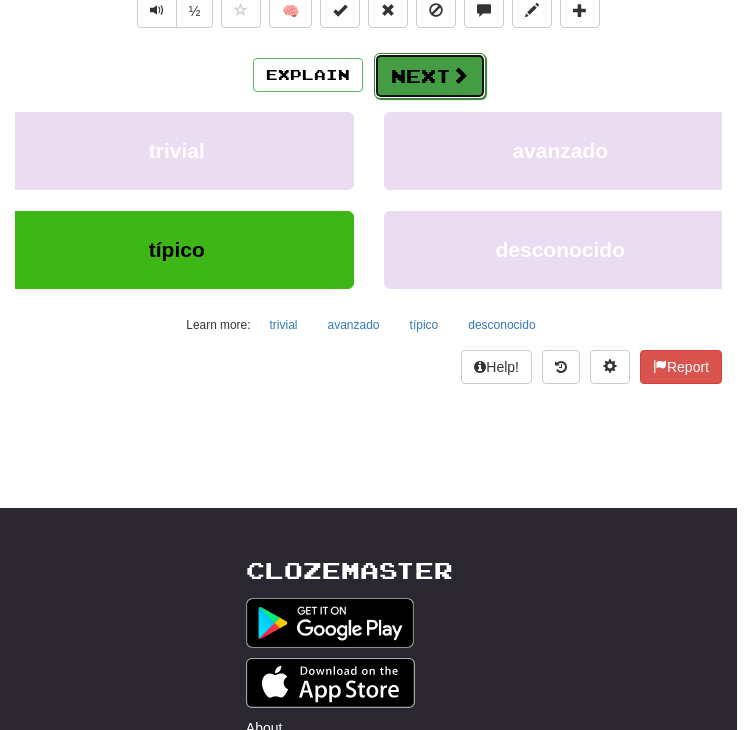 click on "Next" at bounding box center (430, 76) 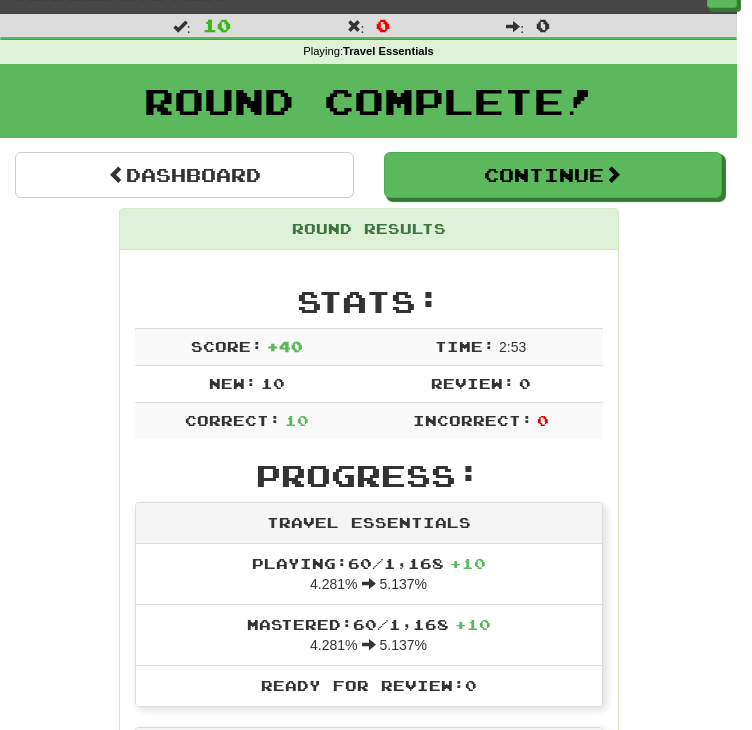 scroll, scrollTop: 29, scrollLeft: 0, axis: vertical 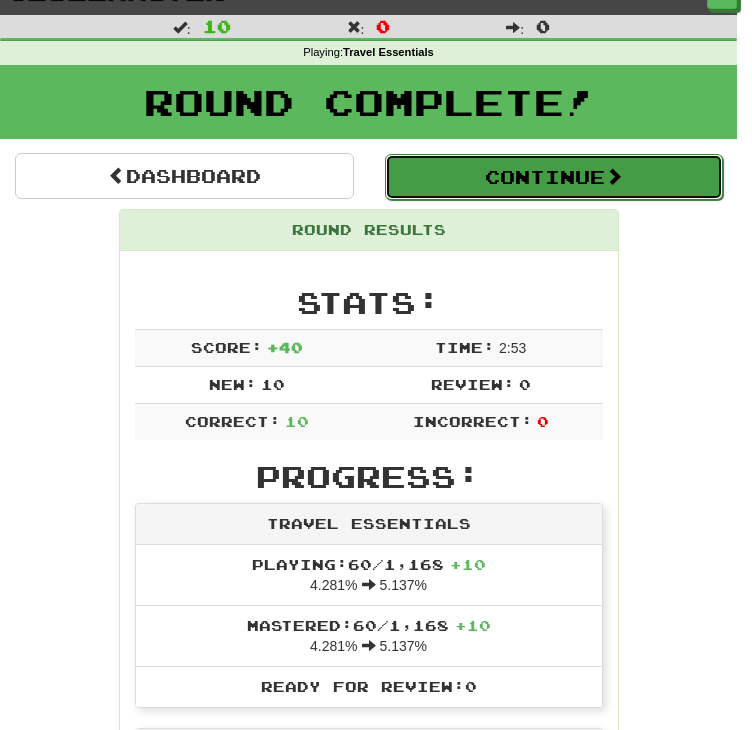 click on "Continue" at bounding box center [554, 177] 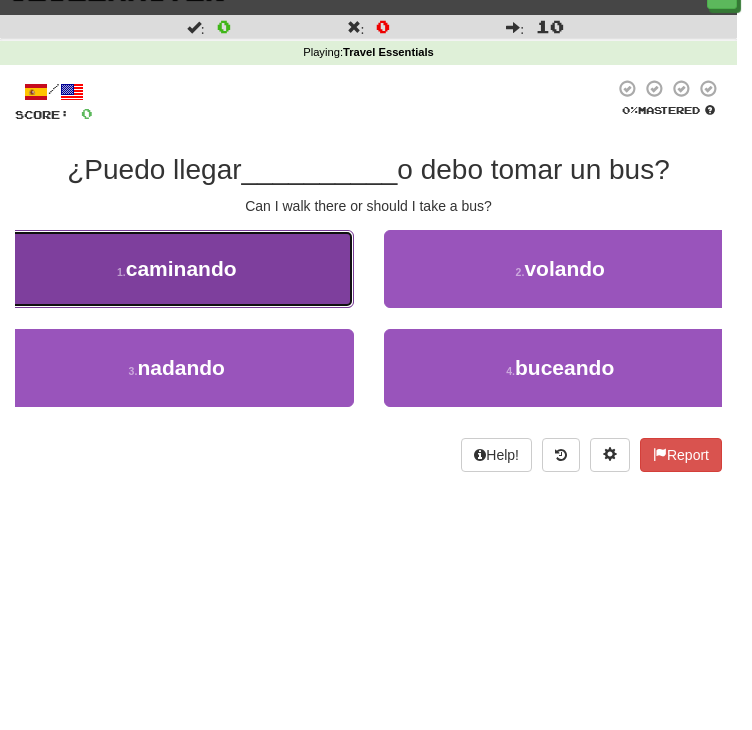 click on "1 .  caminando" at bounding box center [177, 269] 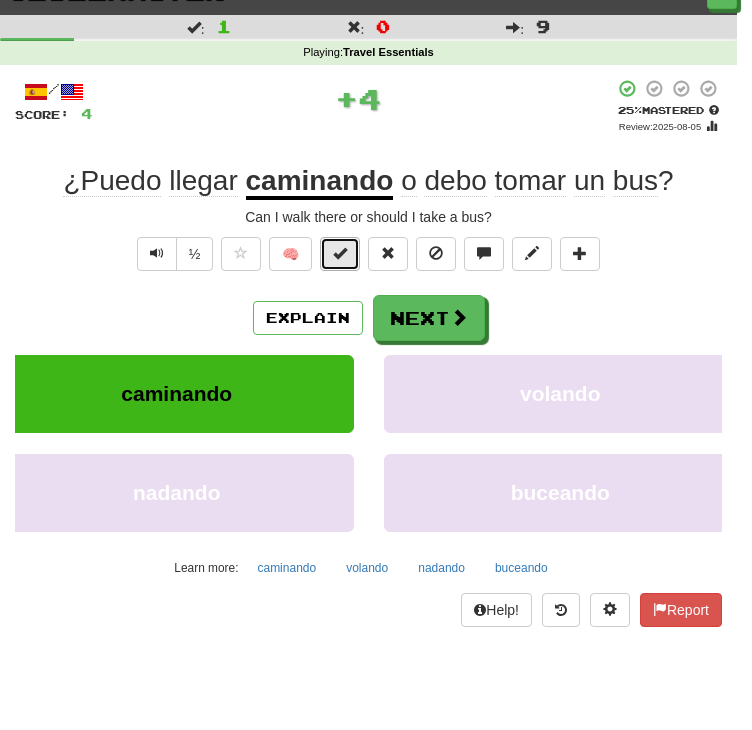 click at bounding box center (340, 253) 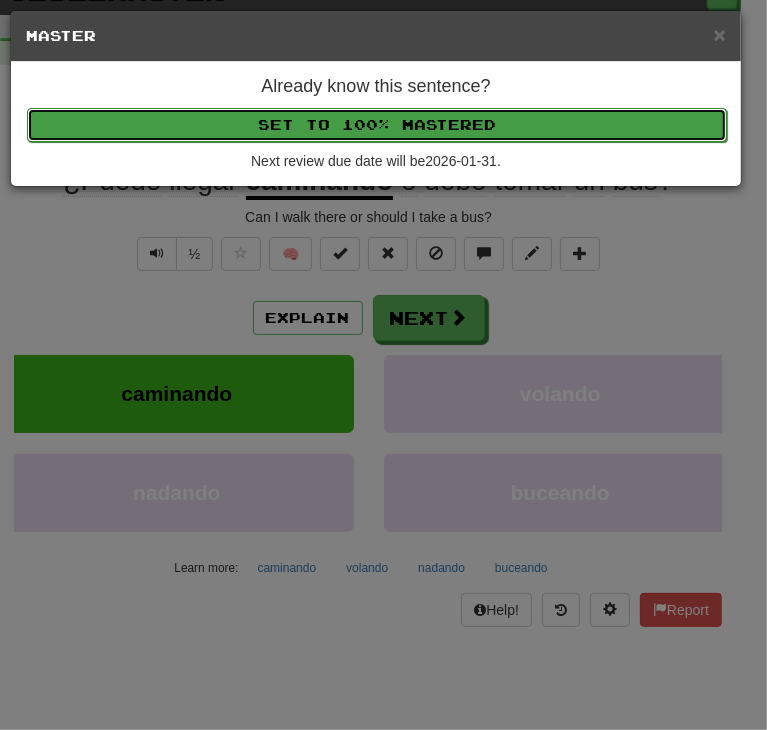 click on "Set to 100% Mastered" at bounding box center [377, 125] 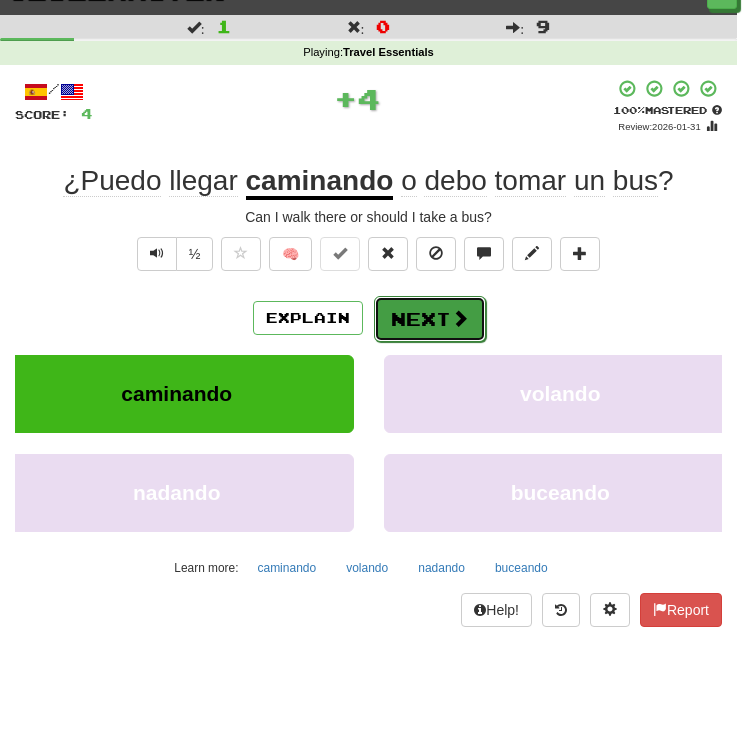 click on "Next" at bounding box center (430, 319) 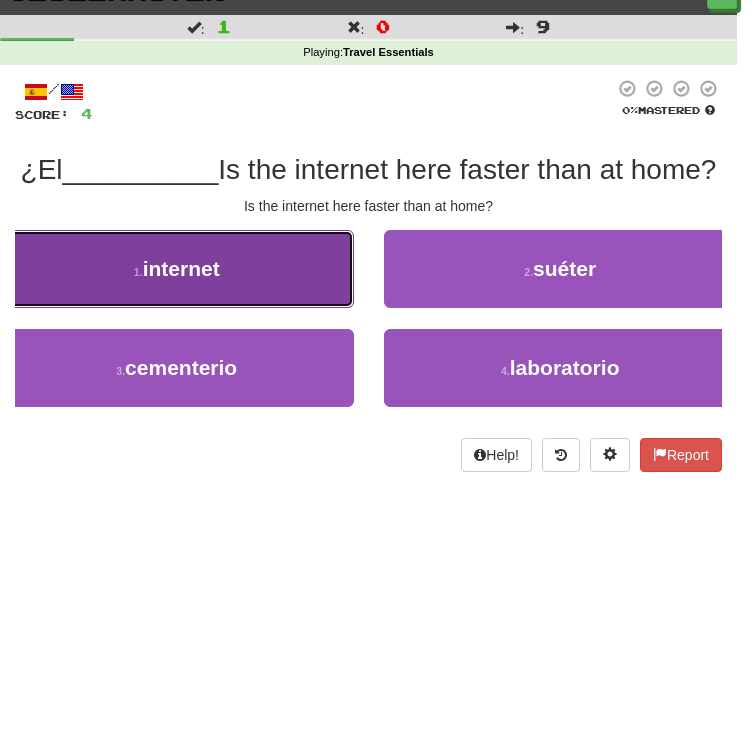 click on "1 .  internet" at bounding box center [177, 269] 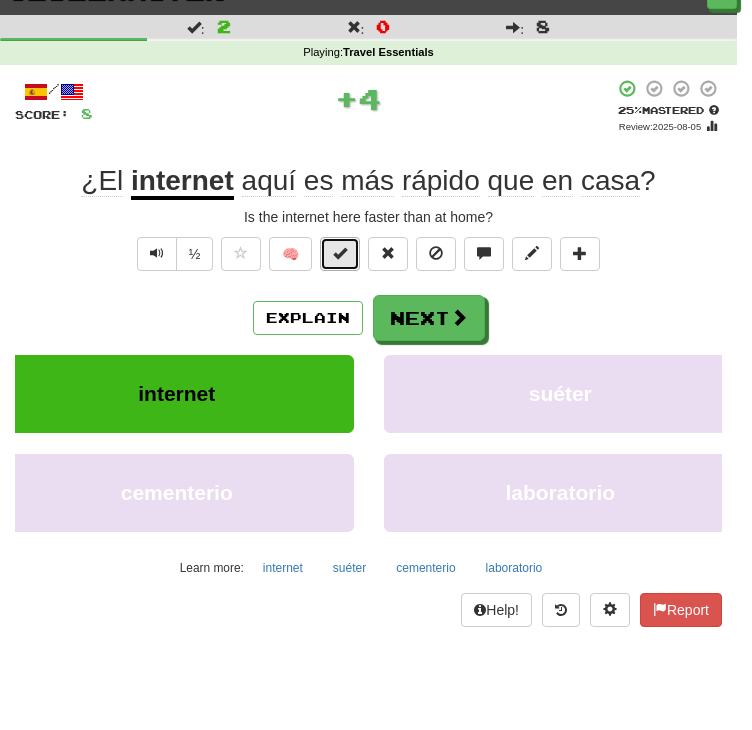 click at bounding box center (340, 253) 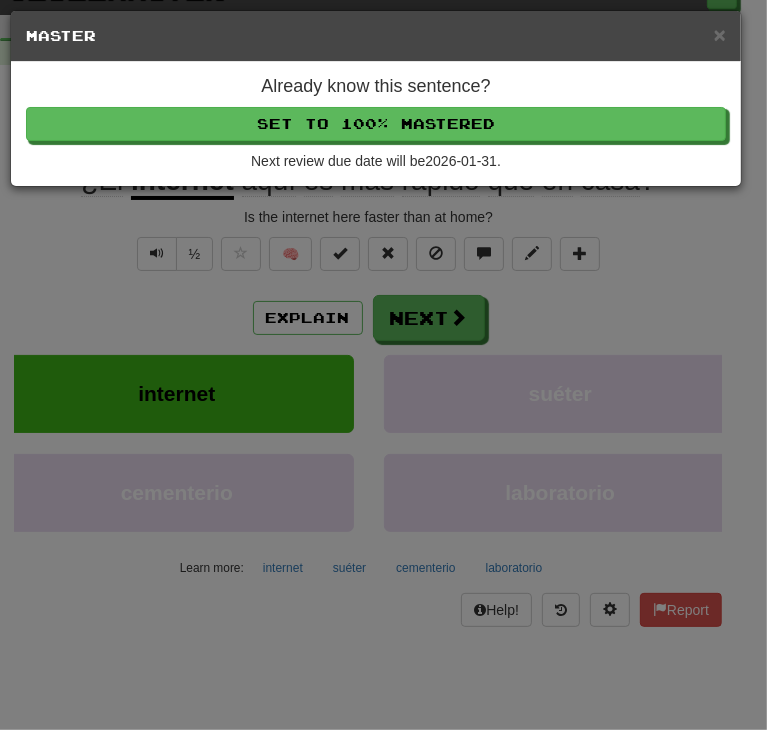 click on "Already know this sentence? Set to 100% Mastered Next review due date will be  2026-01-31 ." at bounding box center [376, 124] 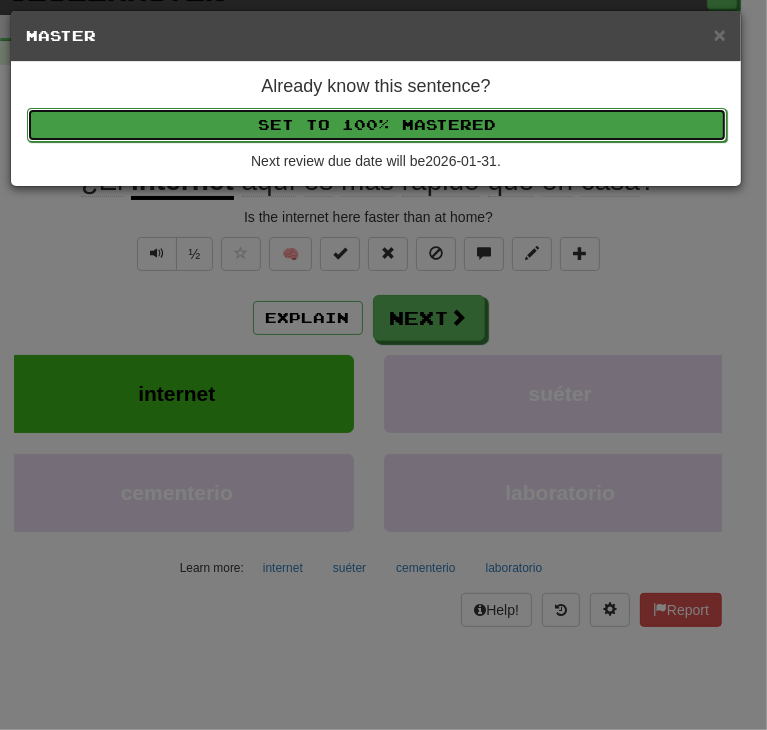 click on "Set to 100% Mastered" at bounding box center (377, 125) 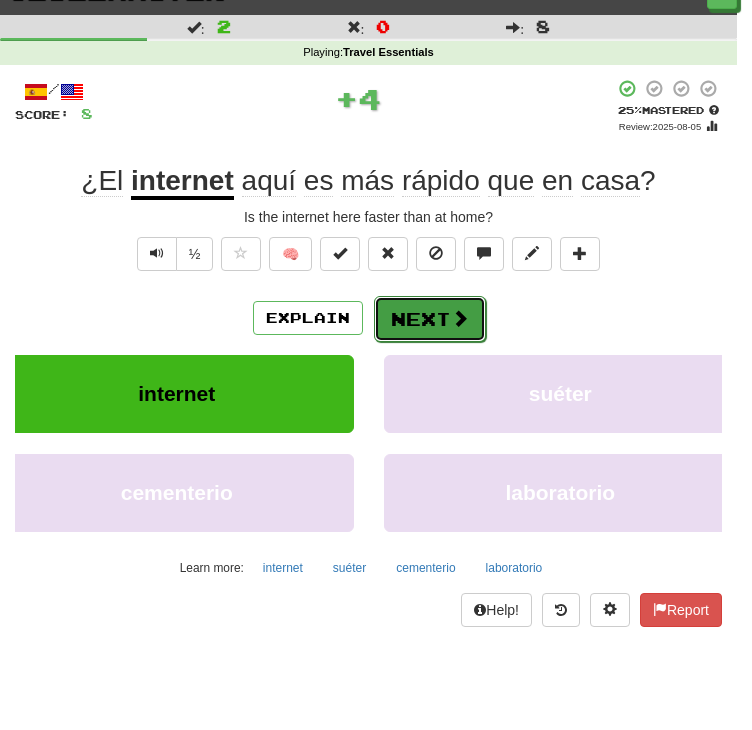 click on "Next" at bounding box center (430, 319) 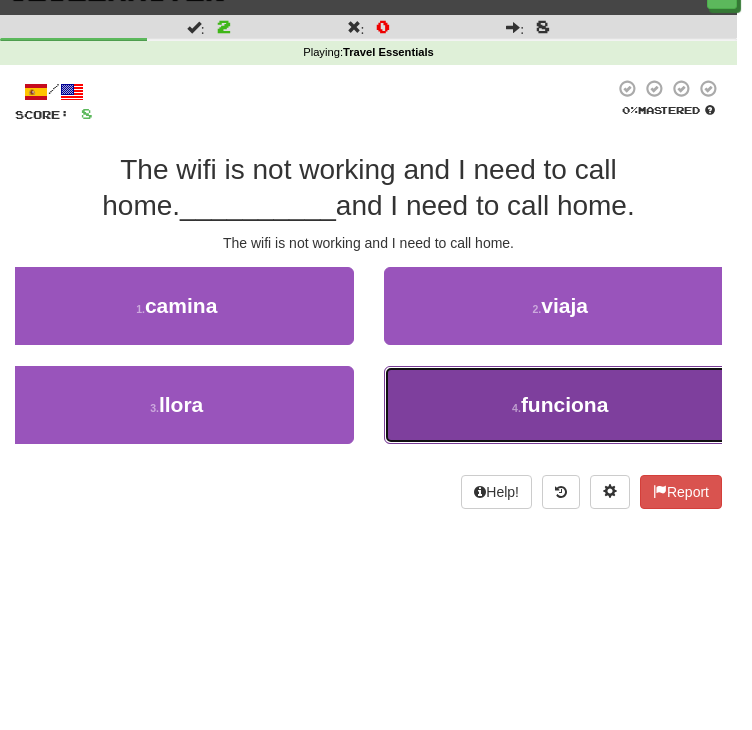 click on "4 .  funciona" at bounding box center (561, 405) 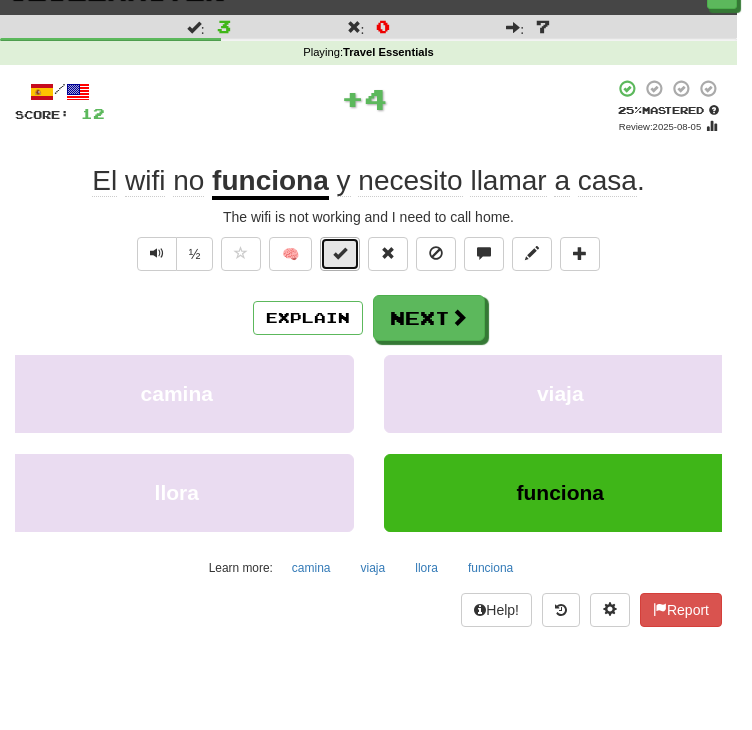 click at bounding box center [340, 254] 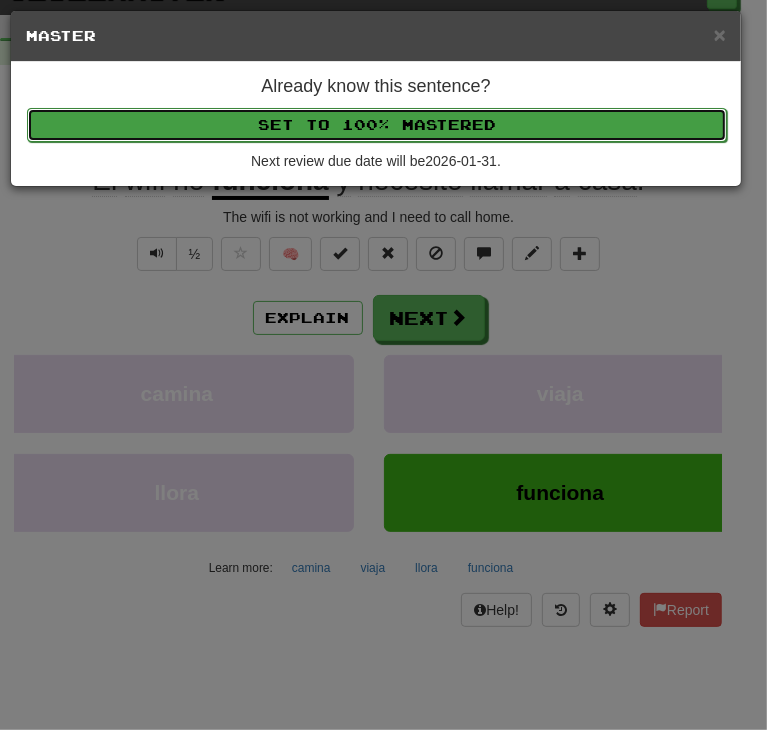 click on "Set to 100% Mastered" at bounding box center (377, 125) 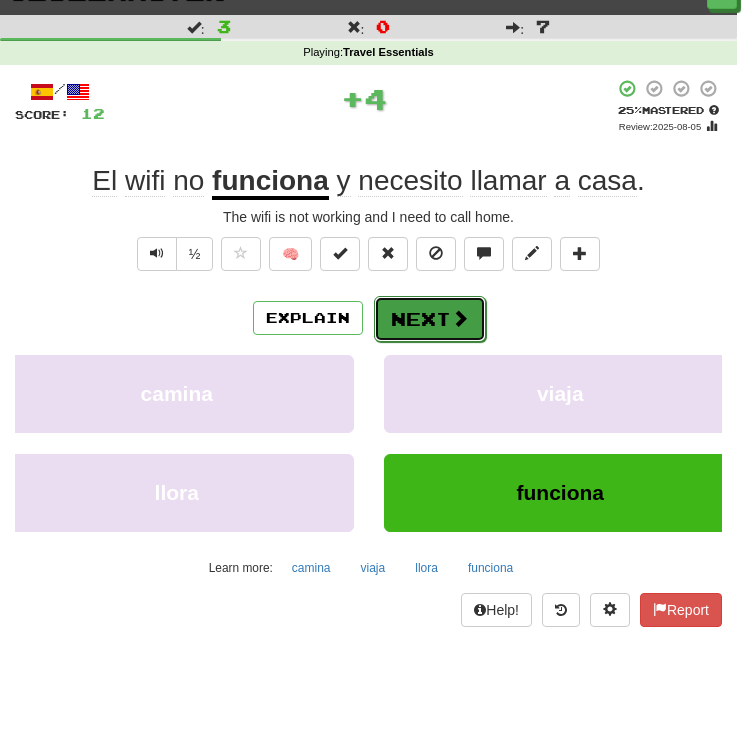 click on "Next" at bounding box center [430, 319] 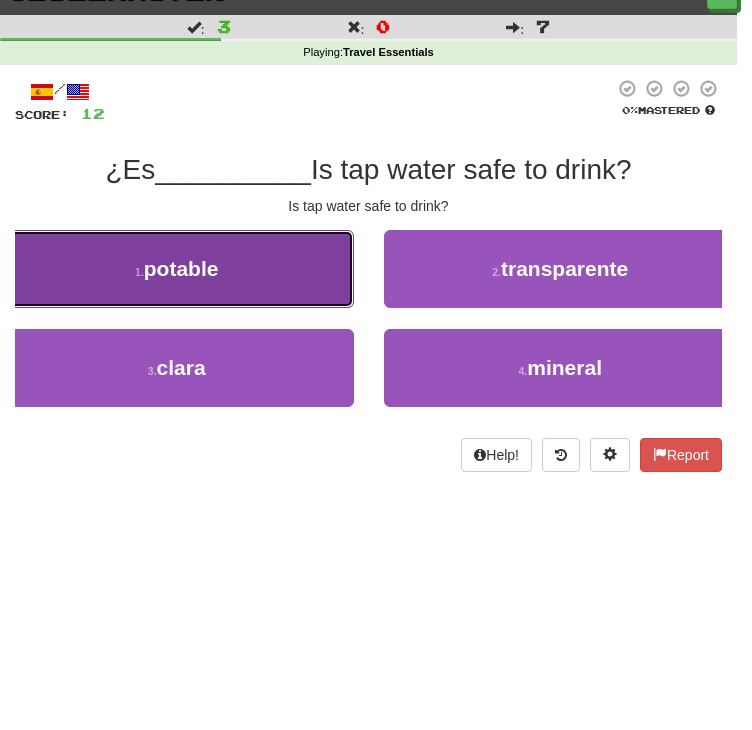 click on "1 .  potable" at bounding box center (177, 269) 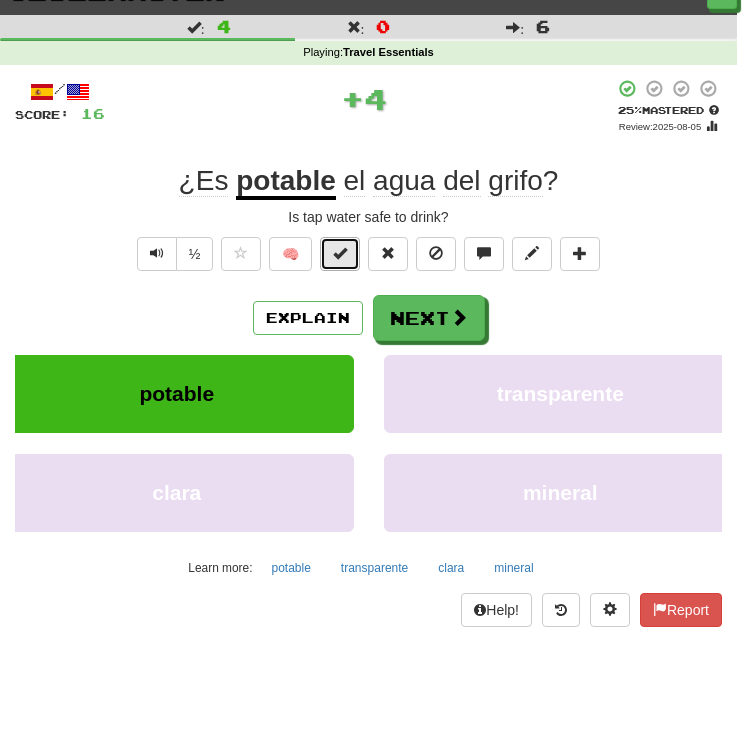 click at bounding box center [340, 253] 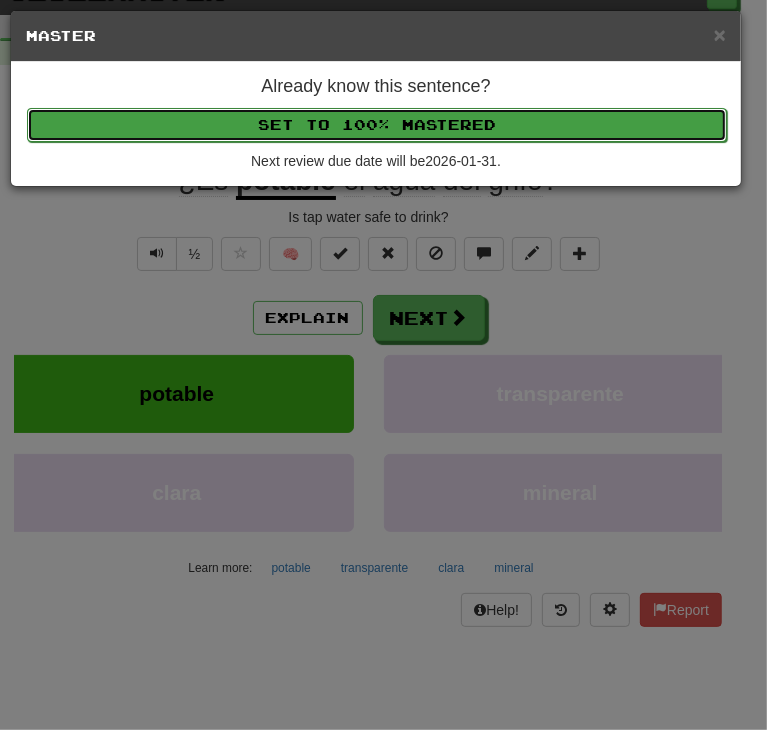 click on "Set to 100% Mastered" at bounding box center [377, 125] 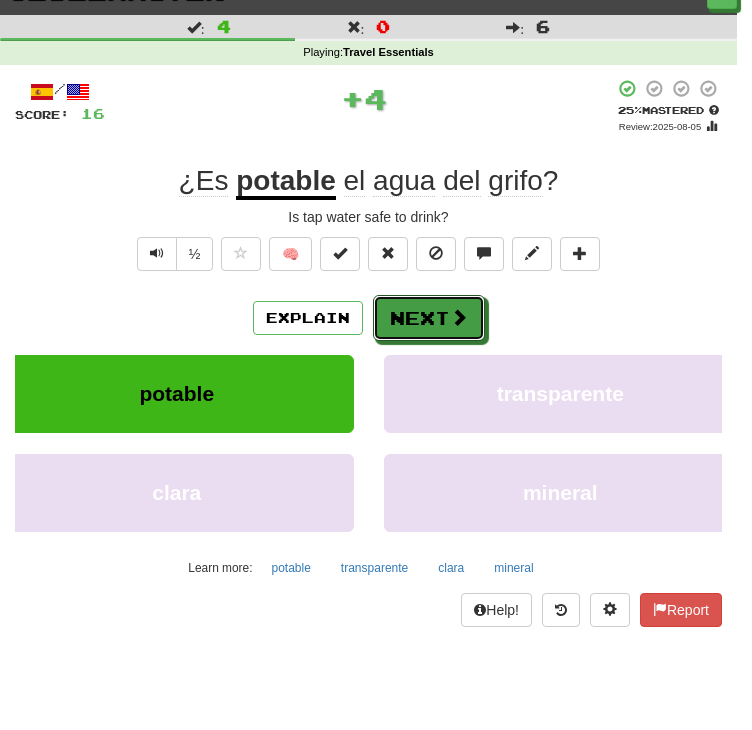 click at bounding box center (459, 317) 